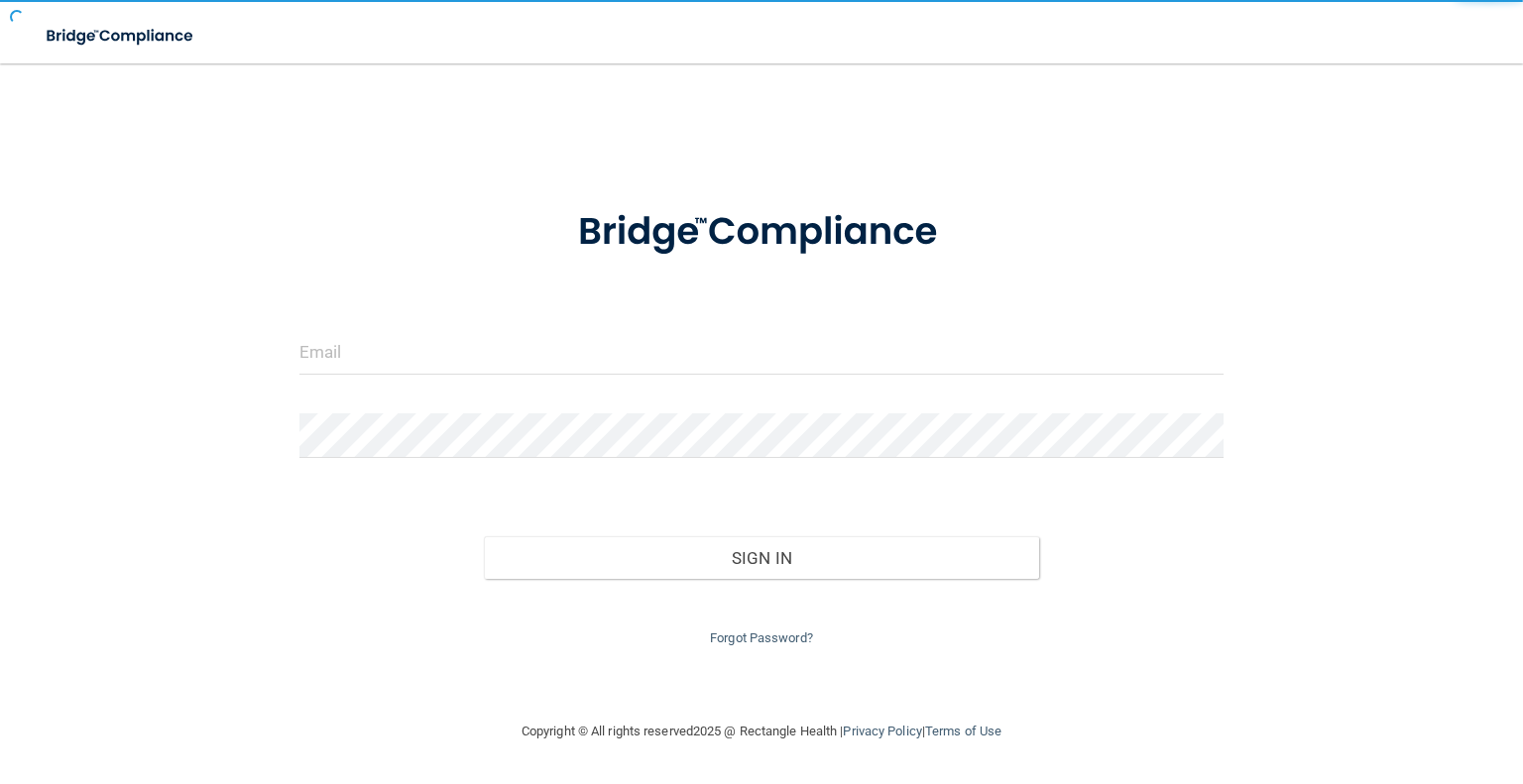 scroll, scrollTop: 0, scrollLeft: 0, axis: both 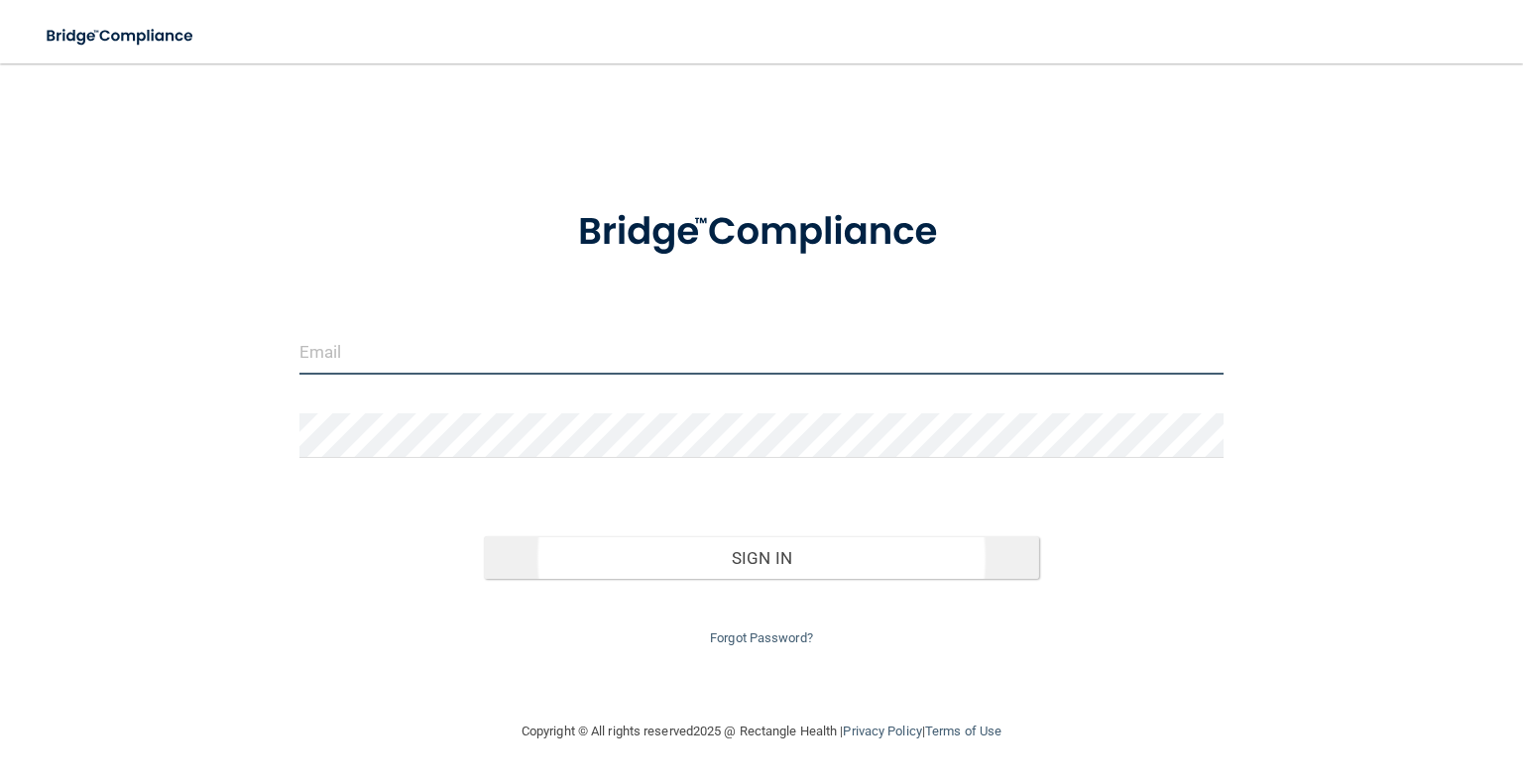 type on "[EMAIL_ADDRESS][DOMAIN_NAME]" 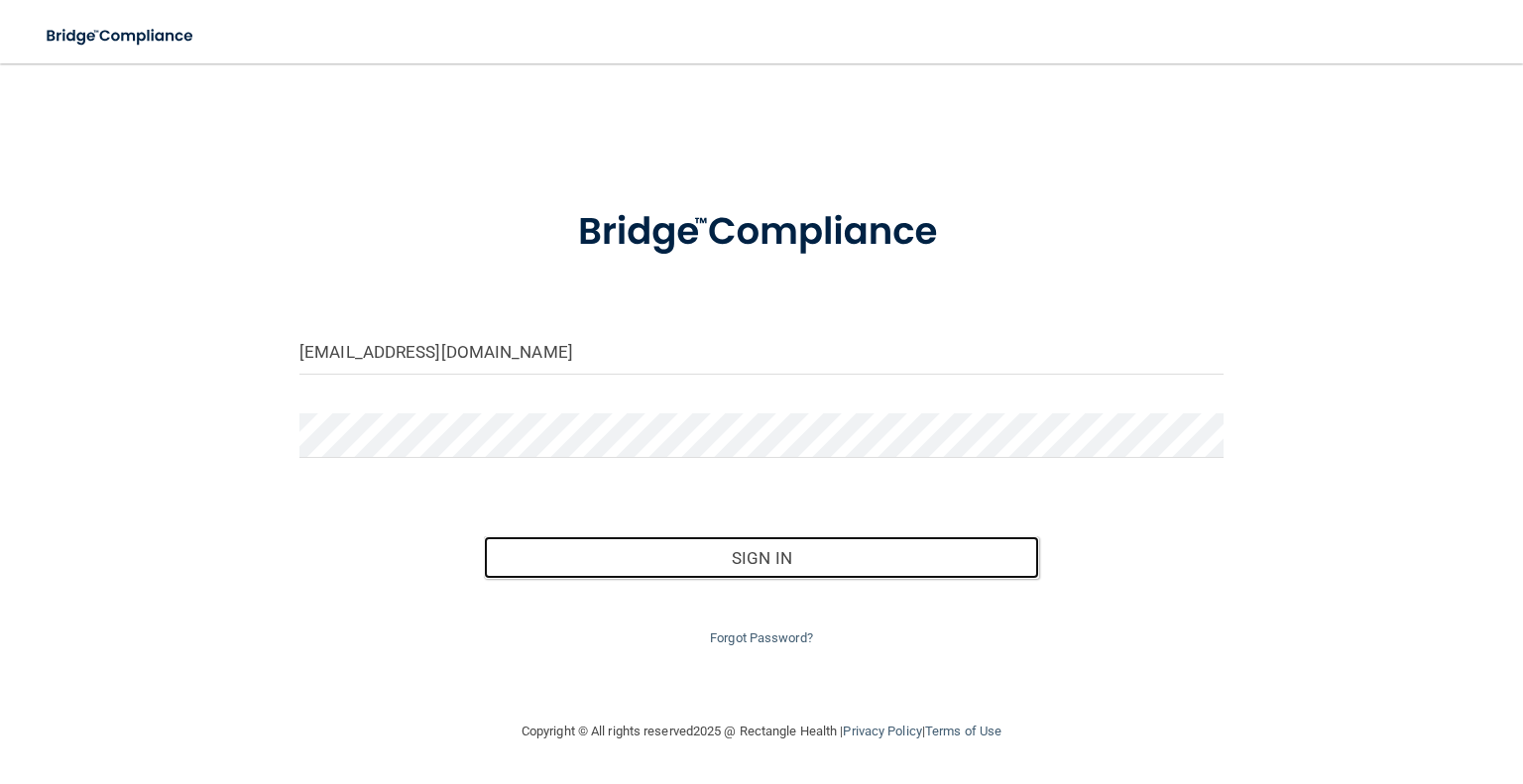 drag, startPoint x: 731, startPoint y: 563, endPoint x: 1054, endPoint y: 540, distance: 323.81785 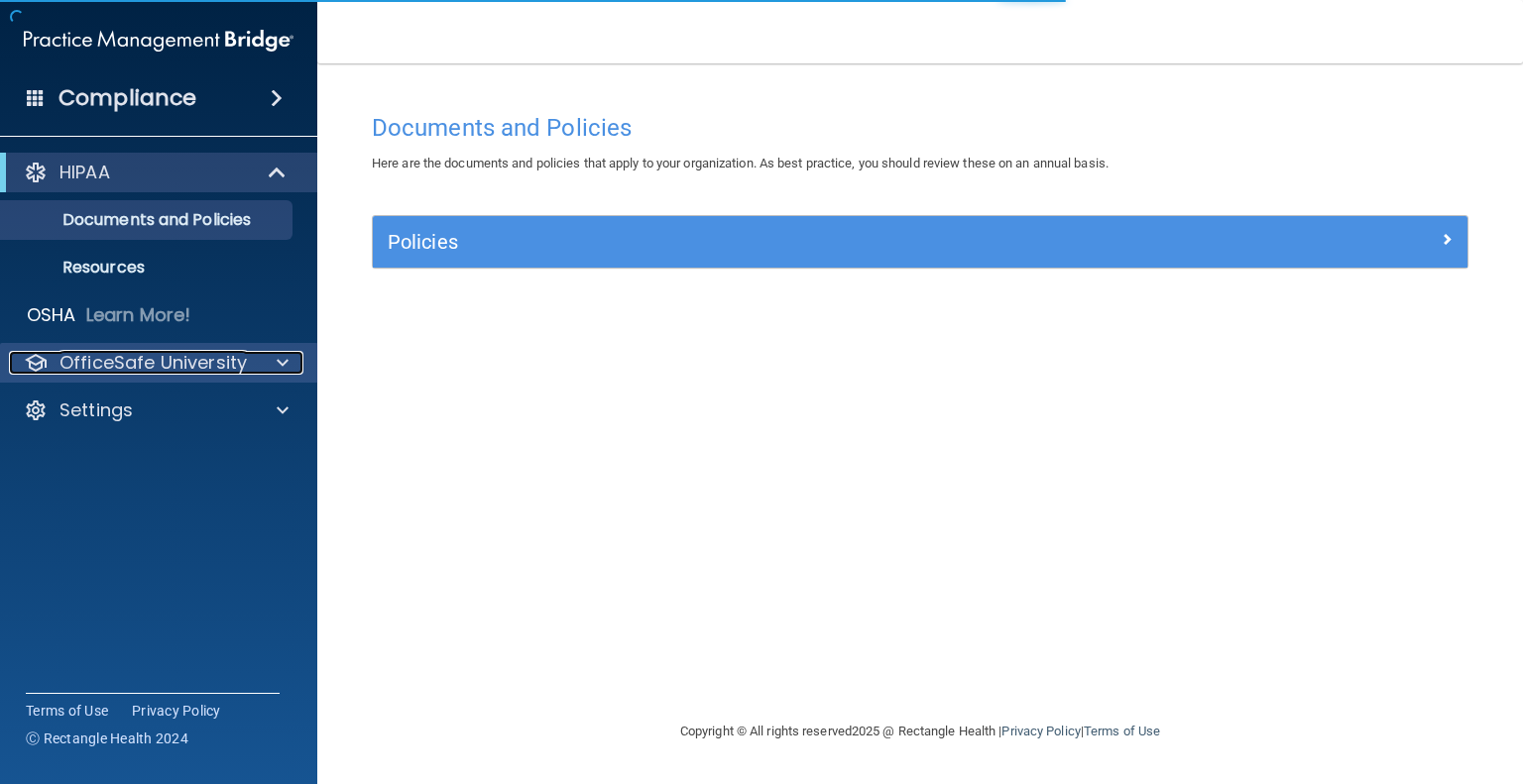 drag, startPoint x: 176, startPoint y: 361, endPoint x: 194, endPoint y: 369, distance: 19.697716 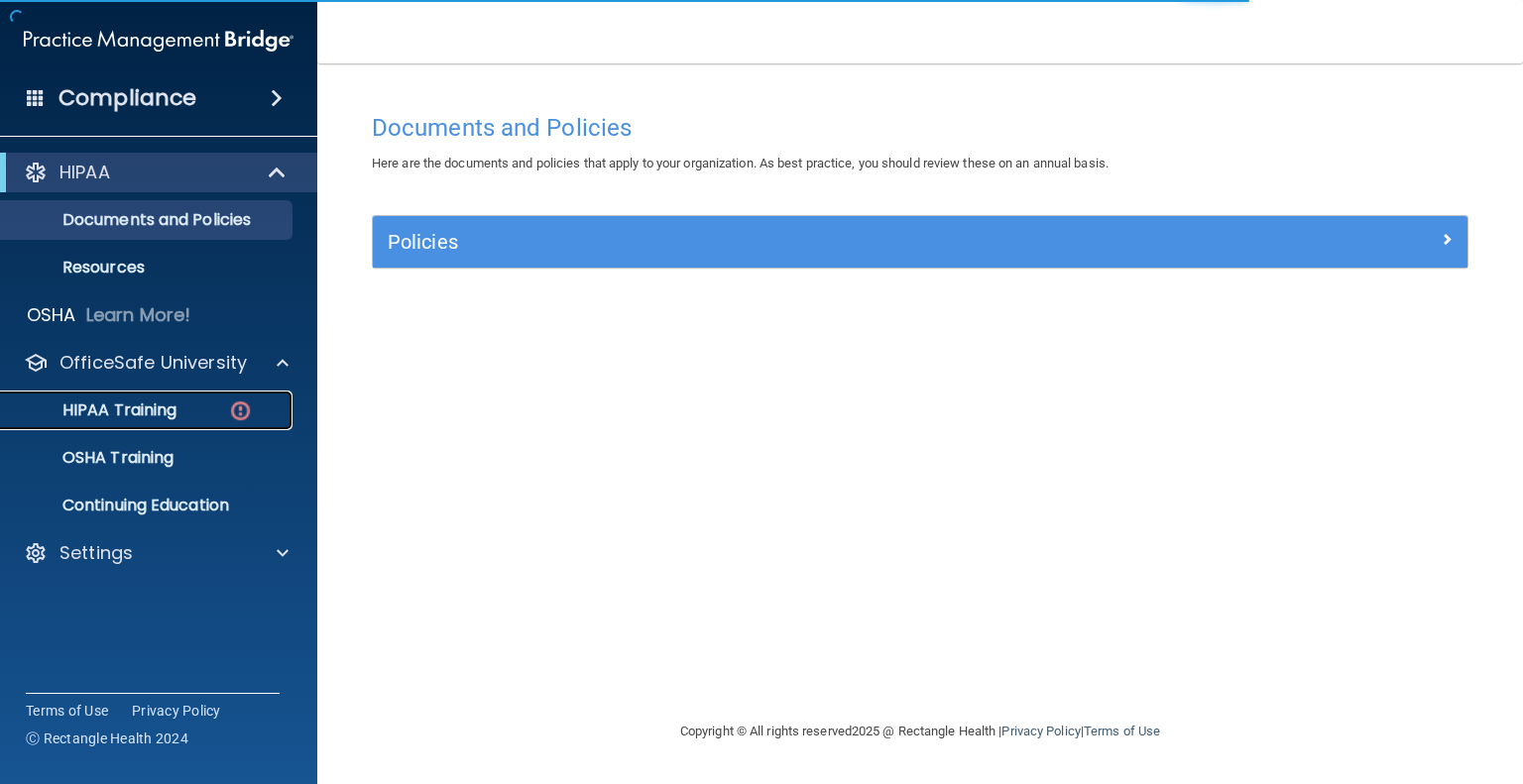 click at bounding box center [240, 410] 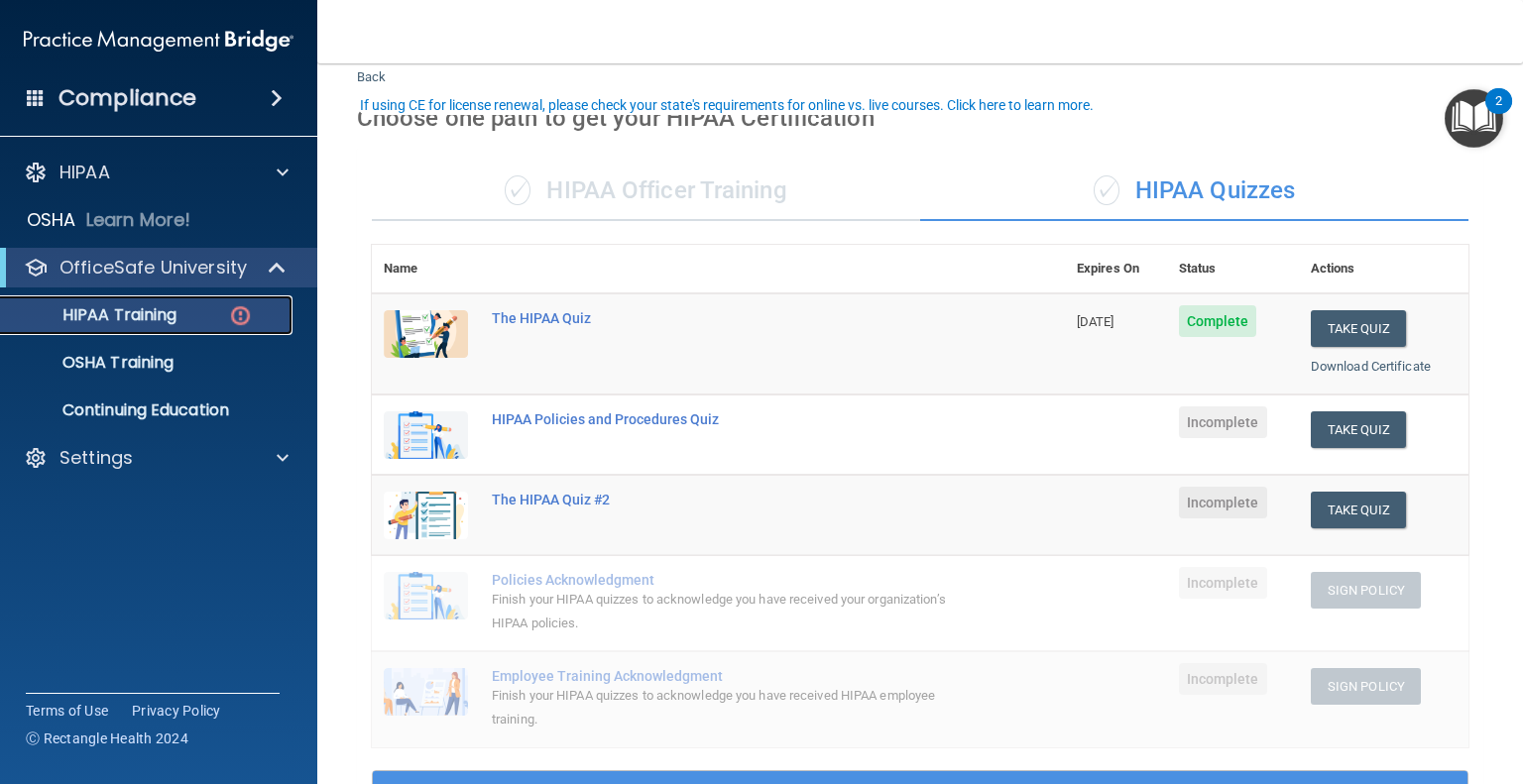 scroll, scrollTop: 99, scrollLeft: 0, axis: vertical 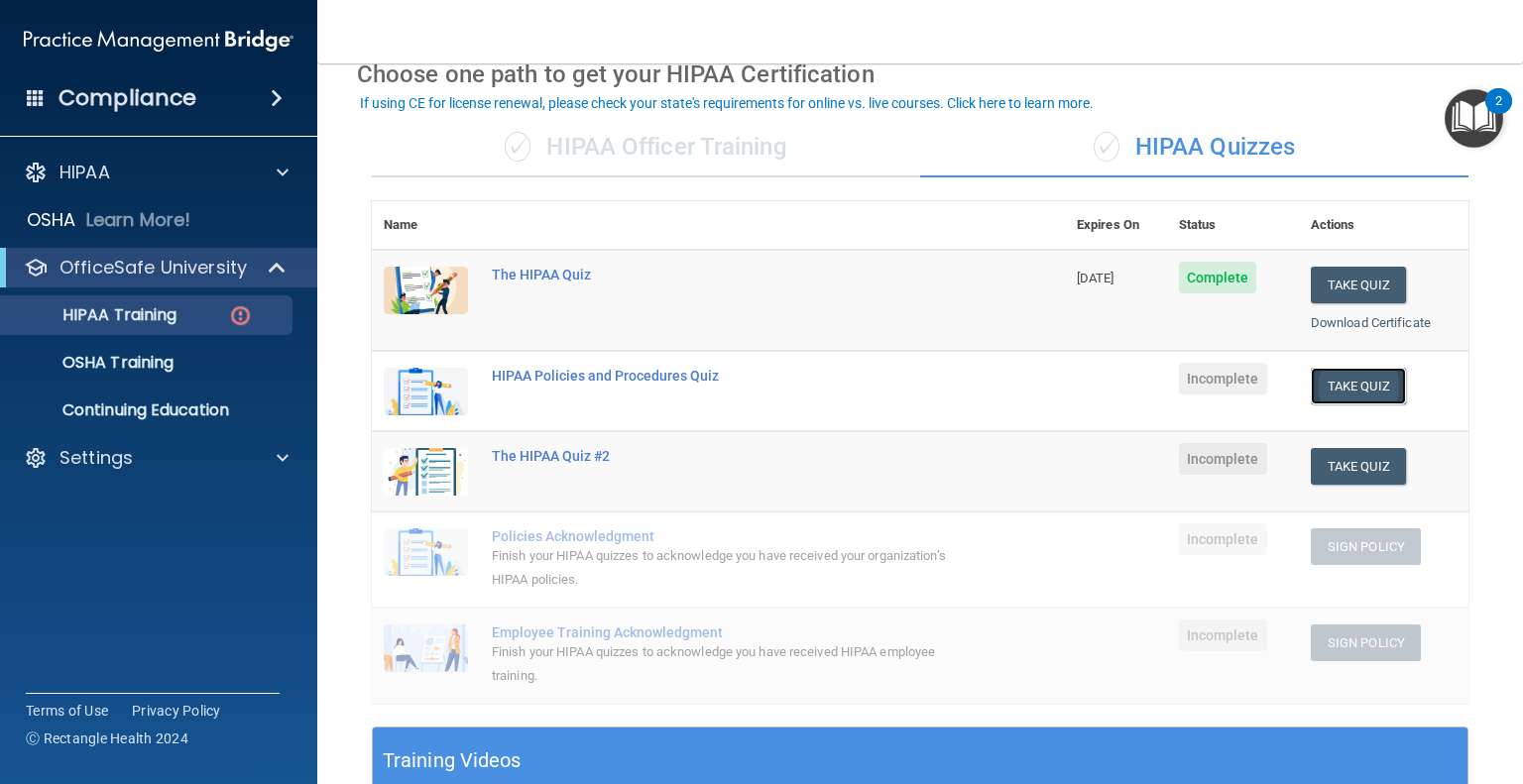click on "Take Quiz" at bounding box center [1358, 386] 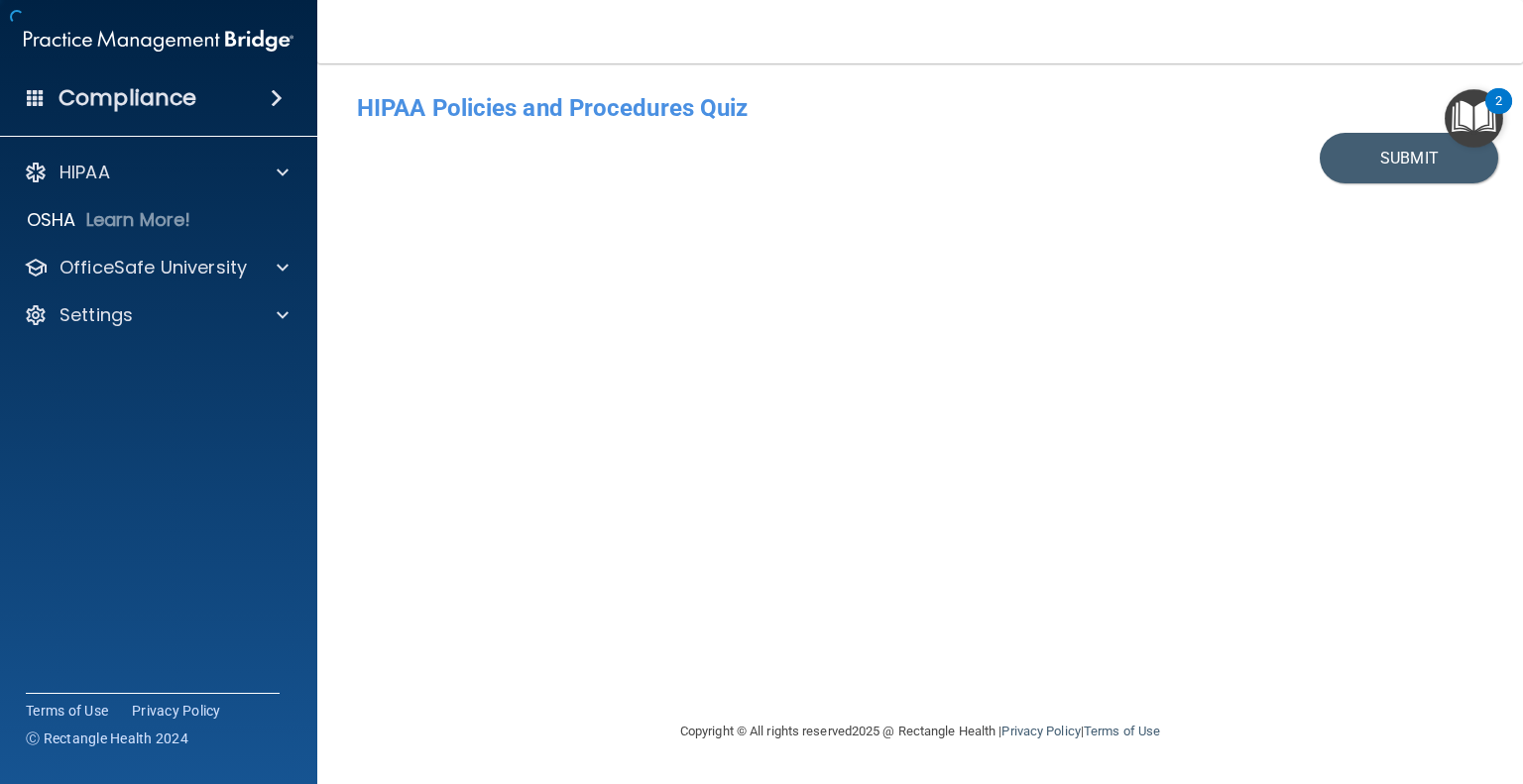 scroll, scrollTop: 0, scrollLeft: 0, axis: both 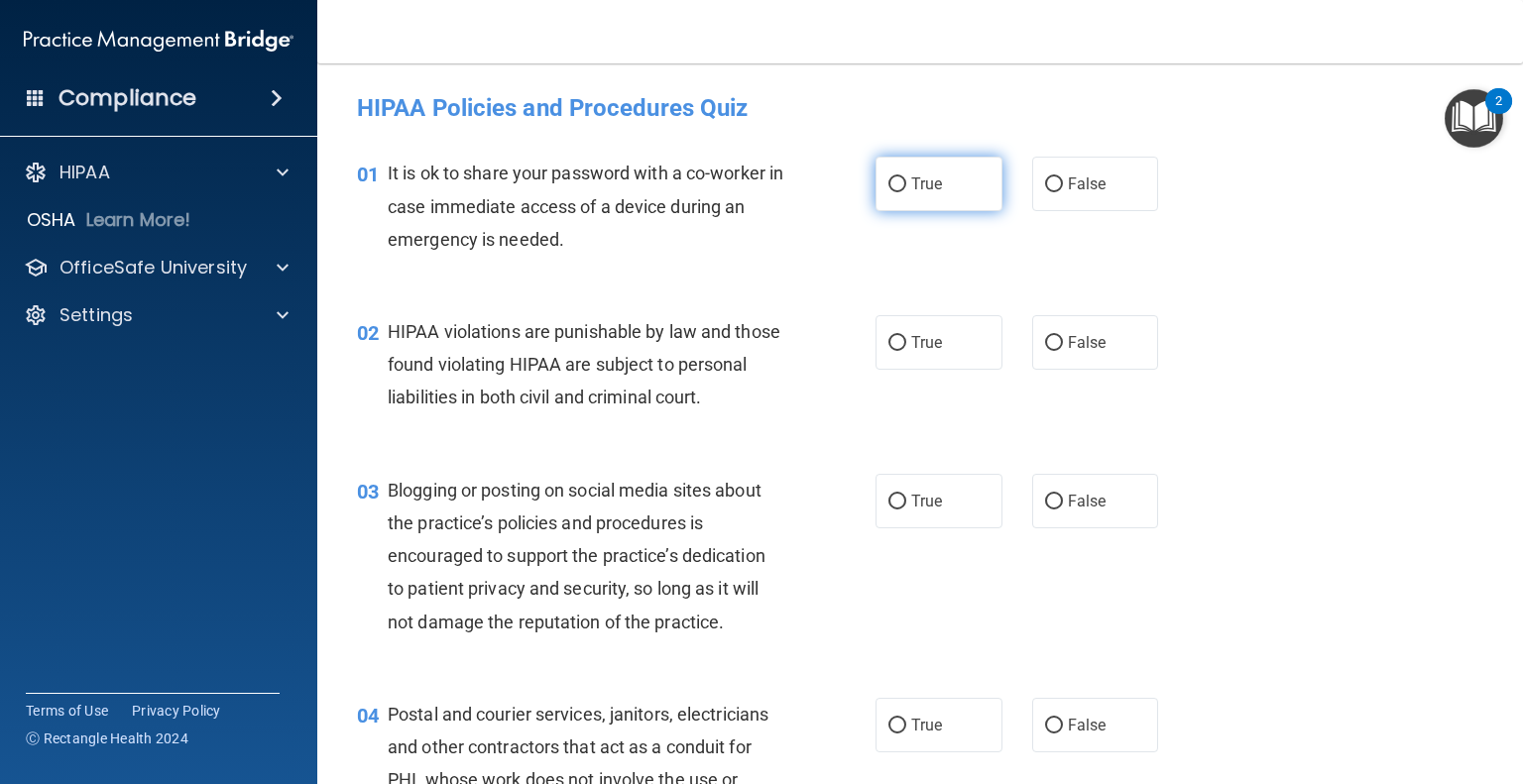 click on "True" at bounding box center [897, 184] 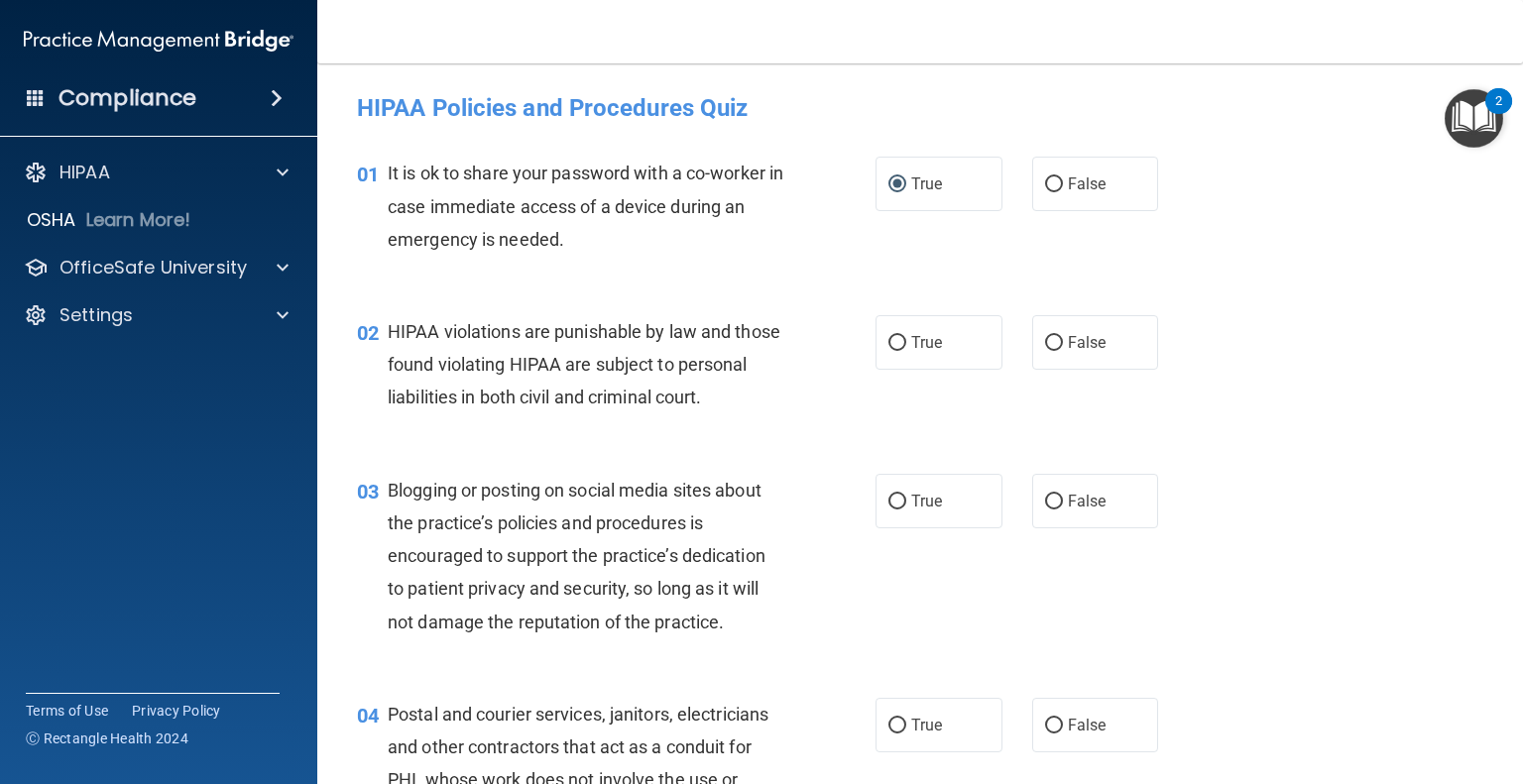 drag, startPoint x: 877, startPoint y: 340, endPoint x: 879, endPoint y: 400, distance: 60.033324 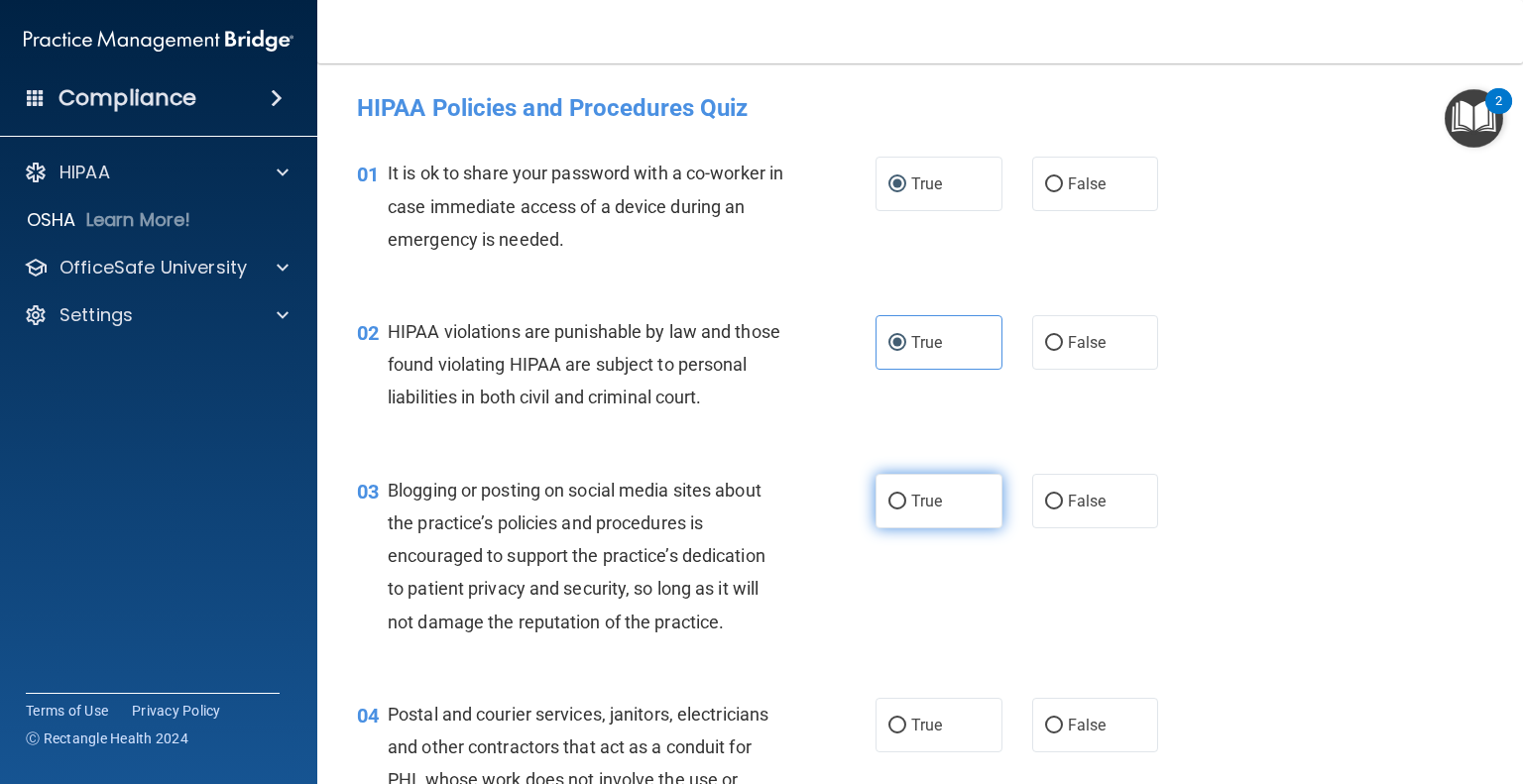 click on "True" at bounding box center (897, 502) 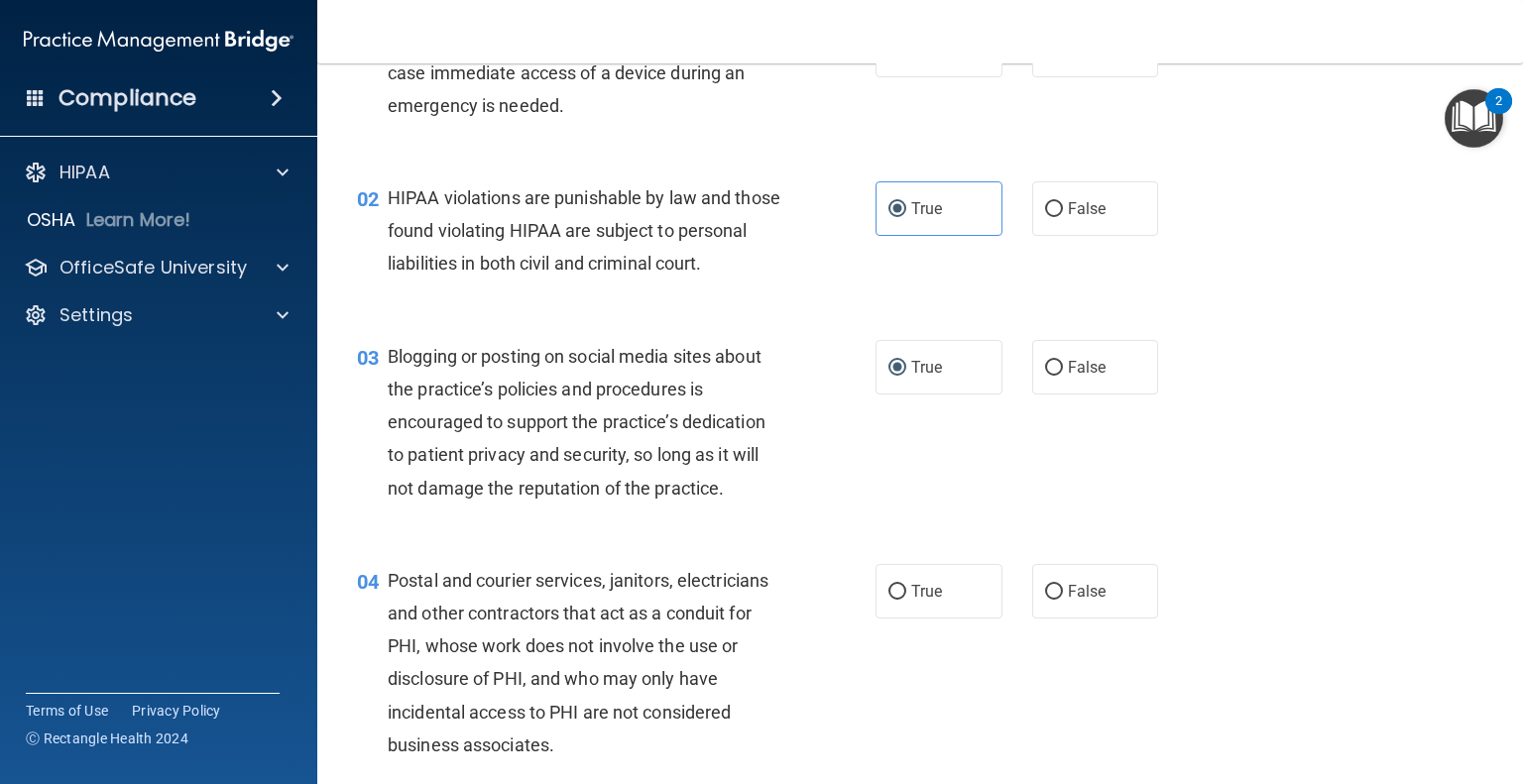 scroll, scrollTop: 297, scrollLeft: 0, axis: vertical 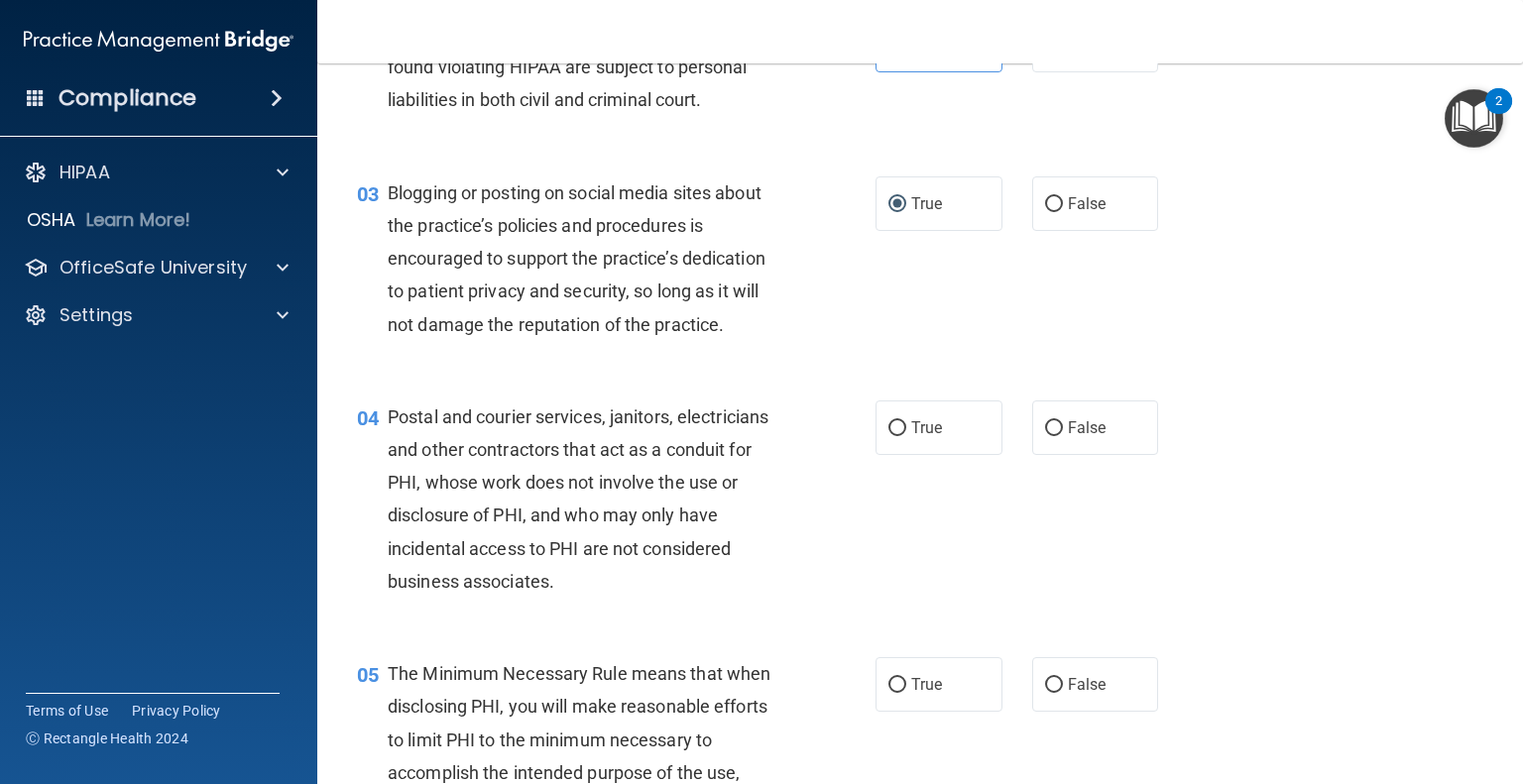drag, startPoint x: 896, startPoint y: 475, endPoint x: 900, endPoint y: 499, distance: 24.33105 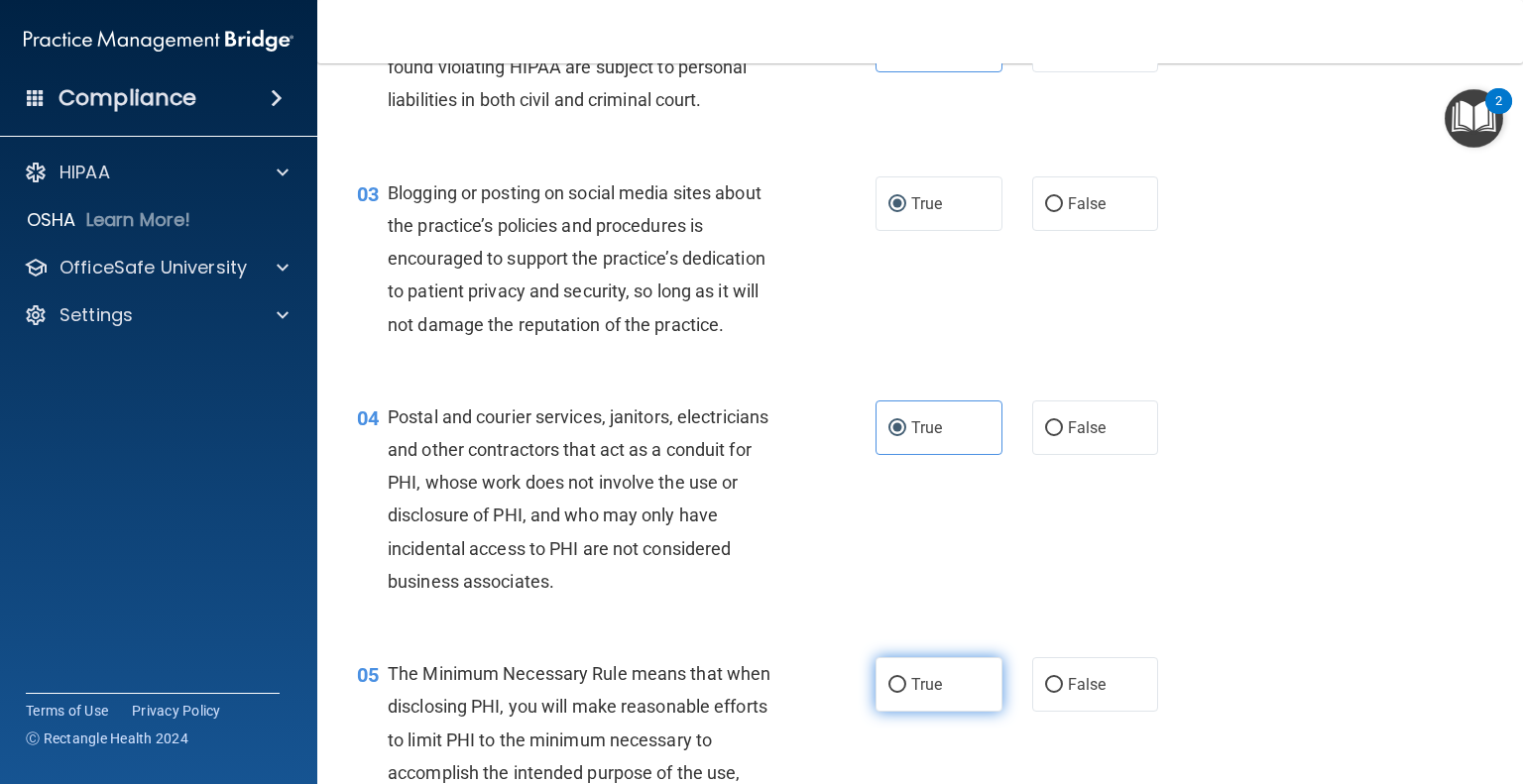 click on "True" at bounding box center (939, 684) 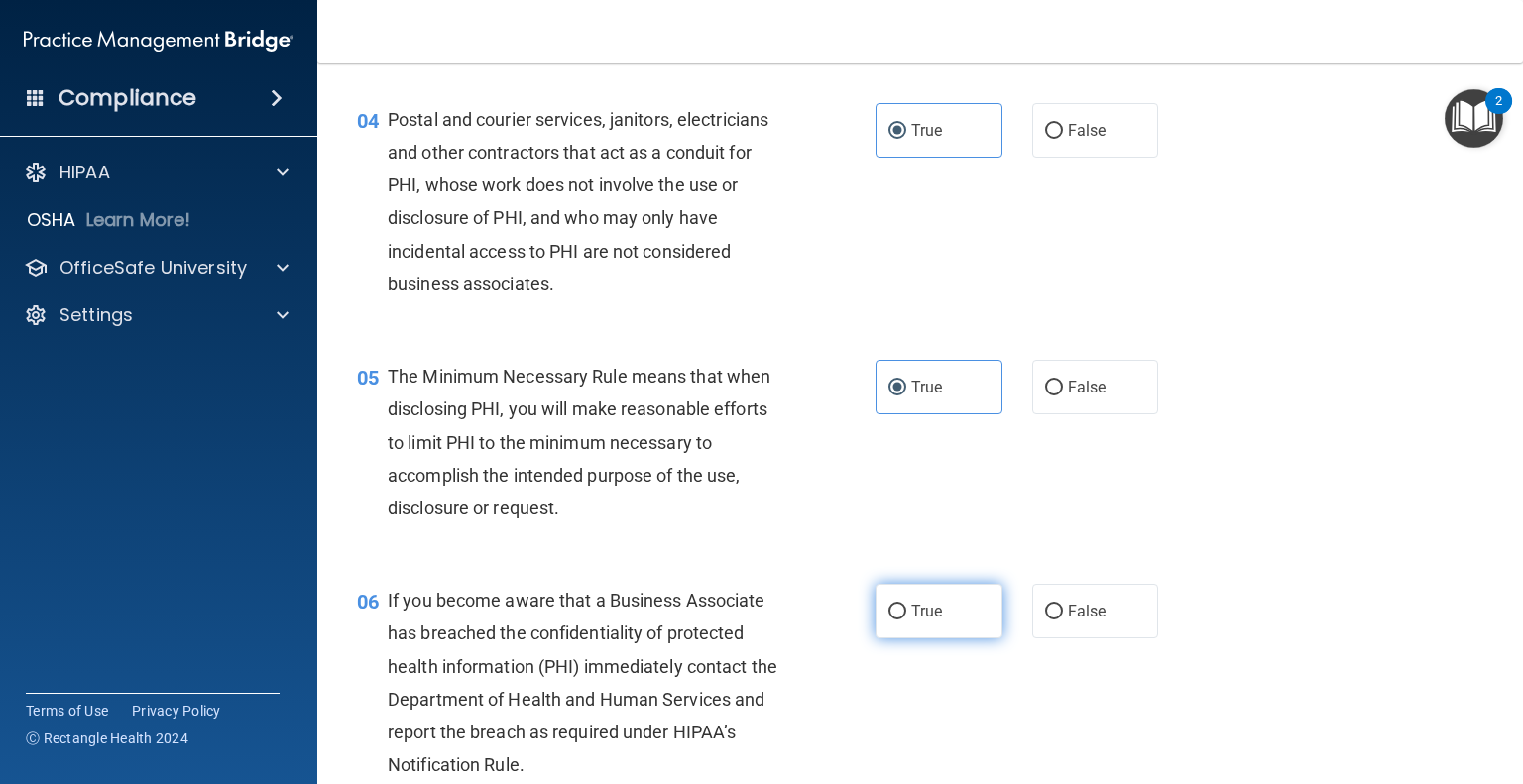 click on "True" at bounding box center (926, 611) 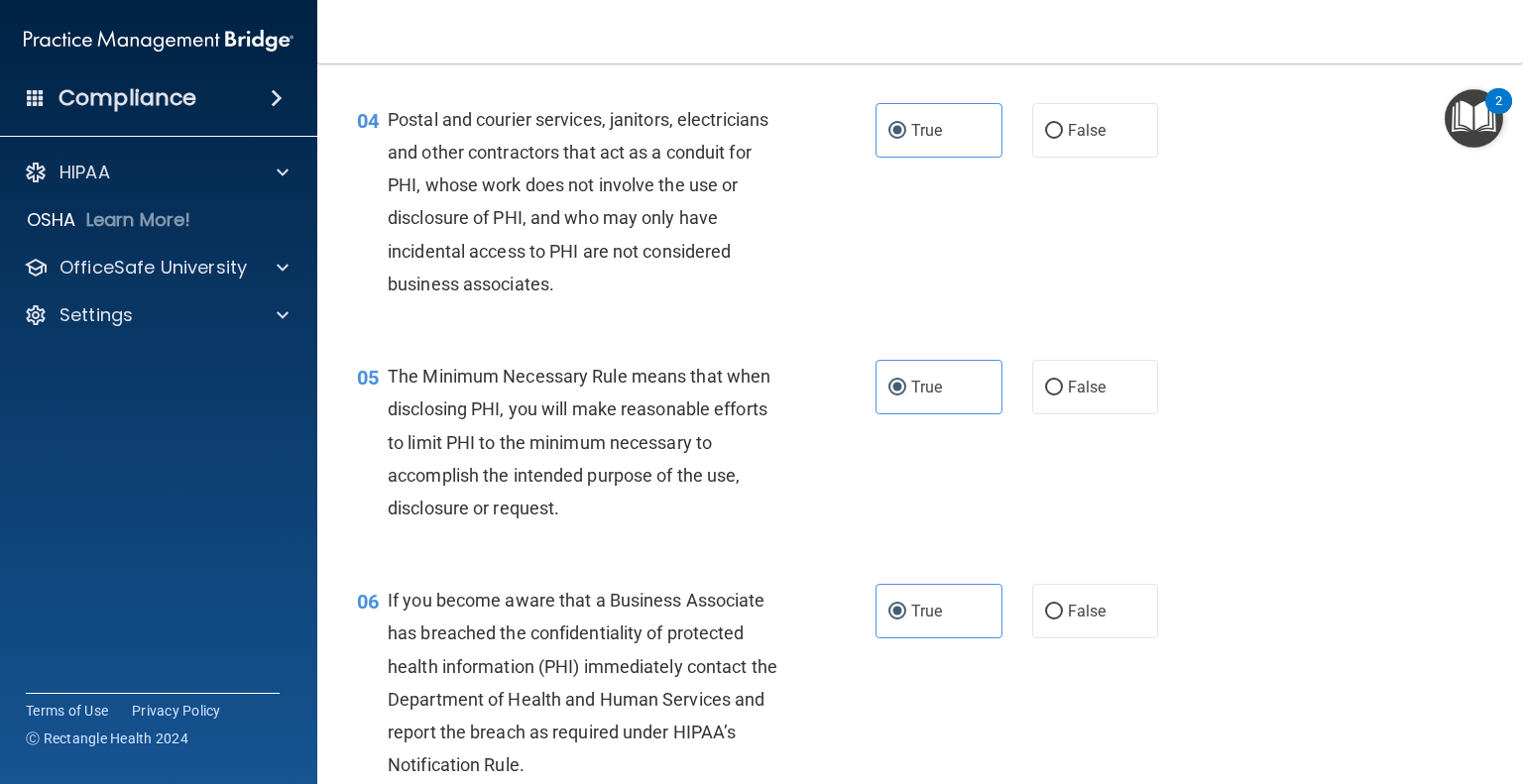 scroll, scrollTop: 892, scrollLeft: 0, axis: vertical 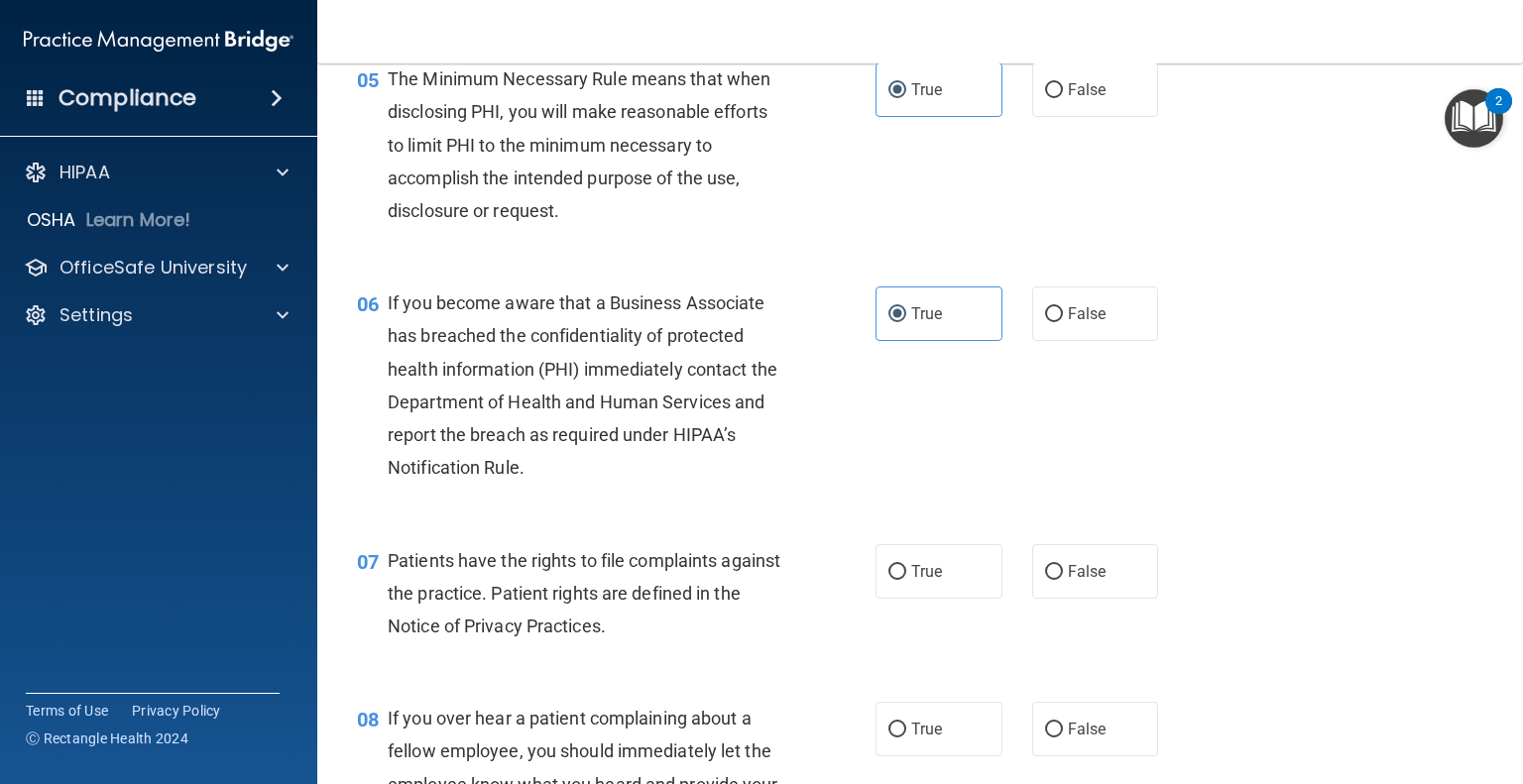 drag, startPoint x: 934, startPoint y: 597, endPoint x: 951, endPoint y: 661, distance: 66.21933 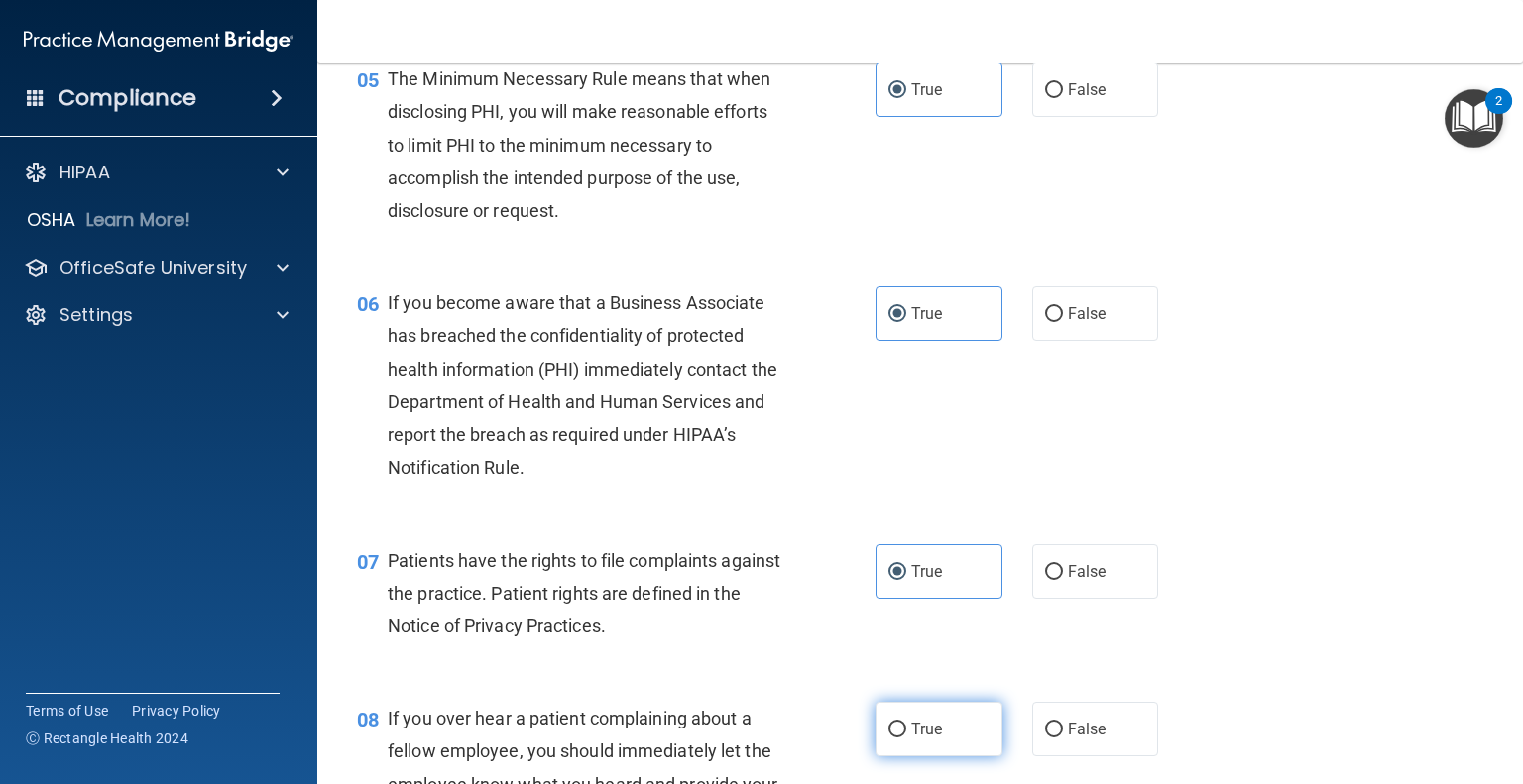 click on "True" at bounding box center (926, 728) 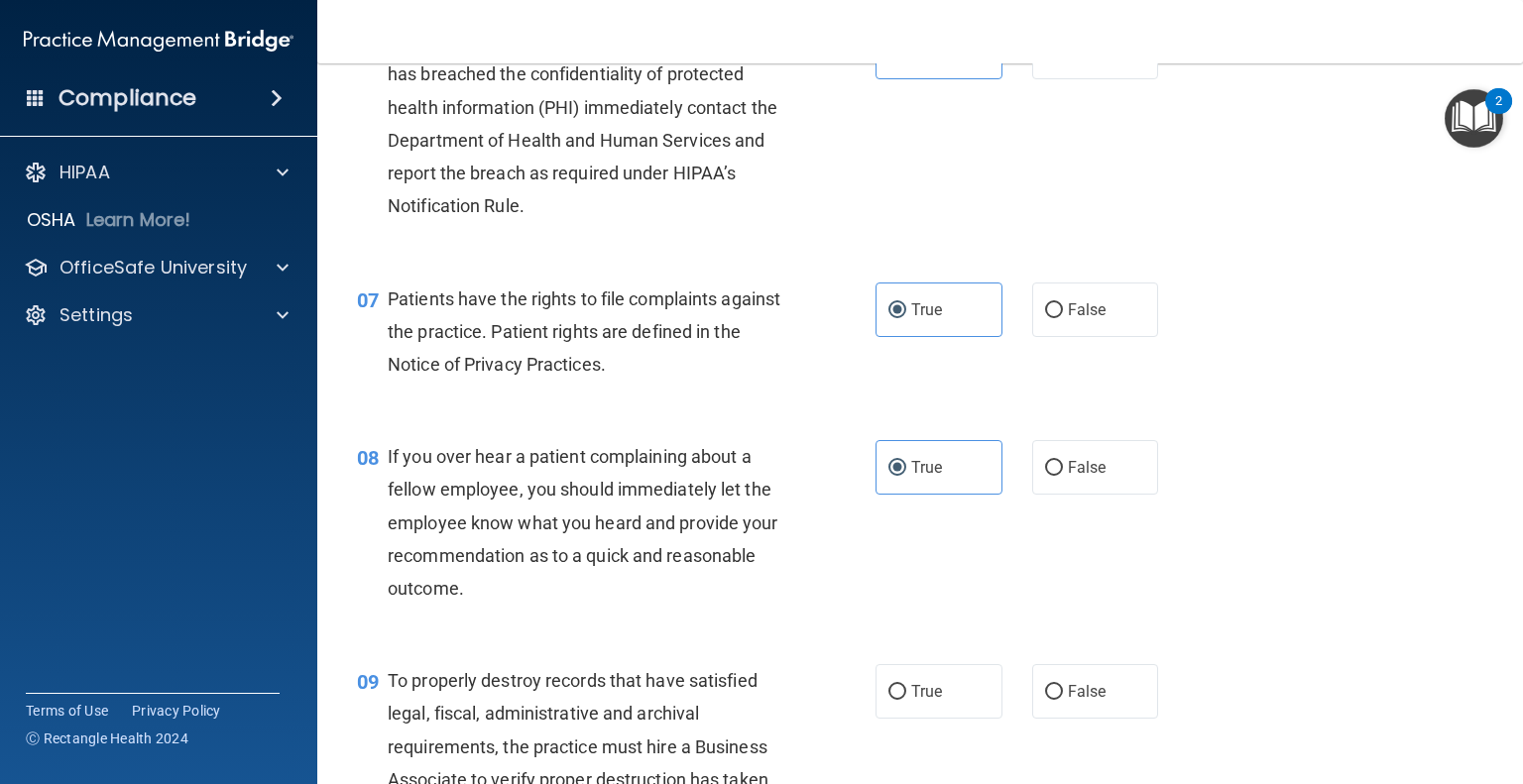 scroll, scrollTop: 1388, scrollLeft: 0, axis: vertical 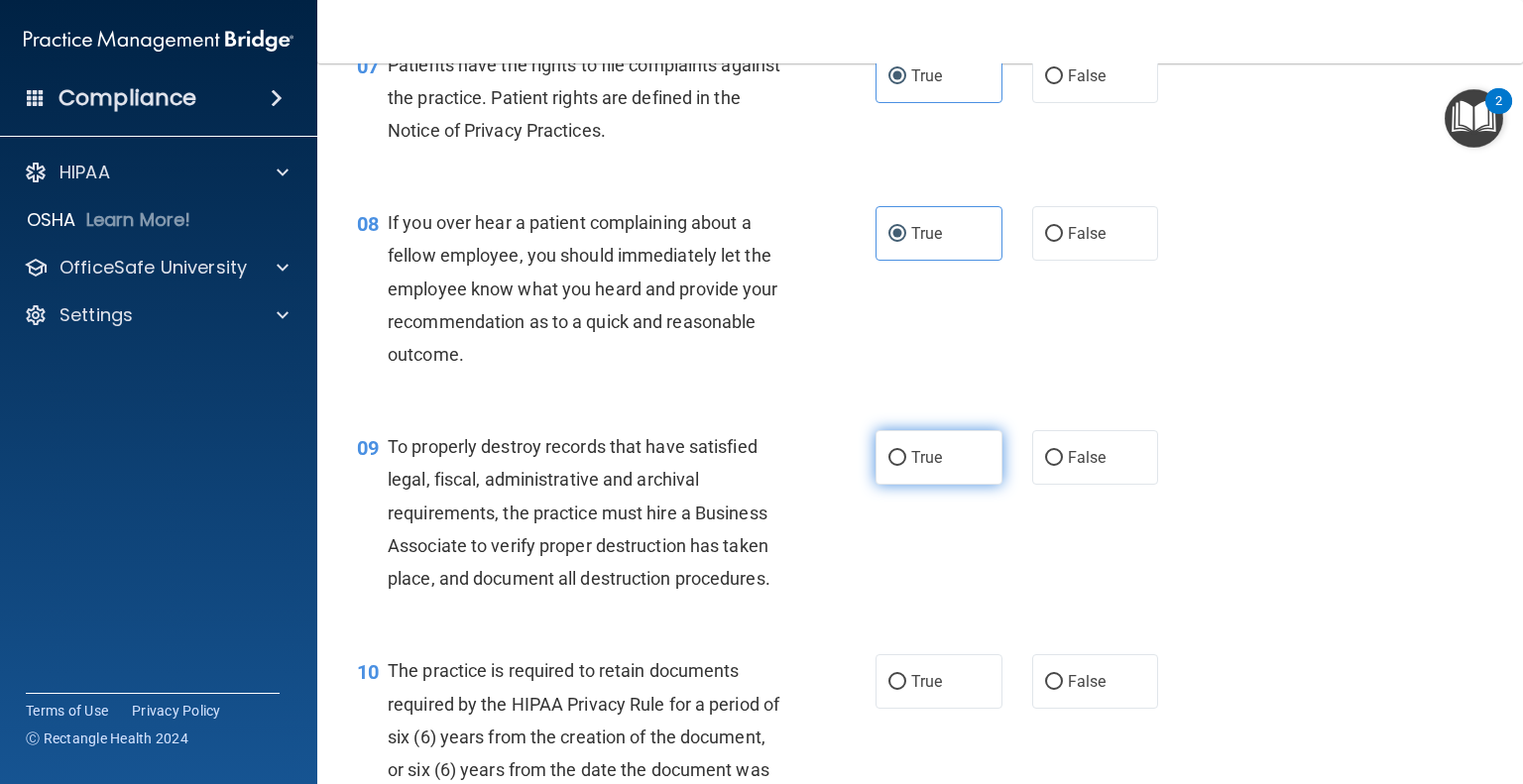 click on "True" at bounding box center [926, 457] 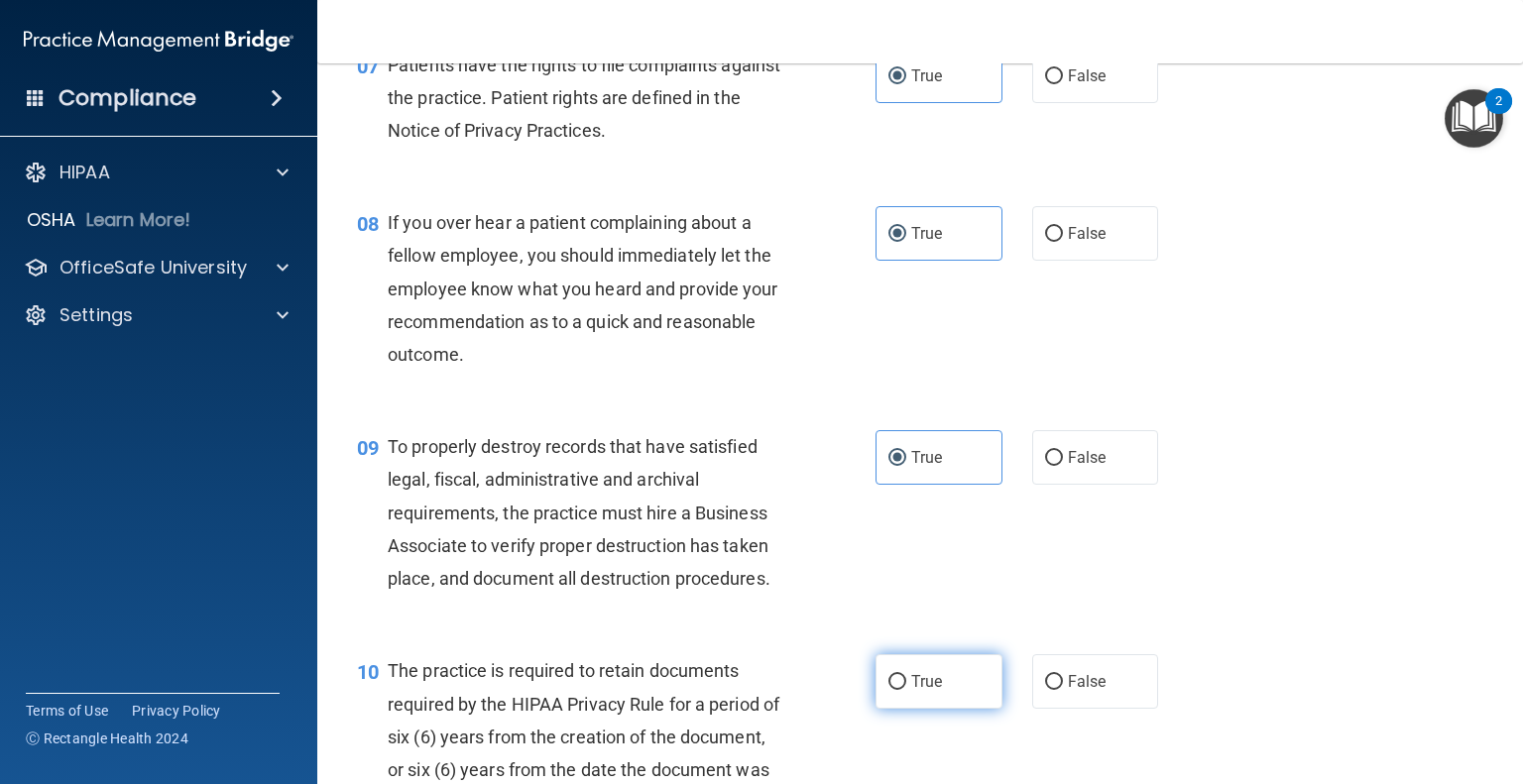 click on "True" at bounding box center [926, 681] 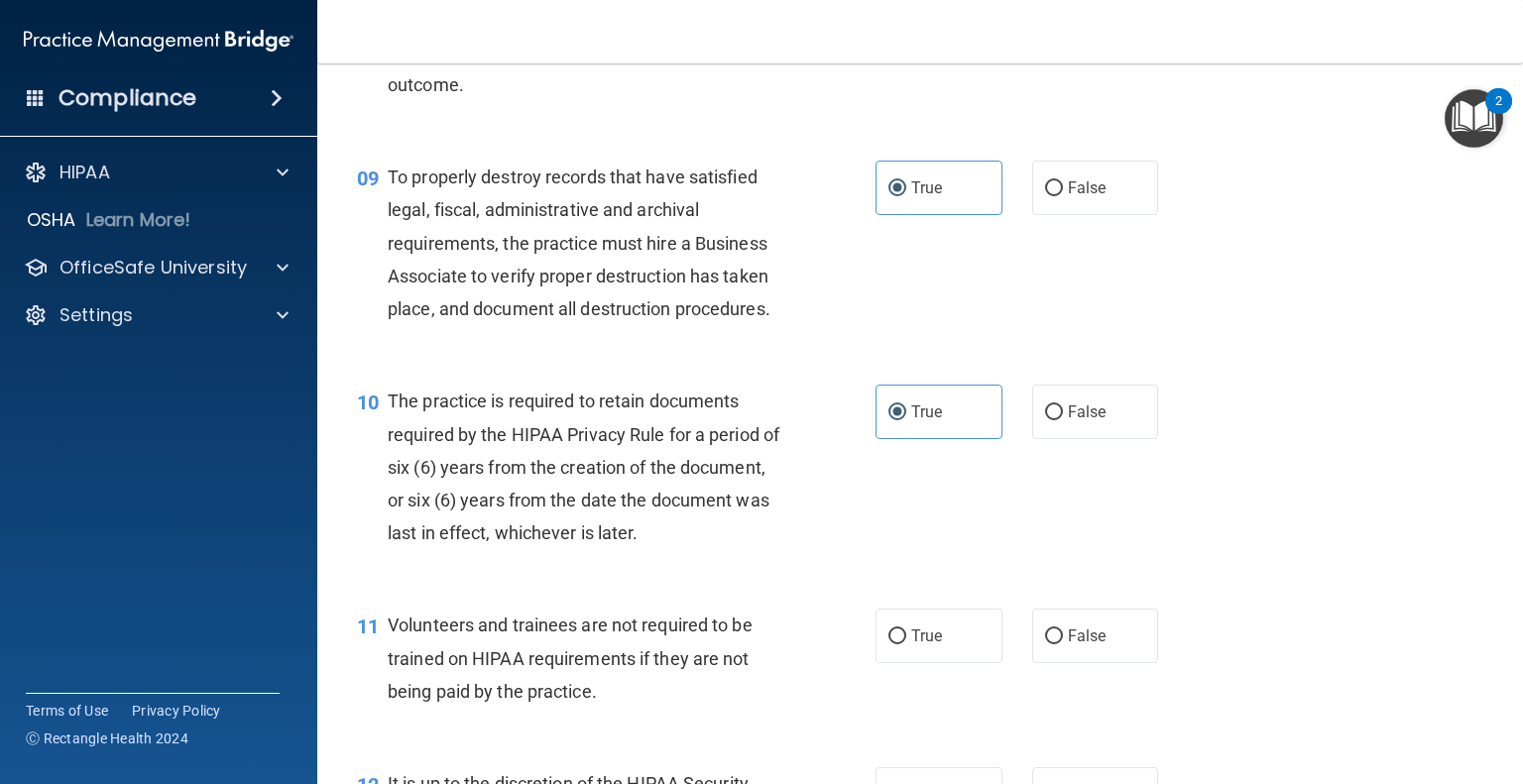 scroll, scrollTop: 1784, scrollLeft: 0, axis: vertical 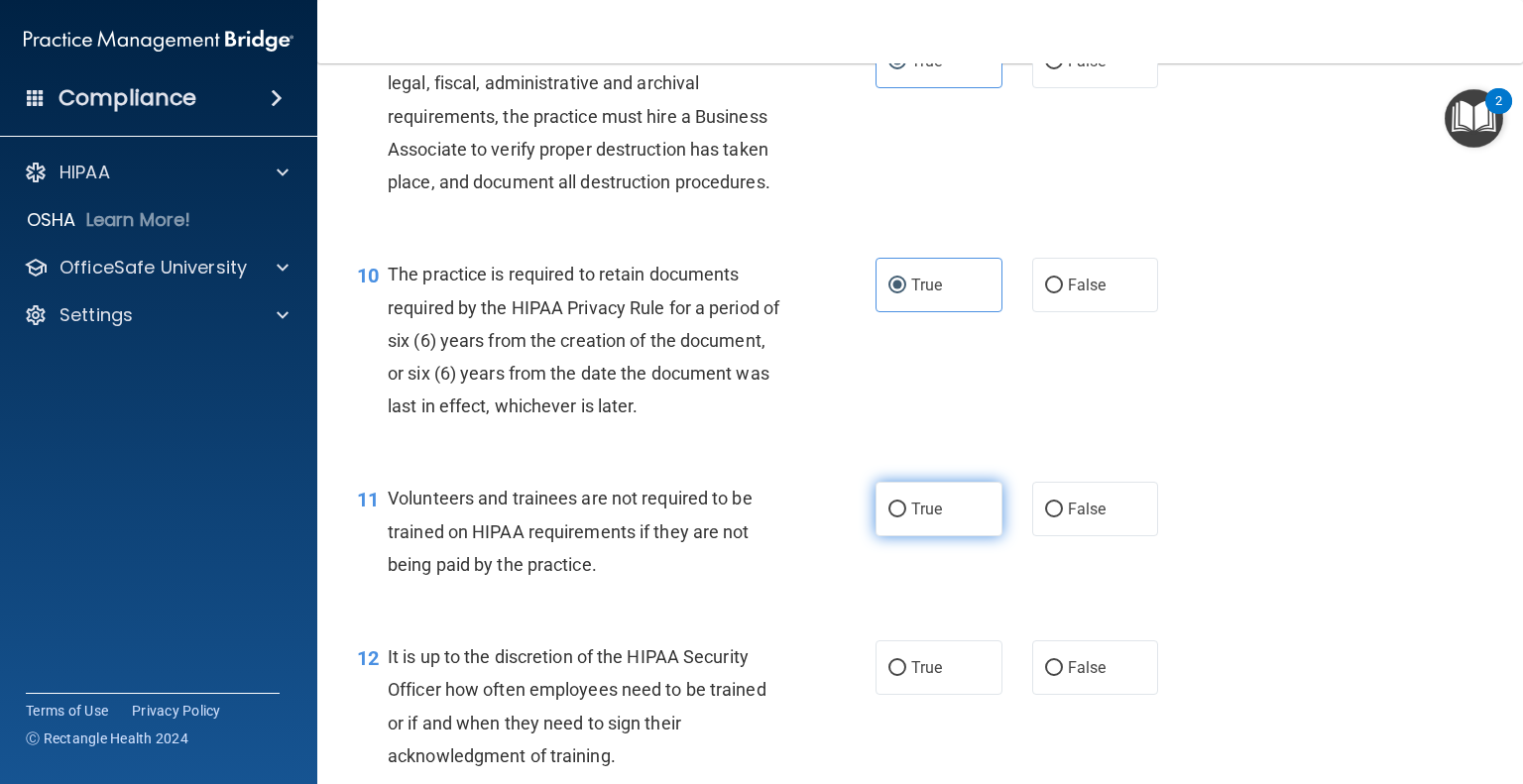 click on "True" at bounding box center [939, 508] 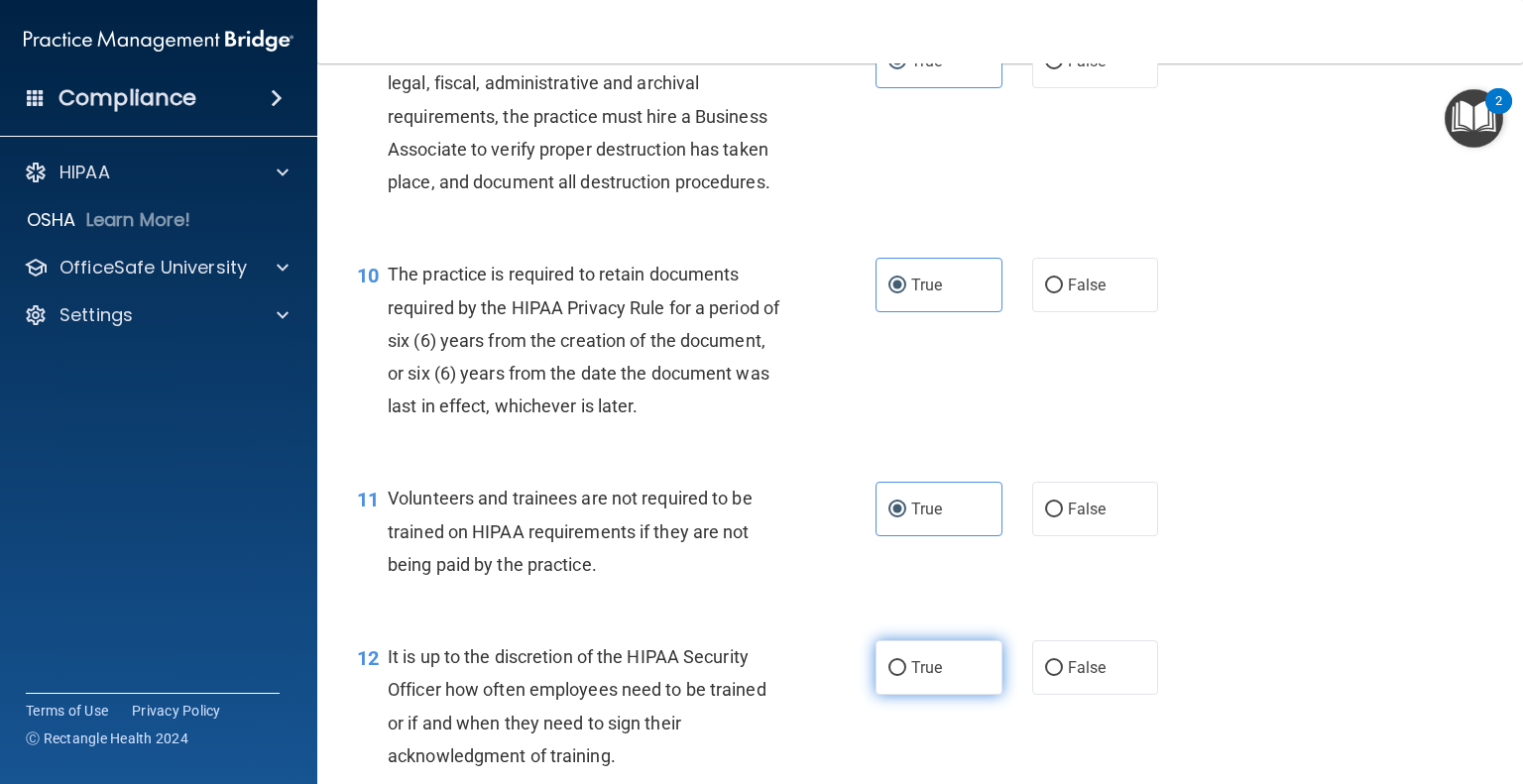click on "True" at bounding box center (939, 667) 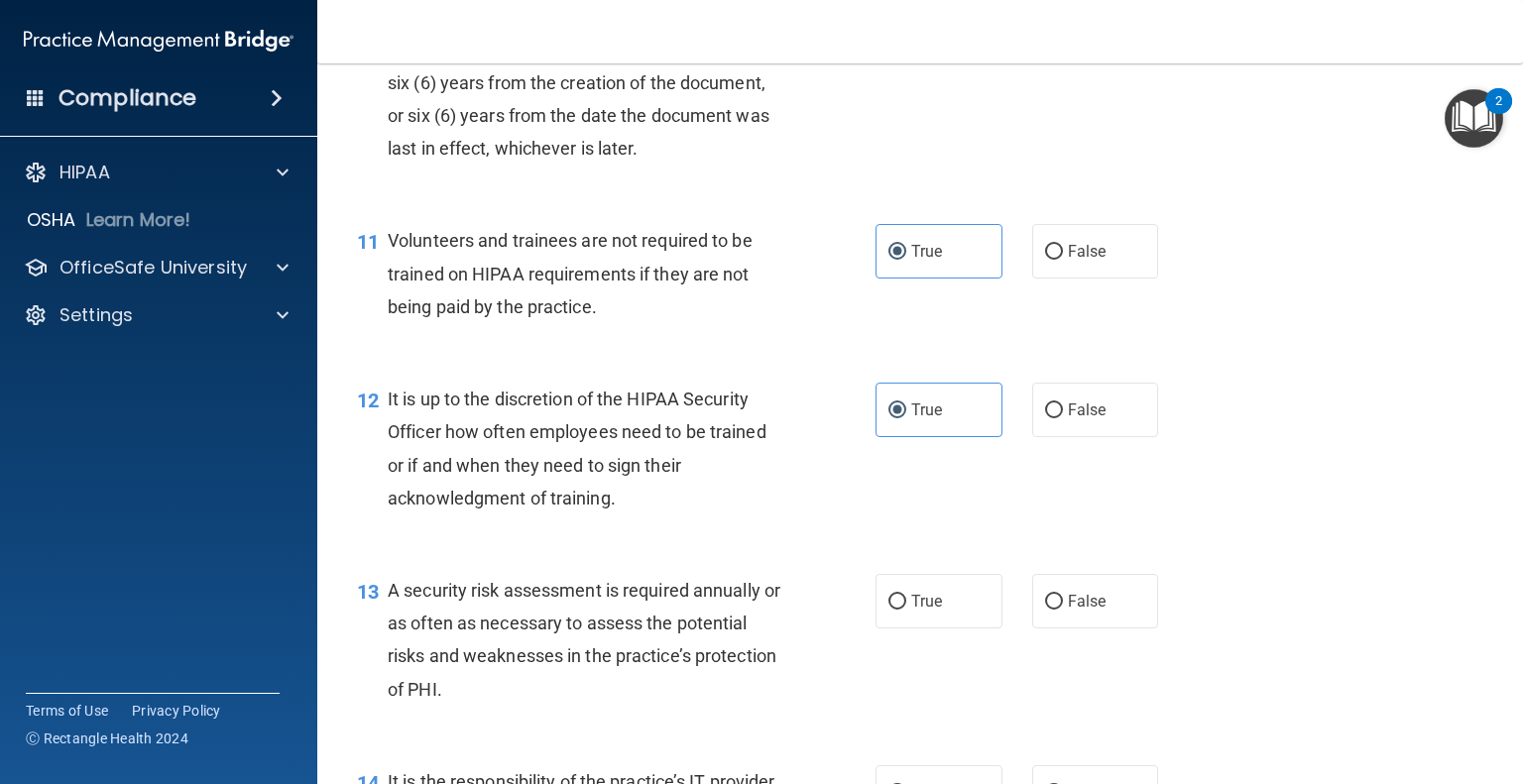 scroll, scrollTop: 2181, scrollLeft: 0, axis: vertical 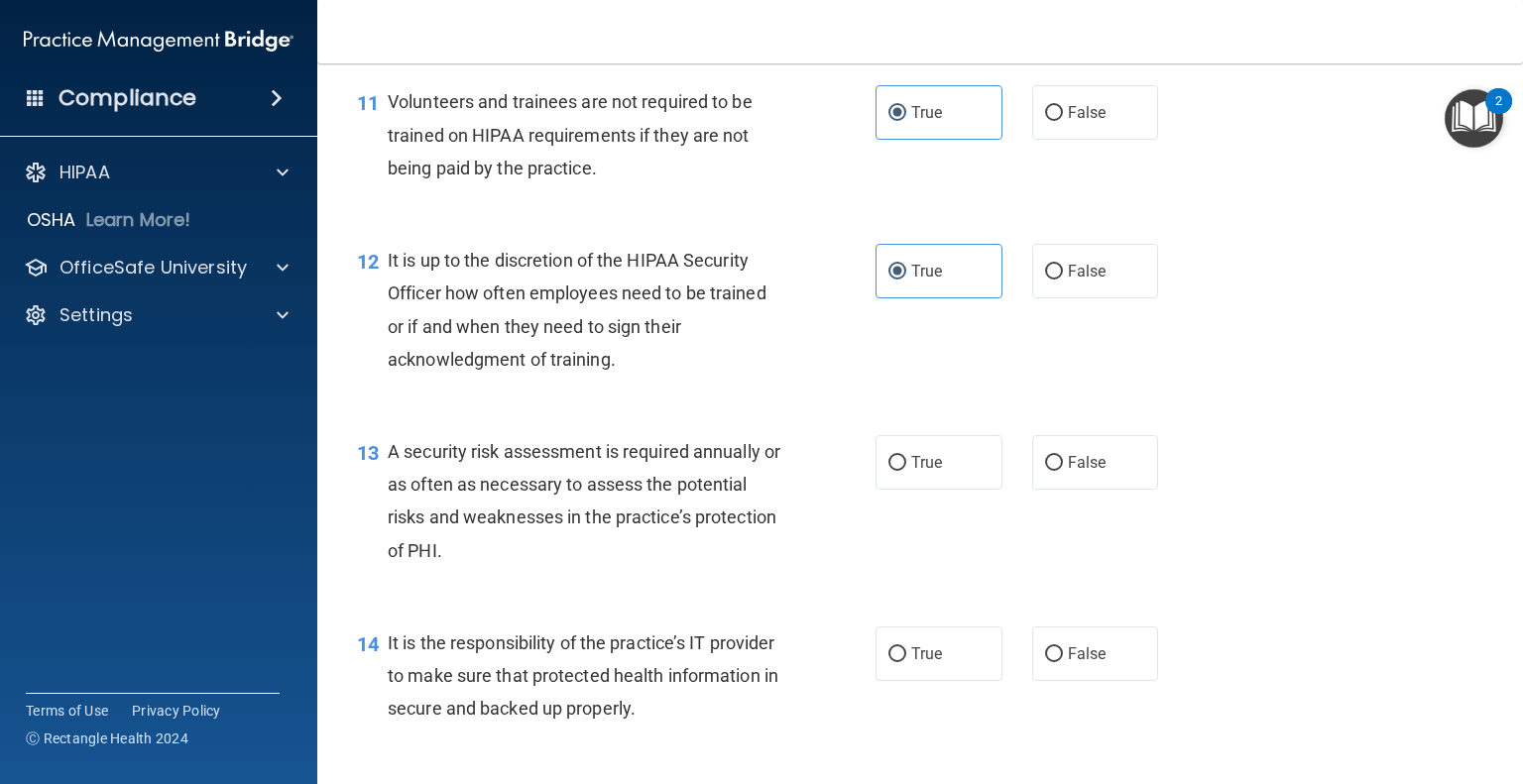 drag, startPoint x: 972, startPoint y: 494, endPoint x: 932, endPoint y: 631, distance: 142.72001 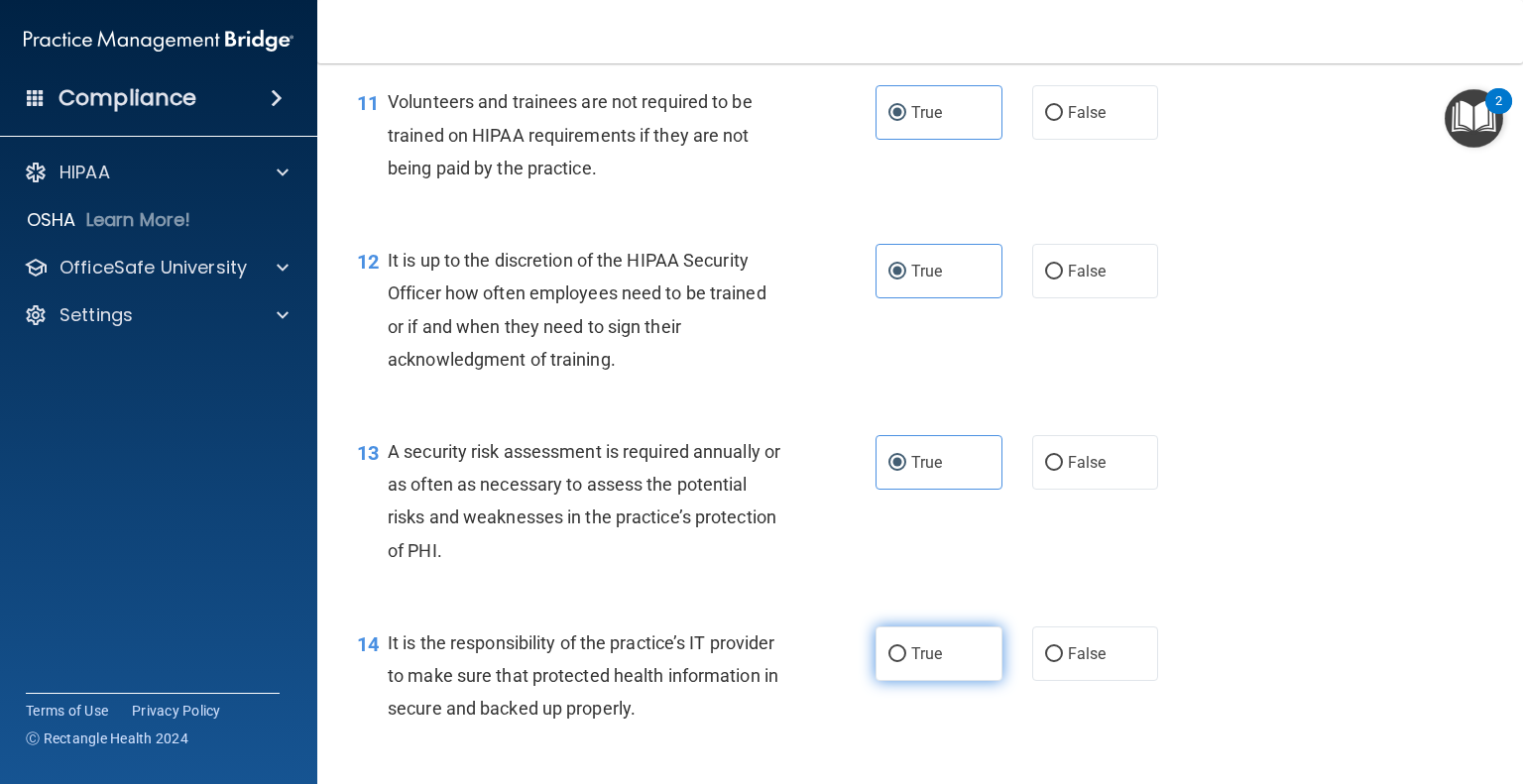 click on "14       It is the responsibility of the practice’s IT provider to make sure that protected health information in secure and backed up properly.                  True           False" at bounding box center (920, 681) 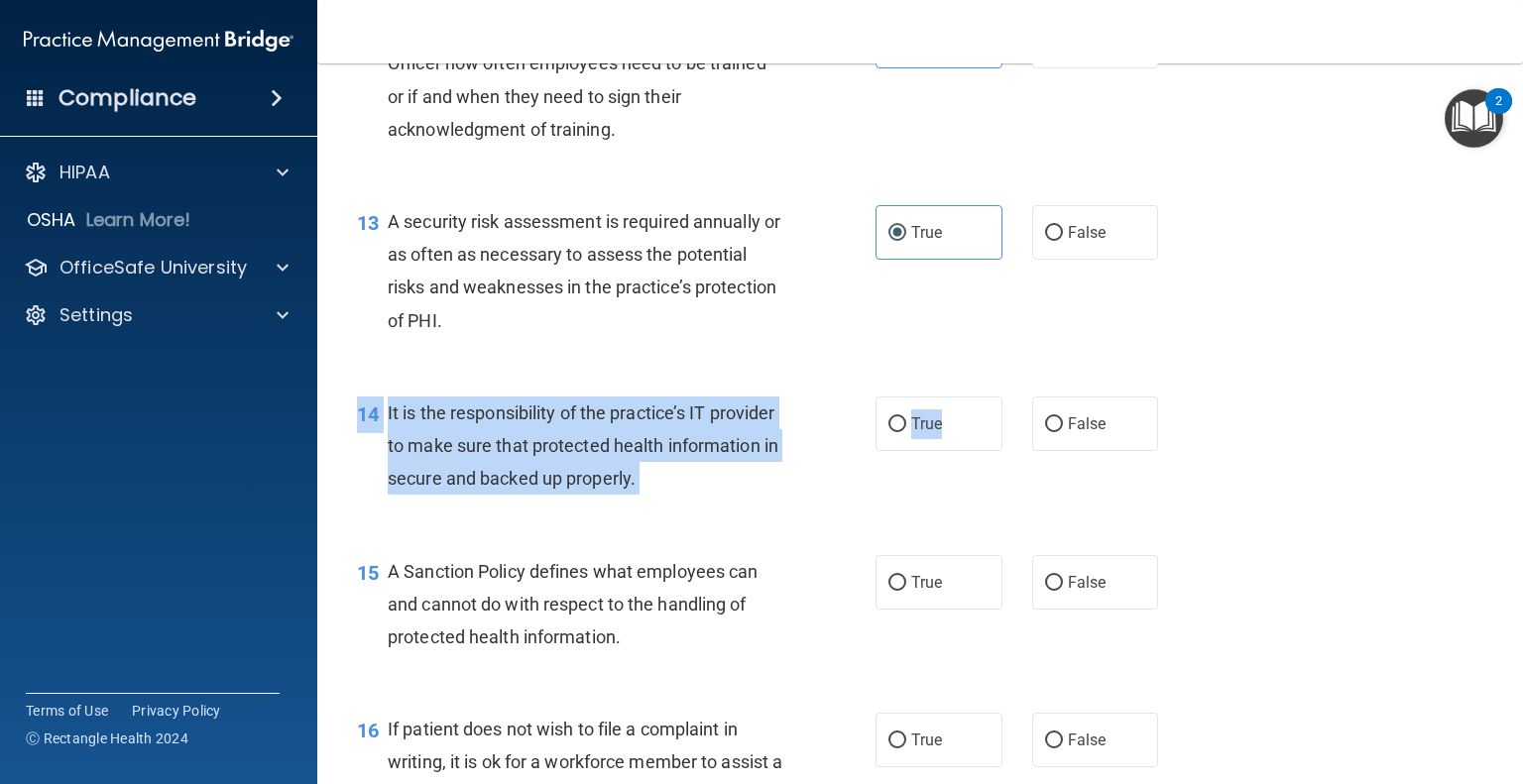 scroll, scrollTop: 2577, scrollLeft: 0, axis: vertical 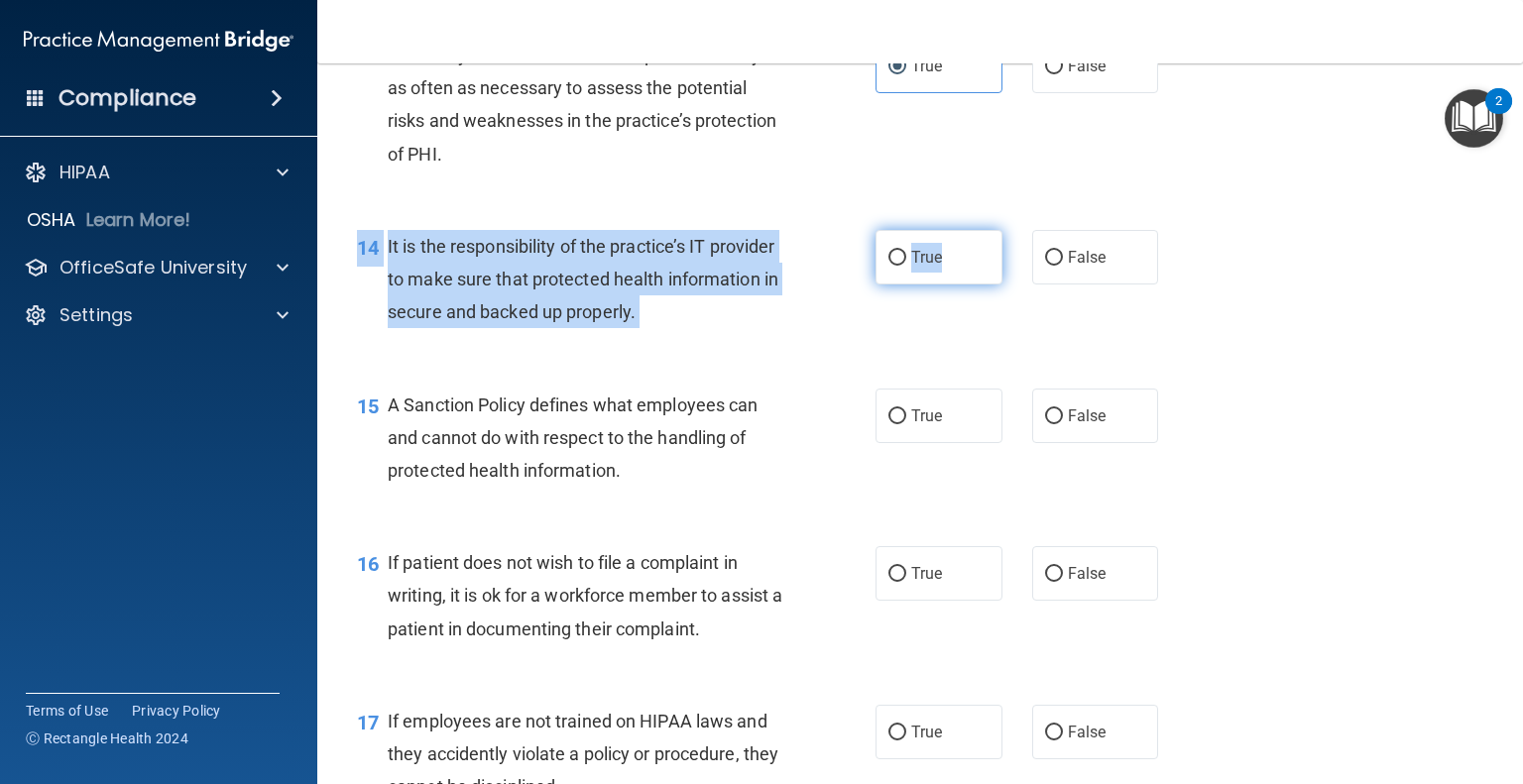 click on "True" at bounding box center [897, 258] 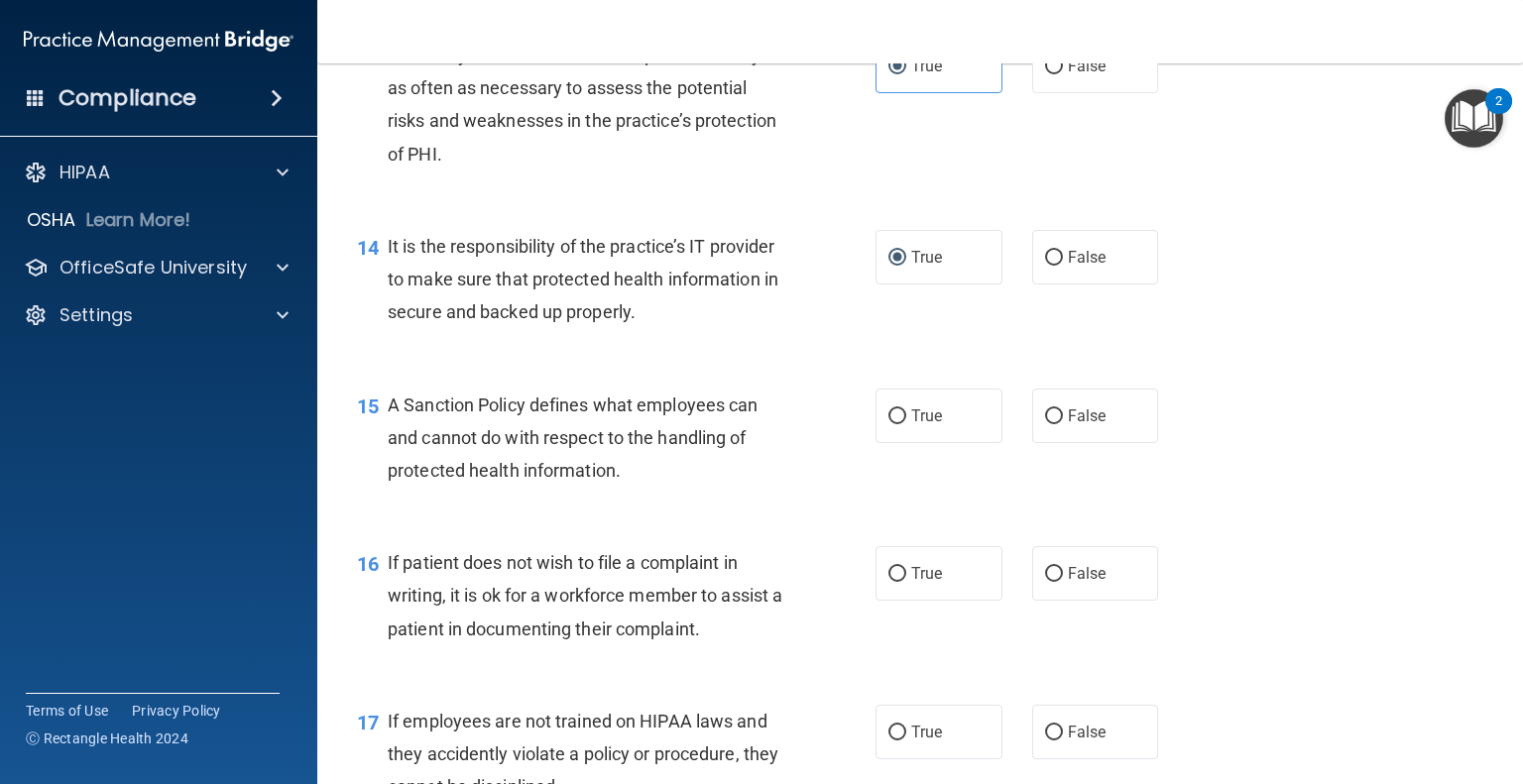 click on "14       It is the responsibility of the practice’s IT provider to make sure that protected health information in secure and backed up properly.                  True           False" at bounding box center (920, 284) 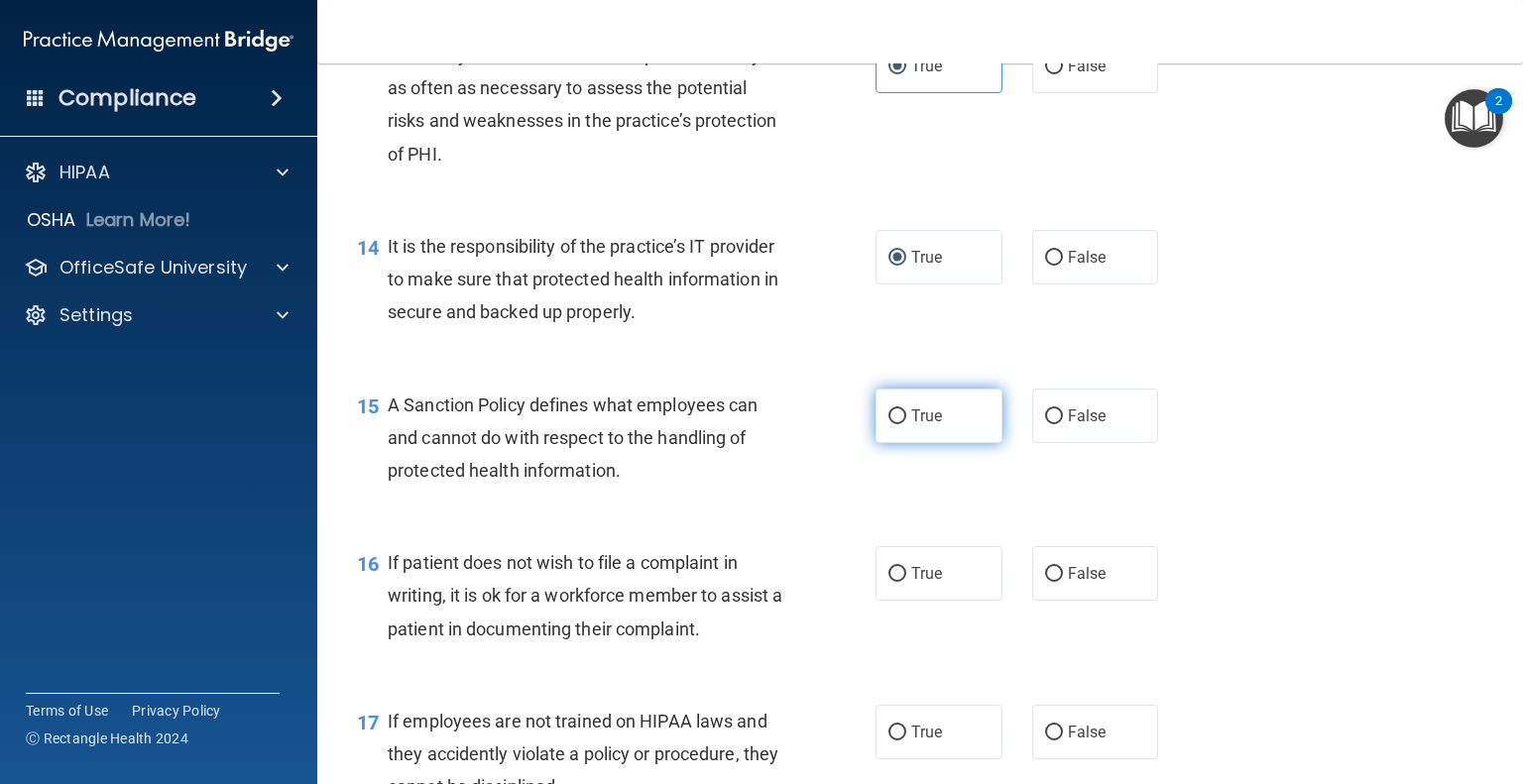 drag, startPoint x: 951, startPoint y: 467, endPoint x: 928, endPoint y: 553, distance: 89.02247 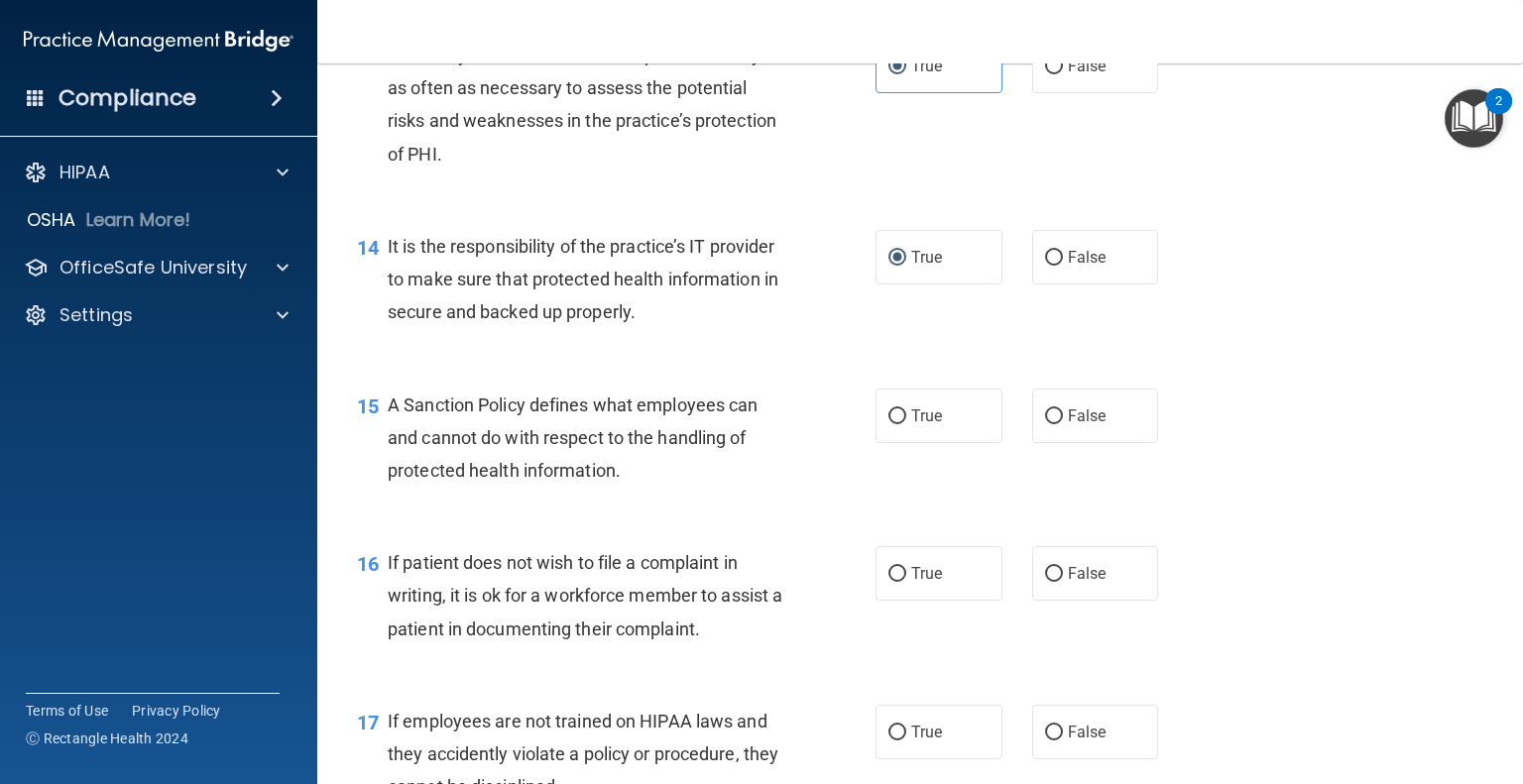 click on "True" at bounding box center [897, 416] 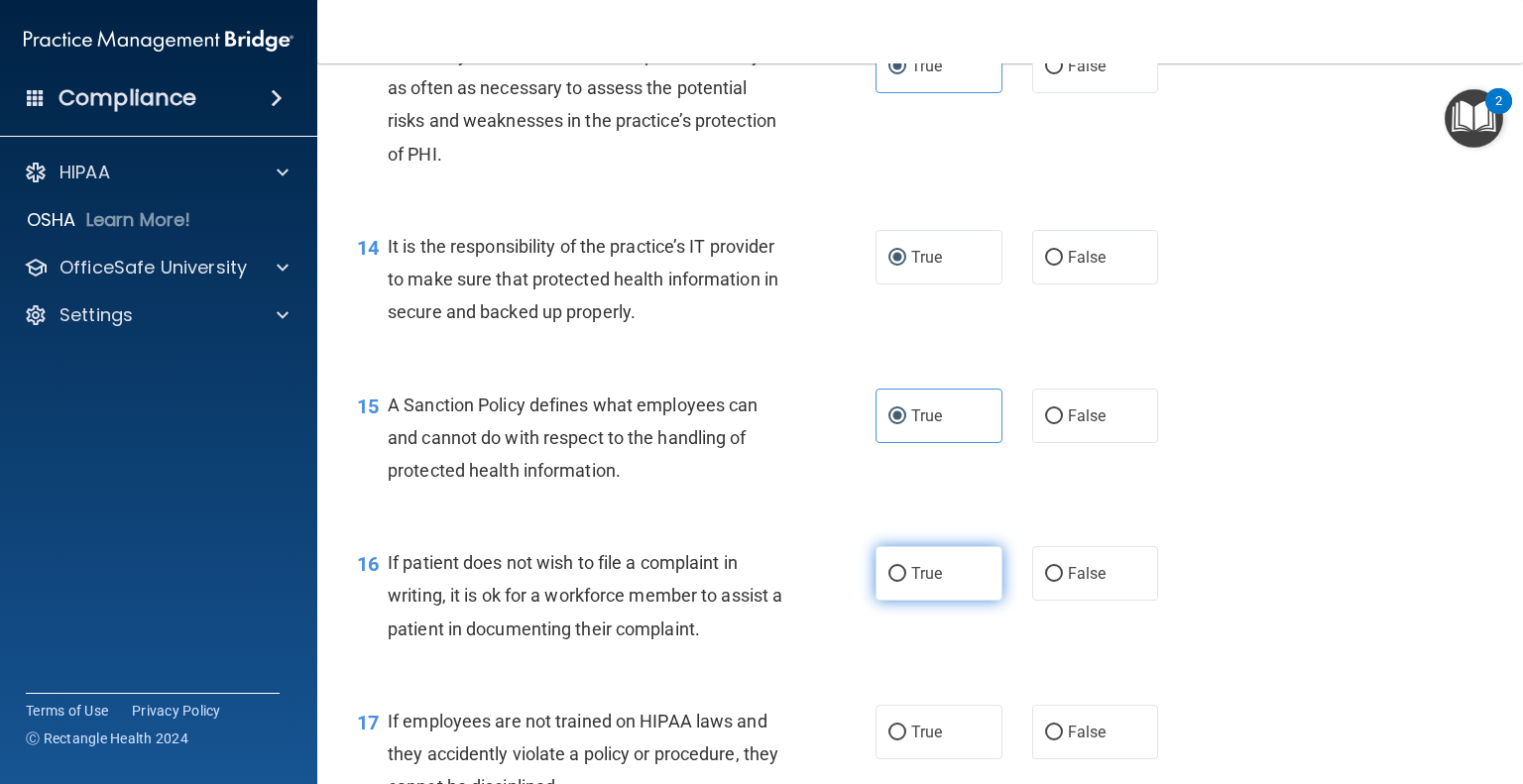 drag, startPoint x: 920, startPoint y: 590, endPoint x: 921, endPoint y: 601, distance: 11.045361 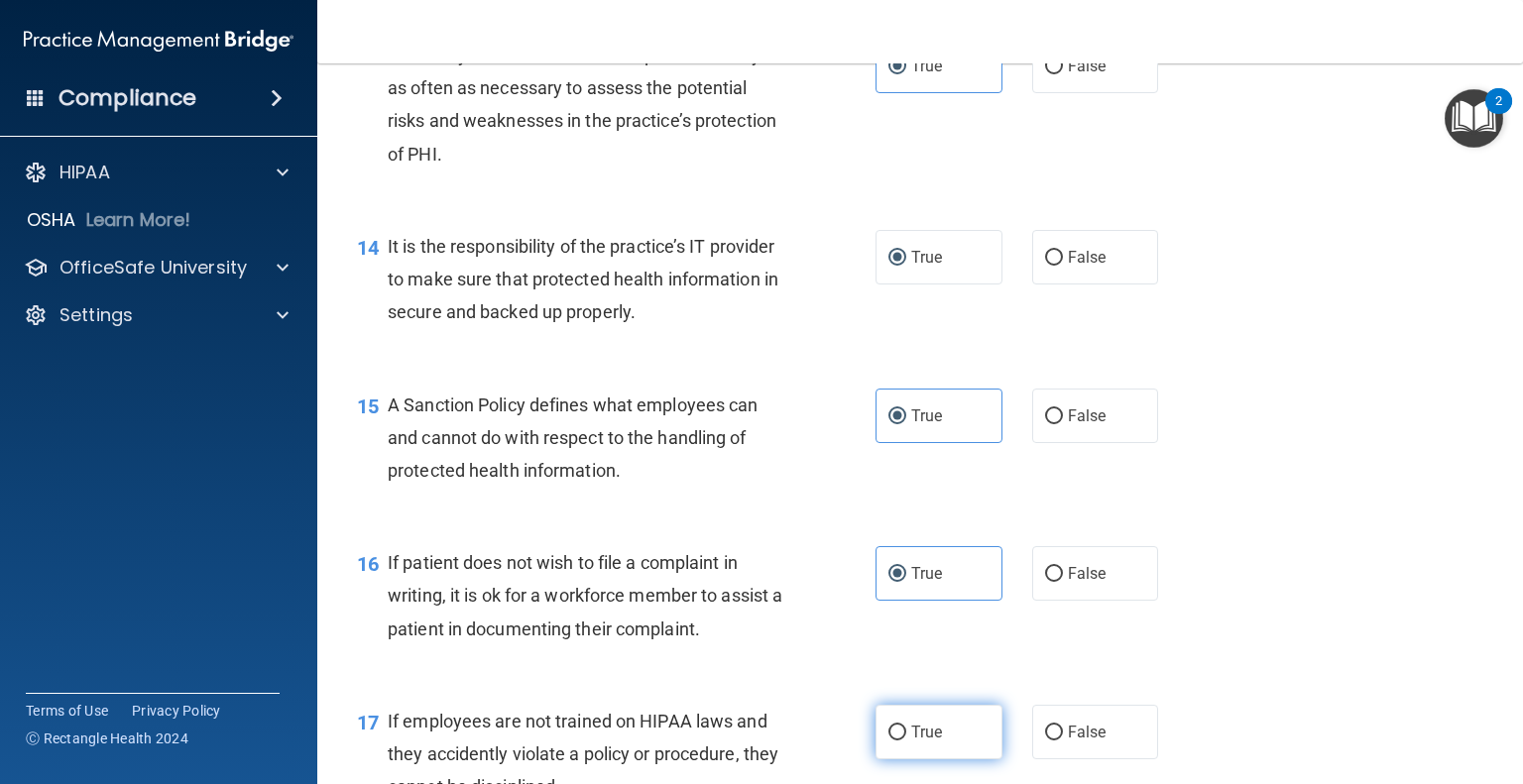 click on "True" at bounding box center (939, 731) 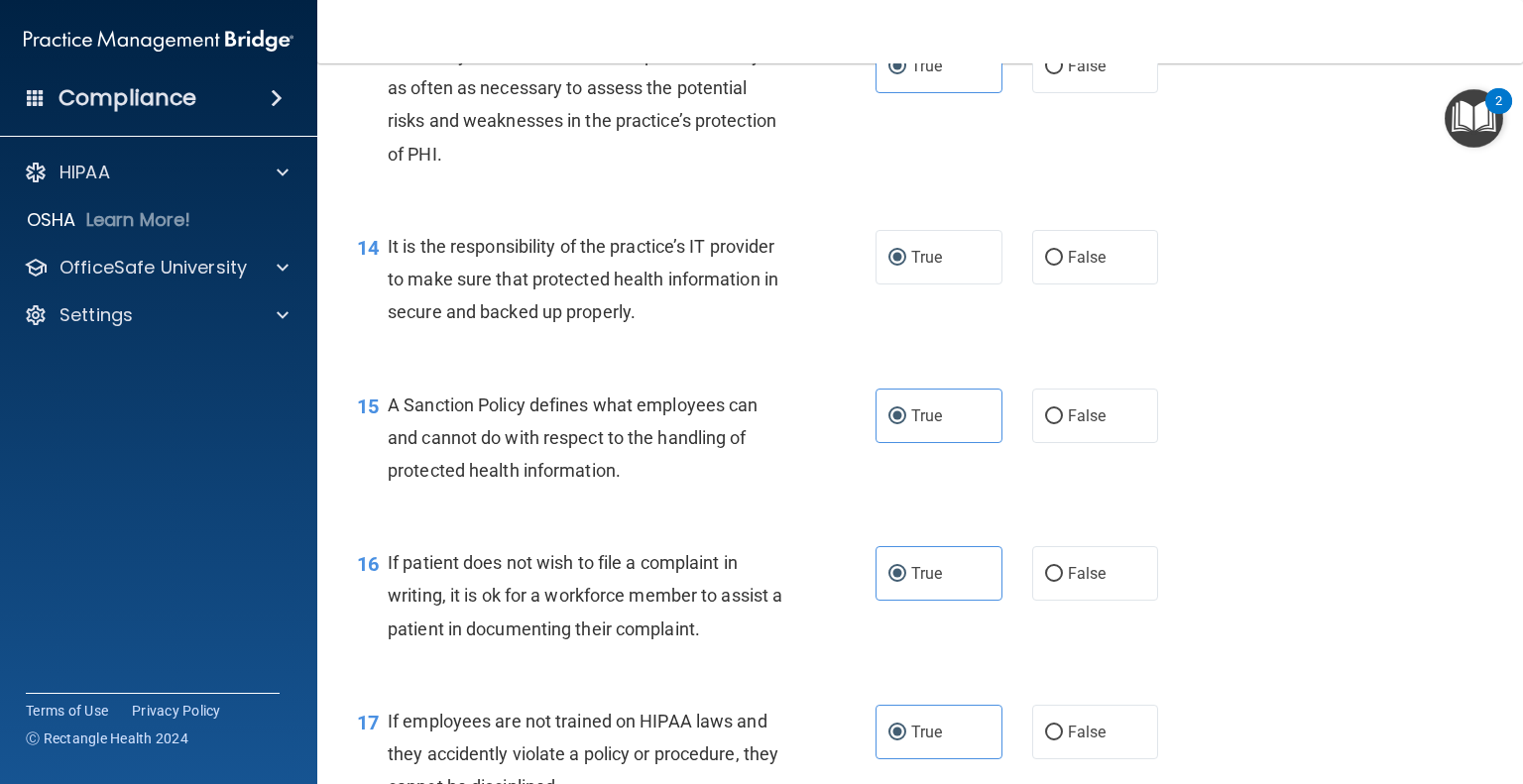 scroll, scrollTop: 2874, scrollLeft: 0, axis: vertical 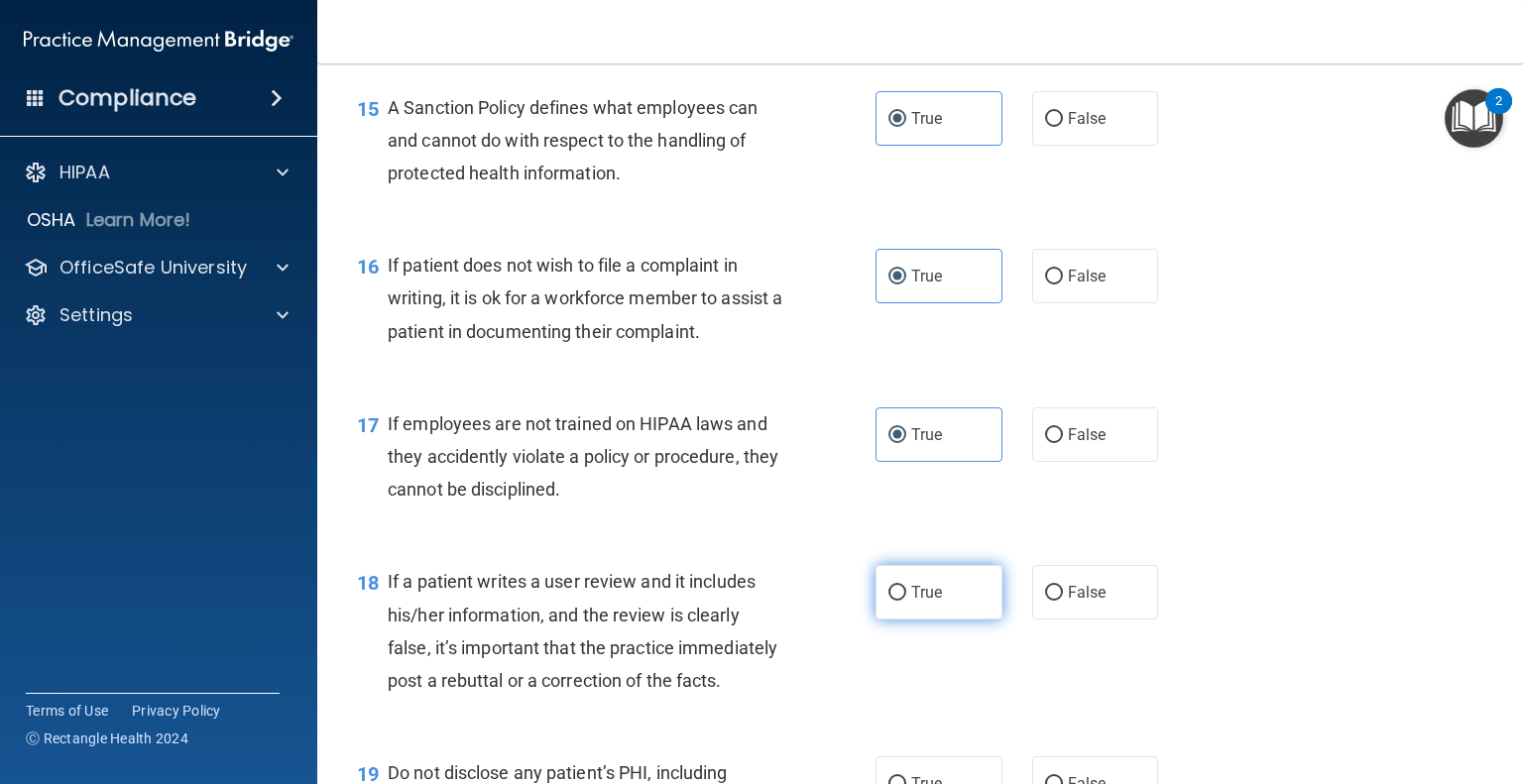 click on "True" at bounding box center (939, 592) 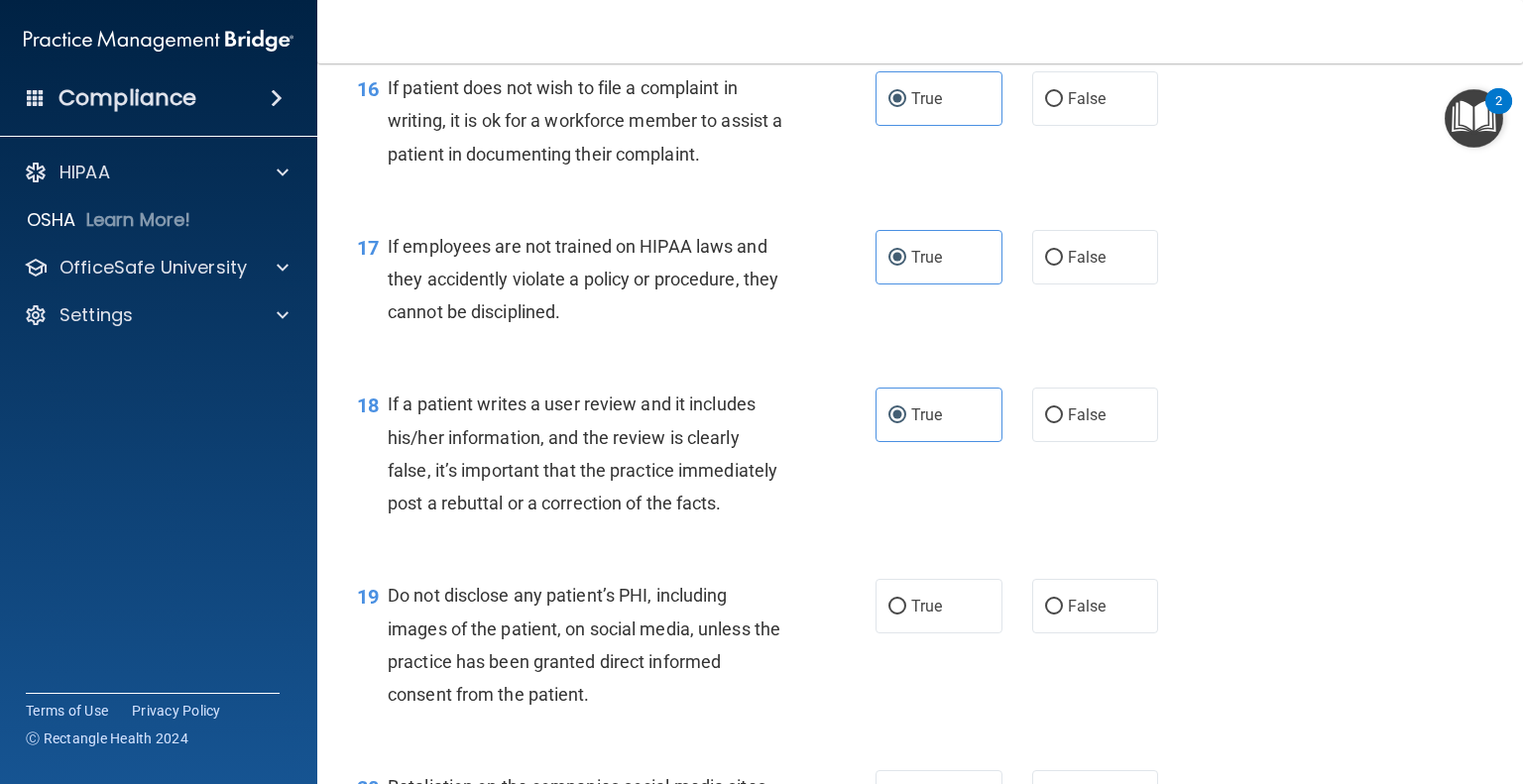 scroll, scrollTop: 3469, scrollLeft: 0, axis: vertical 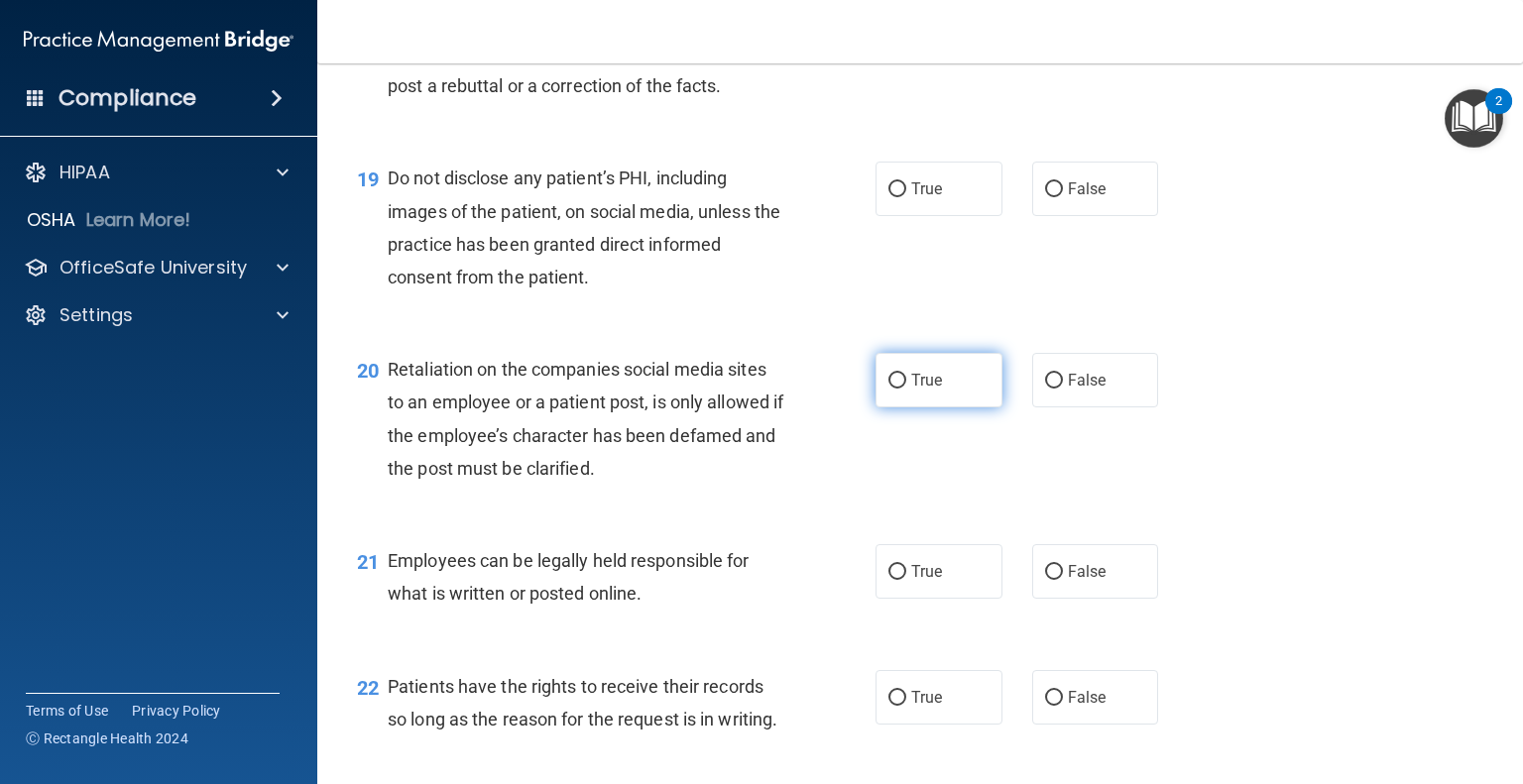 click on "True" at bounding box center (939, 380) 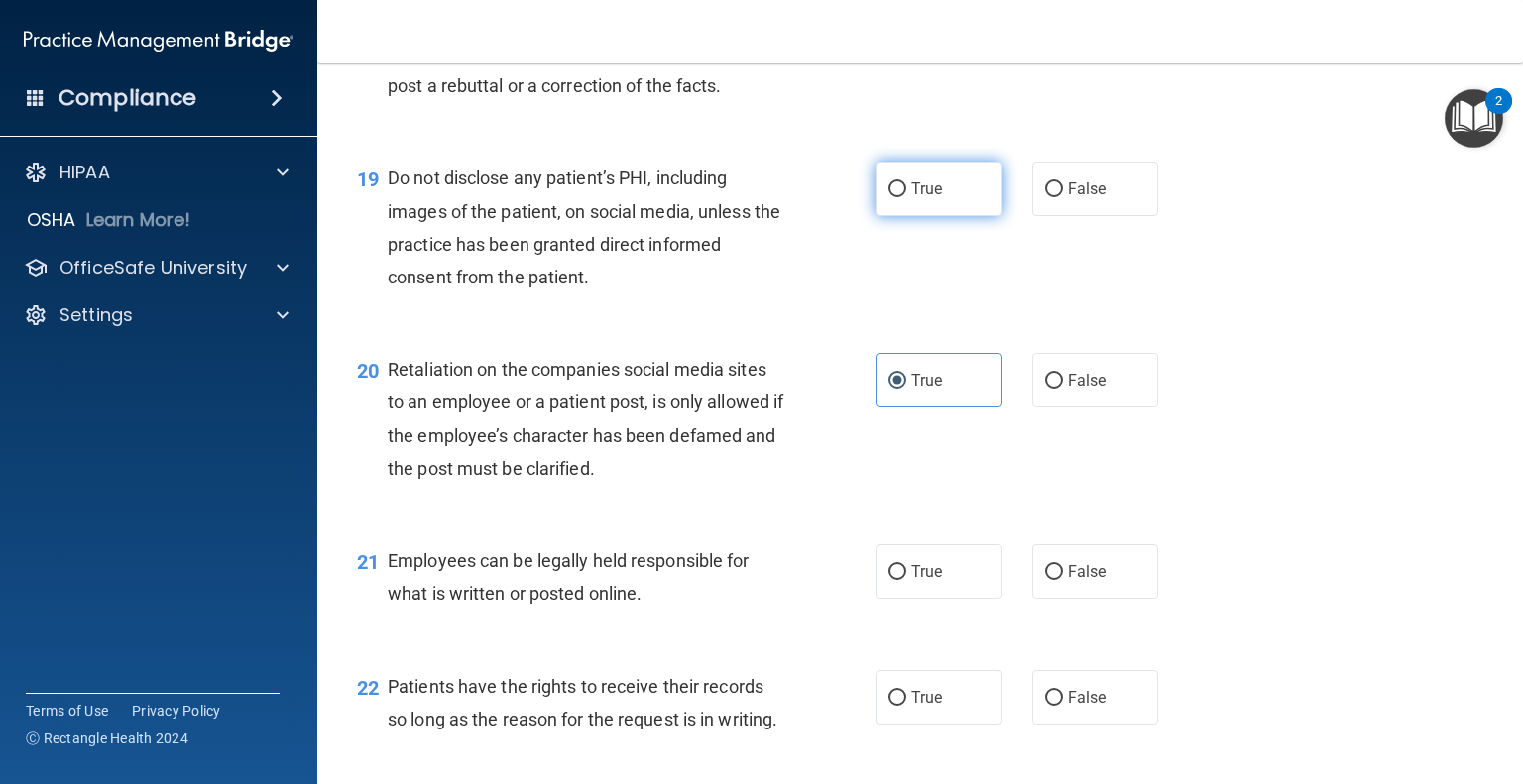 click on "True" at bounding box center (939, 188) 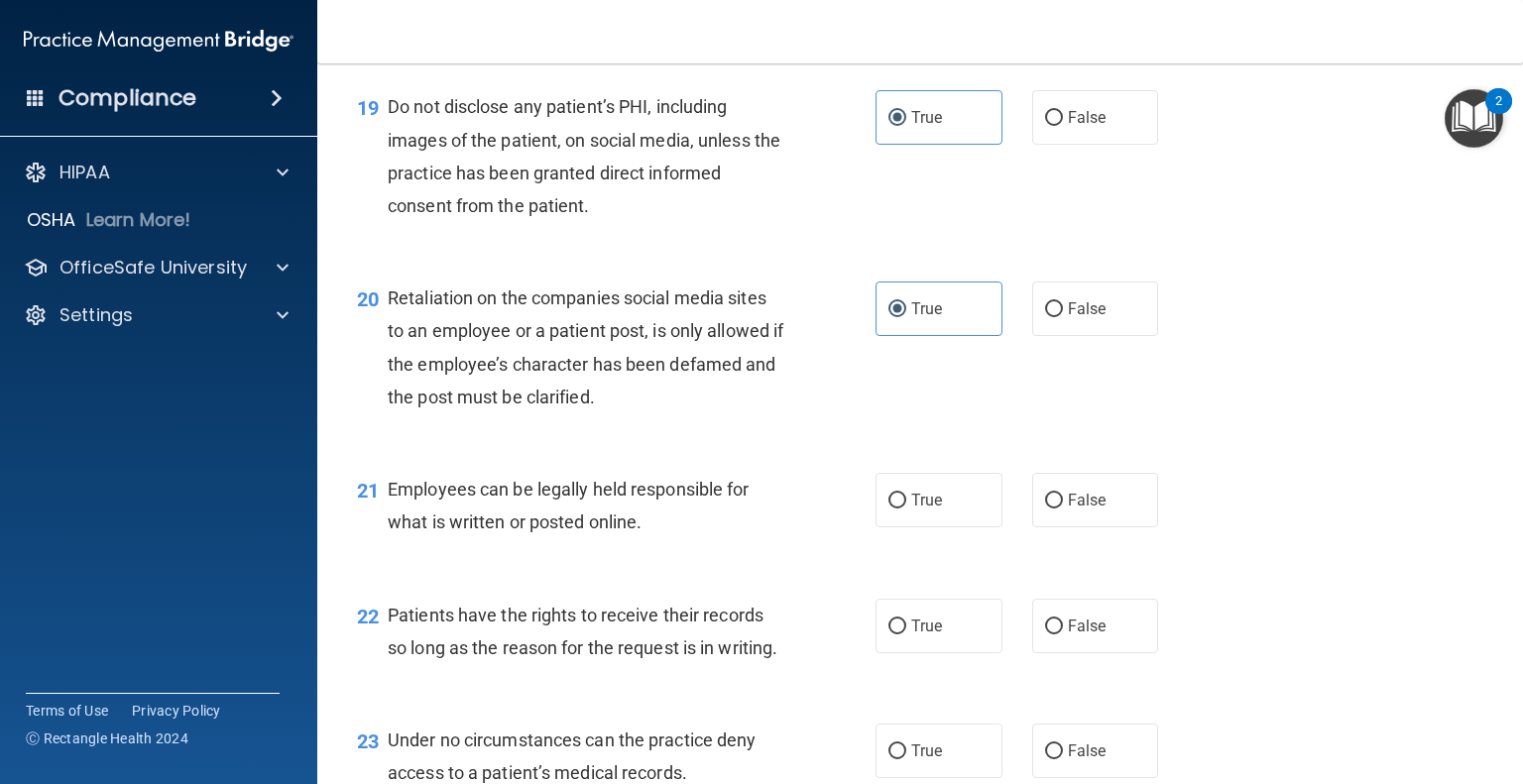 scroll, scrollTop: 3667, scrollLeft: 0, axis: vertical 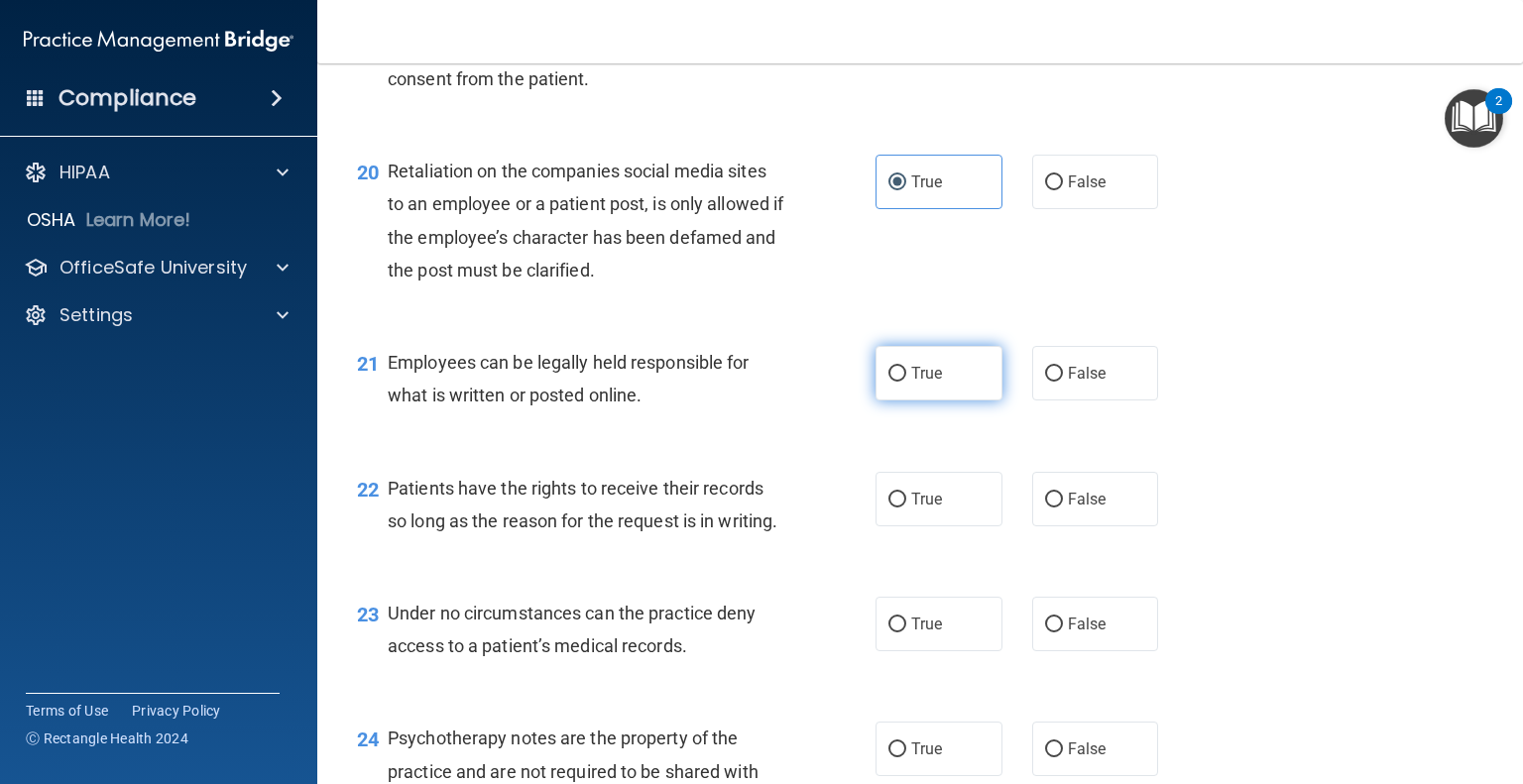 click on "True" at bounding box center [926, 373] 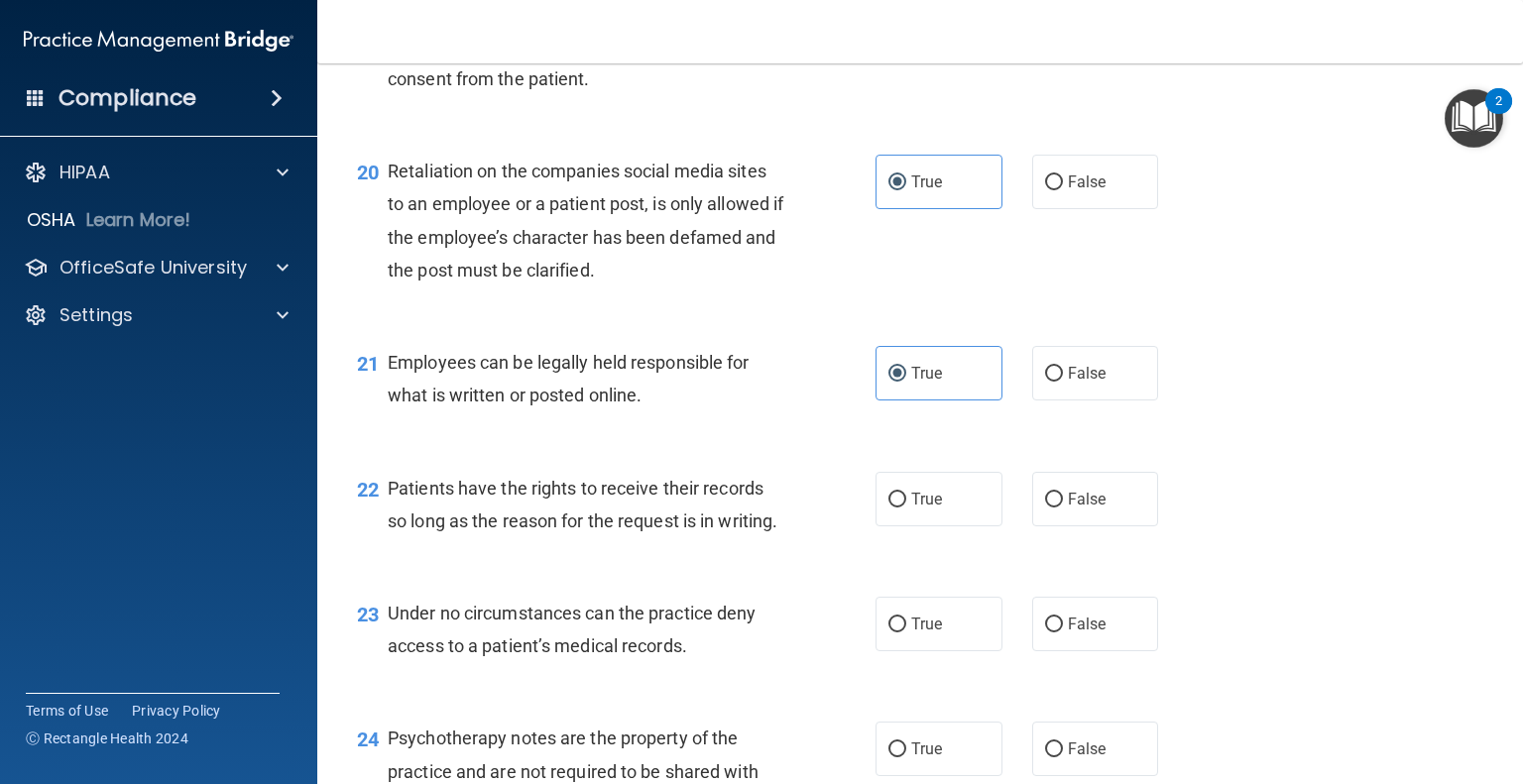 drag, startPoint x: 903, startPoint y: 572, endPoint x: 984, endPoint y: 595, distance: 84.20214 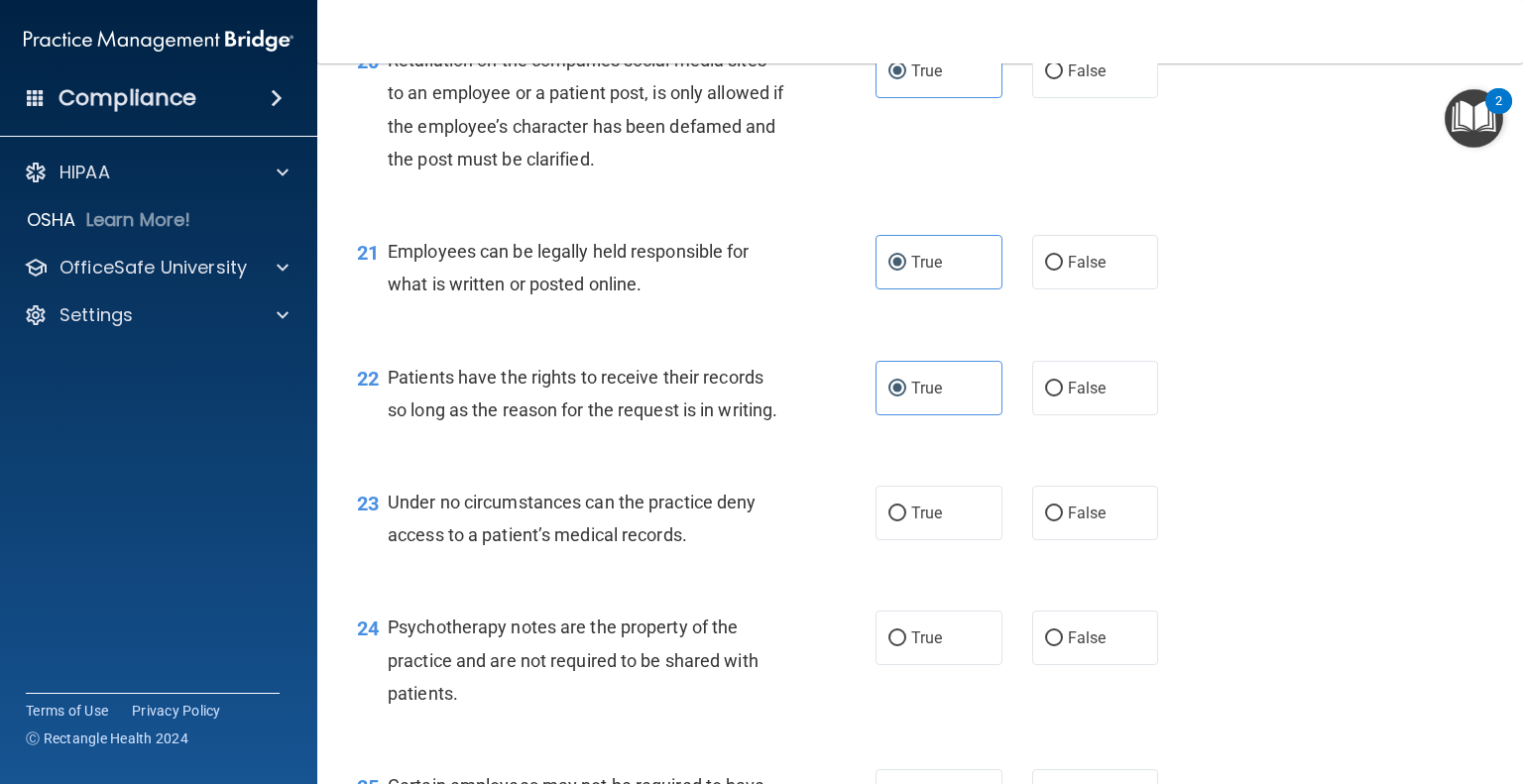 scroll, scrollTop: 3865, scrollLeft: 0, axis: vertical 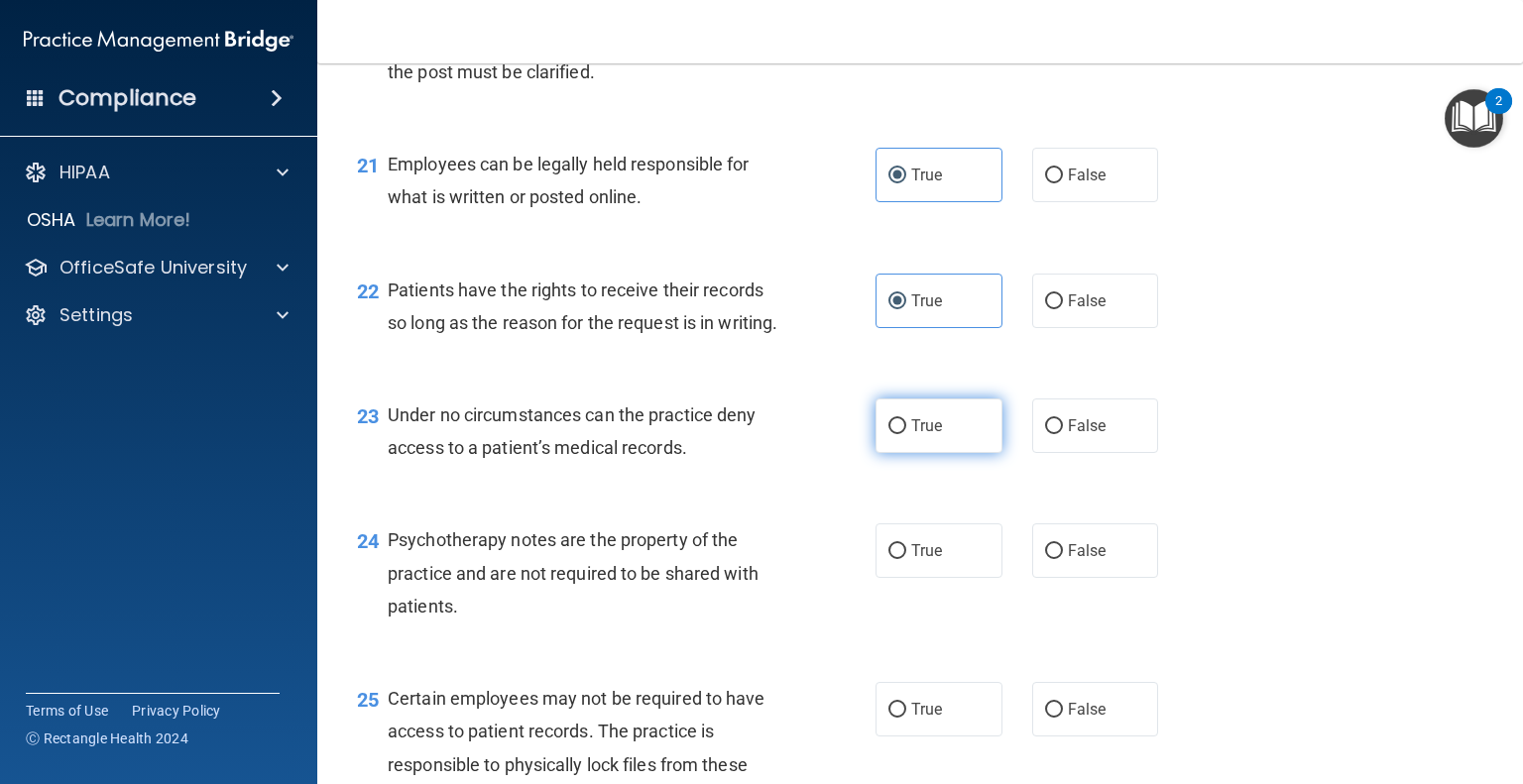 click on "True" at bounding box center (939, 425) 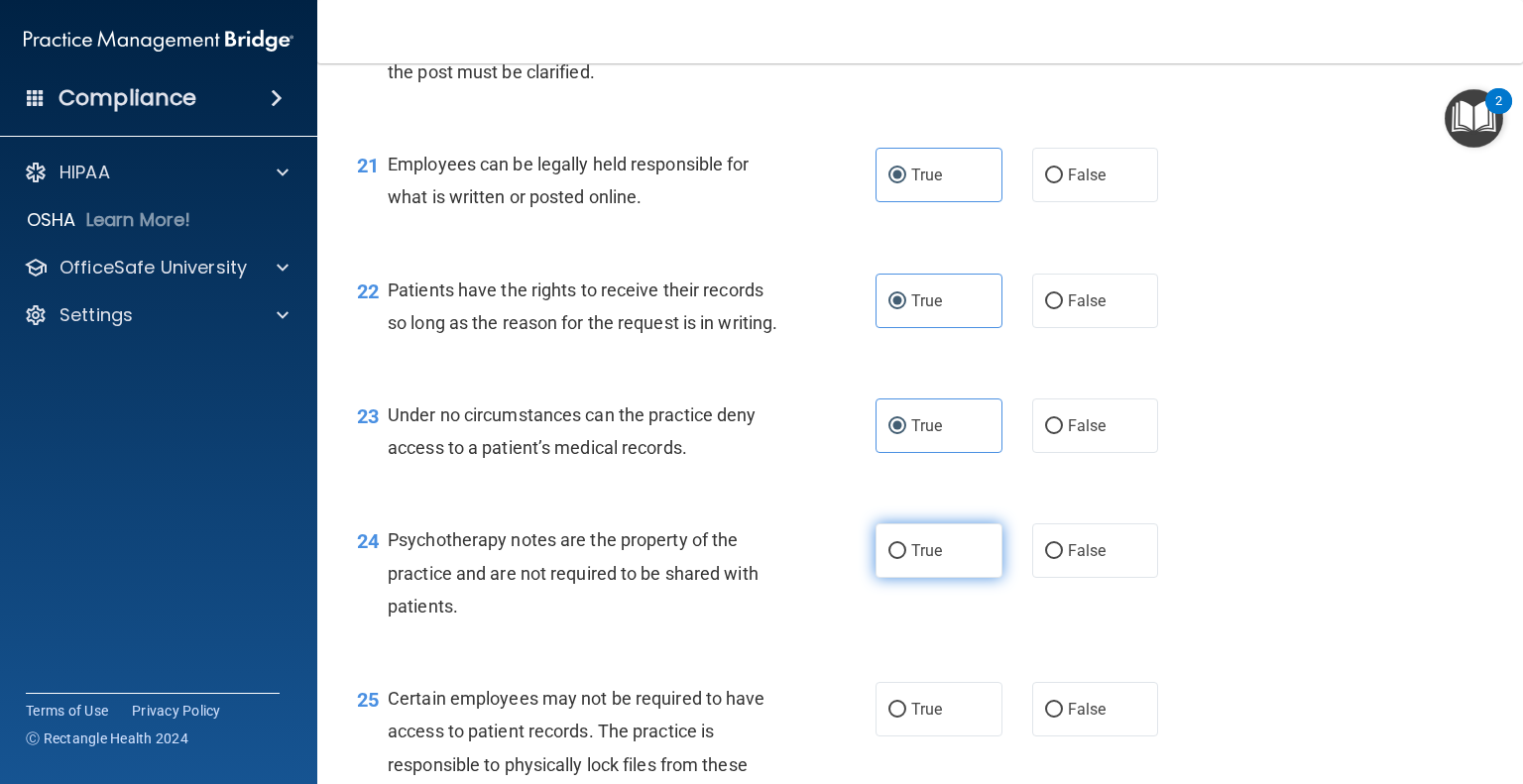 click on "True" at bounding box center [926, 550] 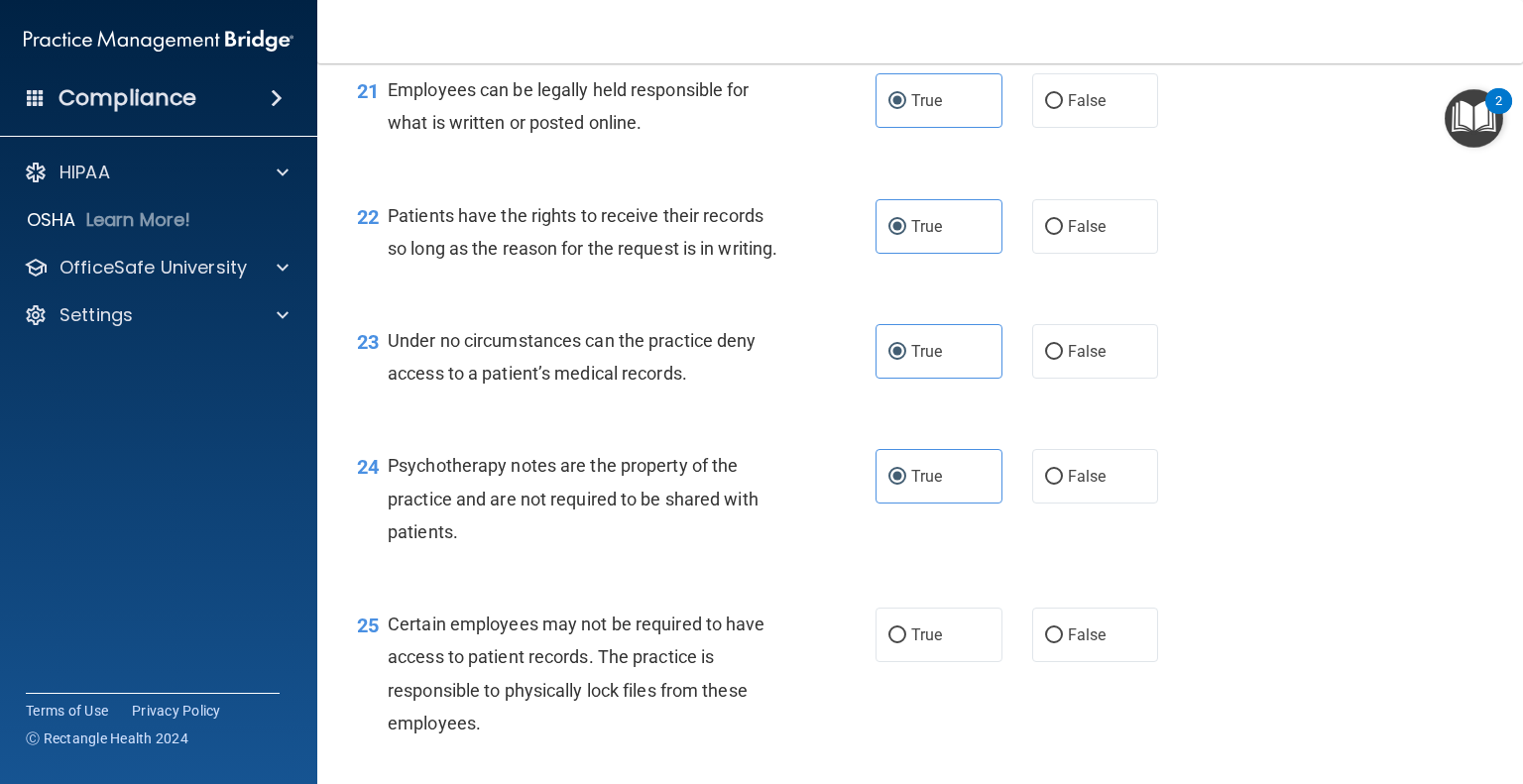 scroll, scrollTop: 4262, scrollLeft: 0, axis: vertical 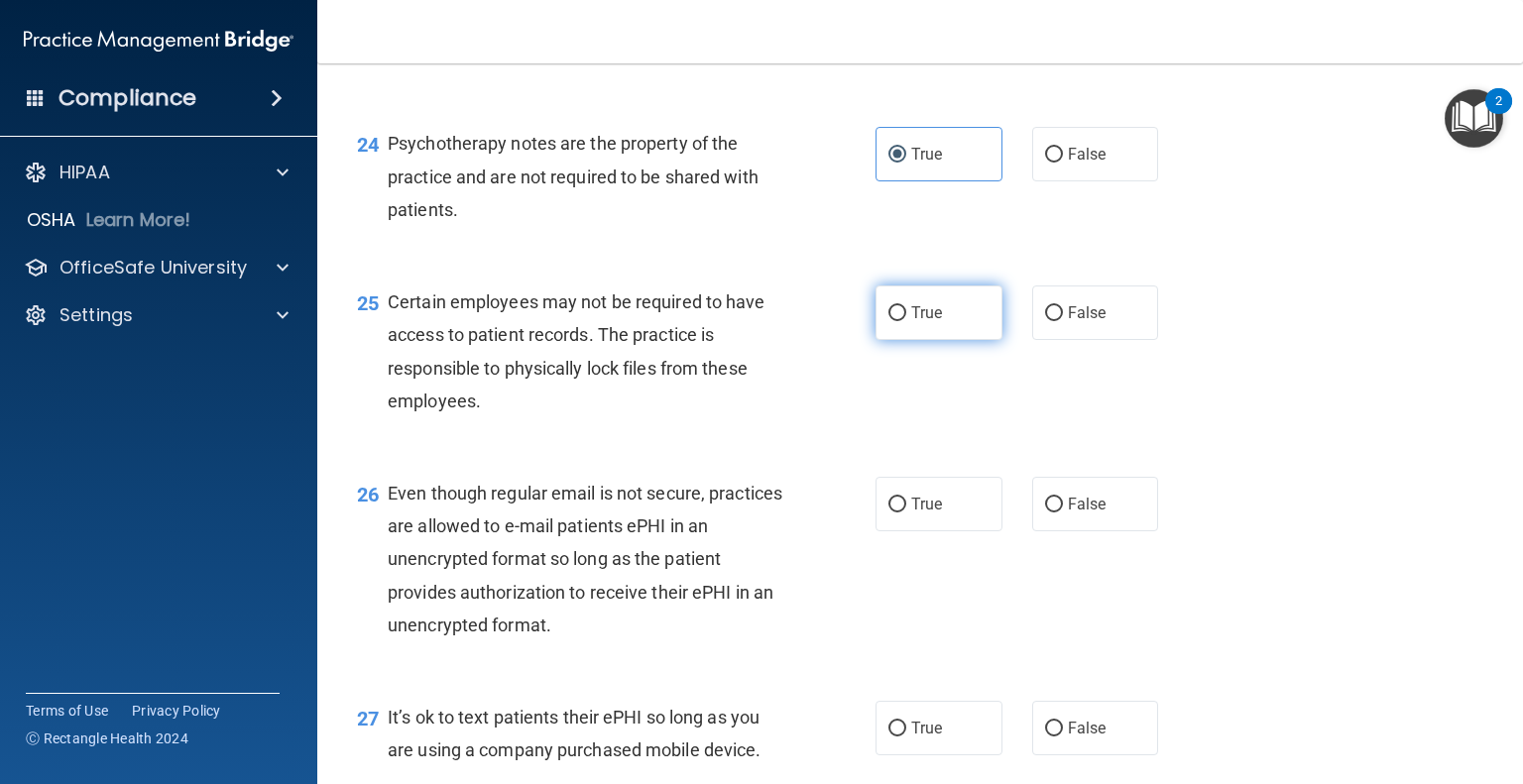 click on "True" at bounding box center [939, 312] 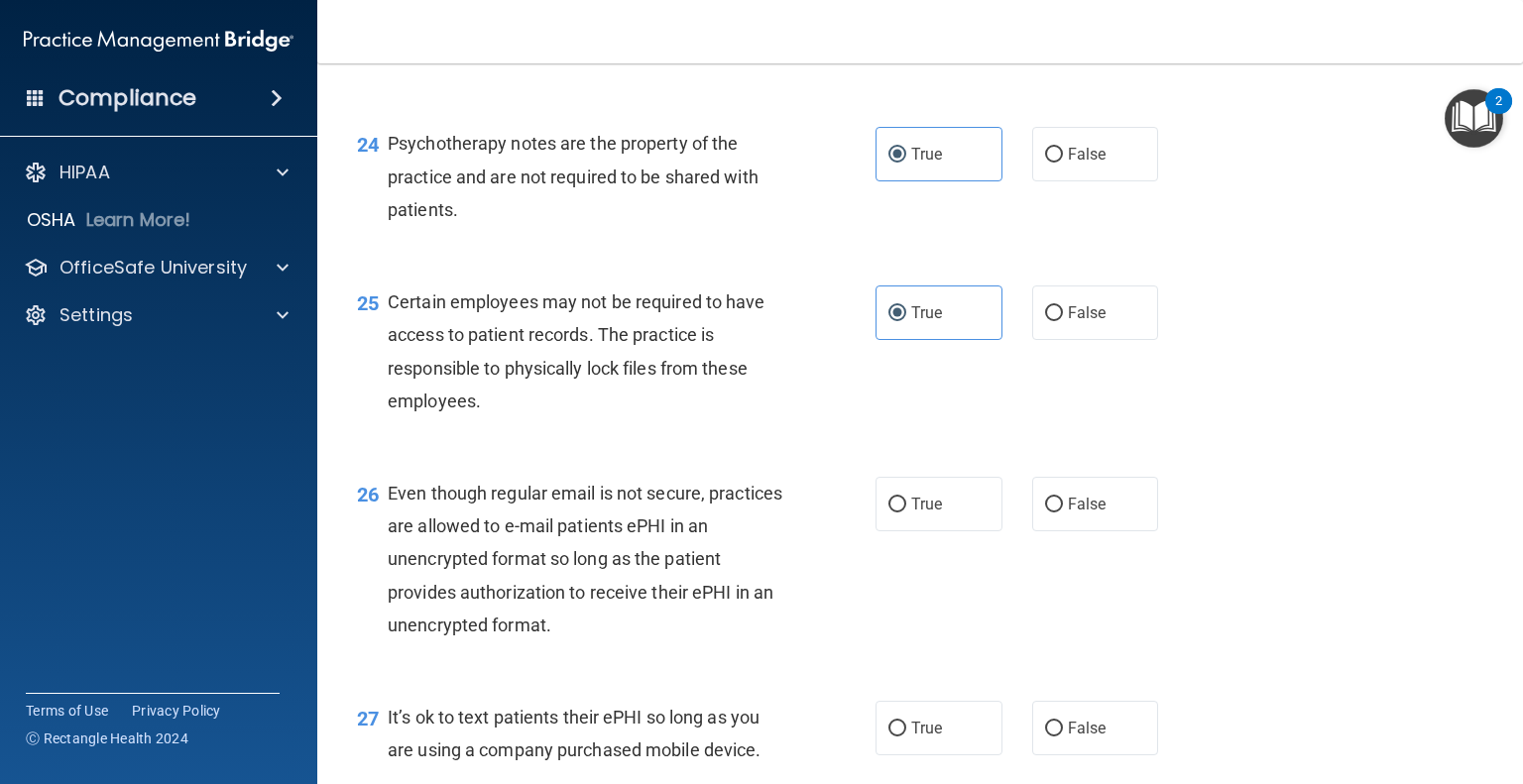 drag, startPoint x: 943, startPoint y: 592, endPoint x: 1113, endPoint y: 553, distance: 174.41617 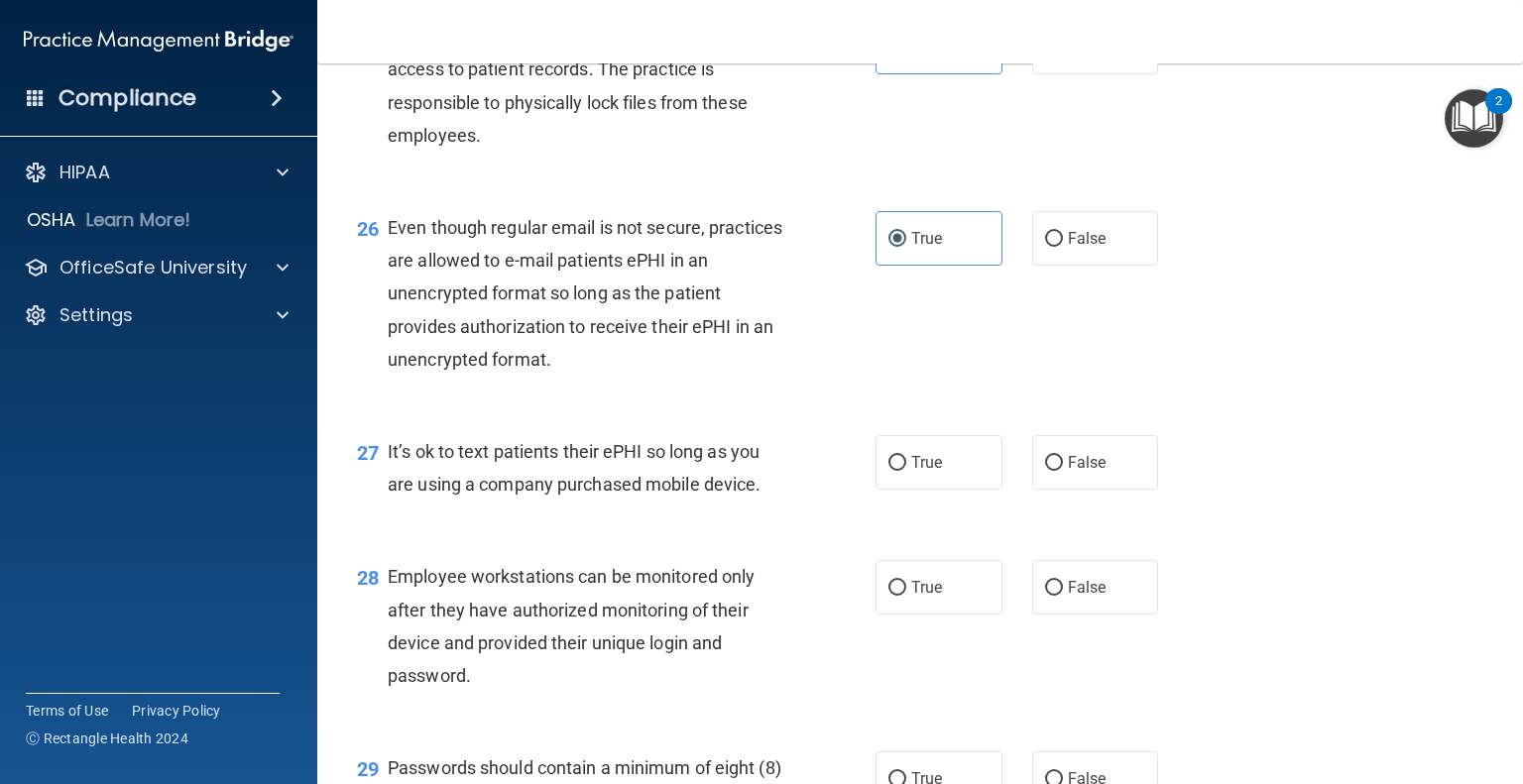scroll, scrollTop: 4658, scrollLeft: 0, axis: vertical 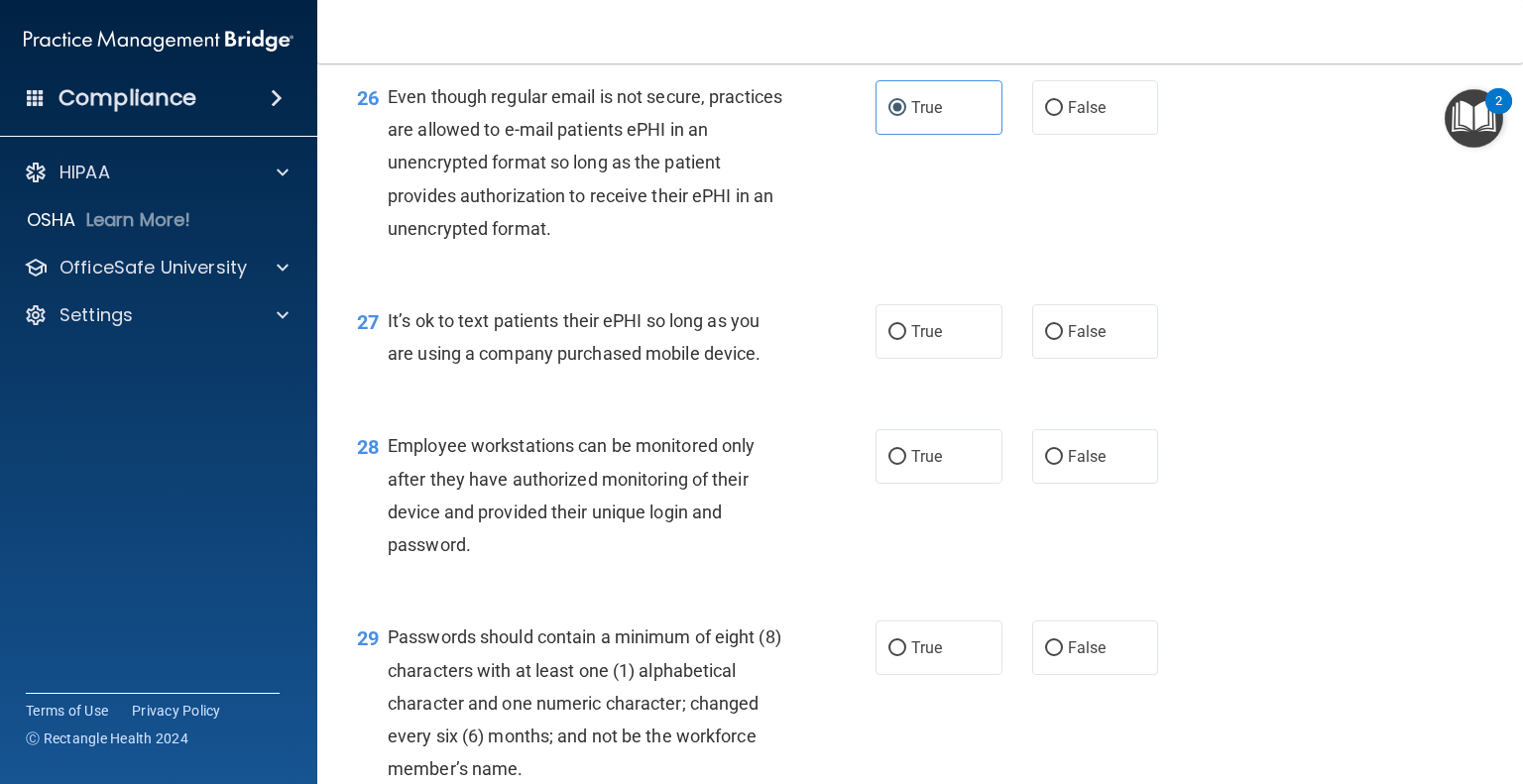 drag, startPoint x: 929, startPoint y: 452, endPoint x: 937, endPoint y: 494, distance: 42.755117 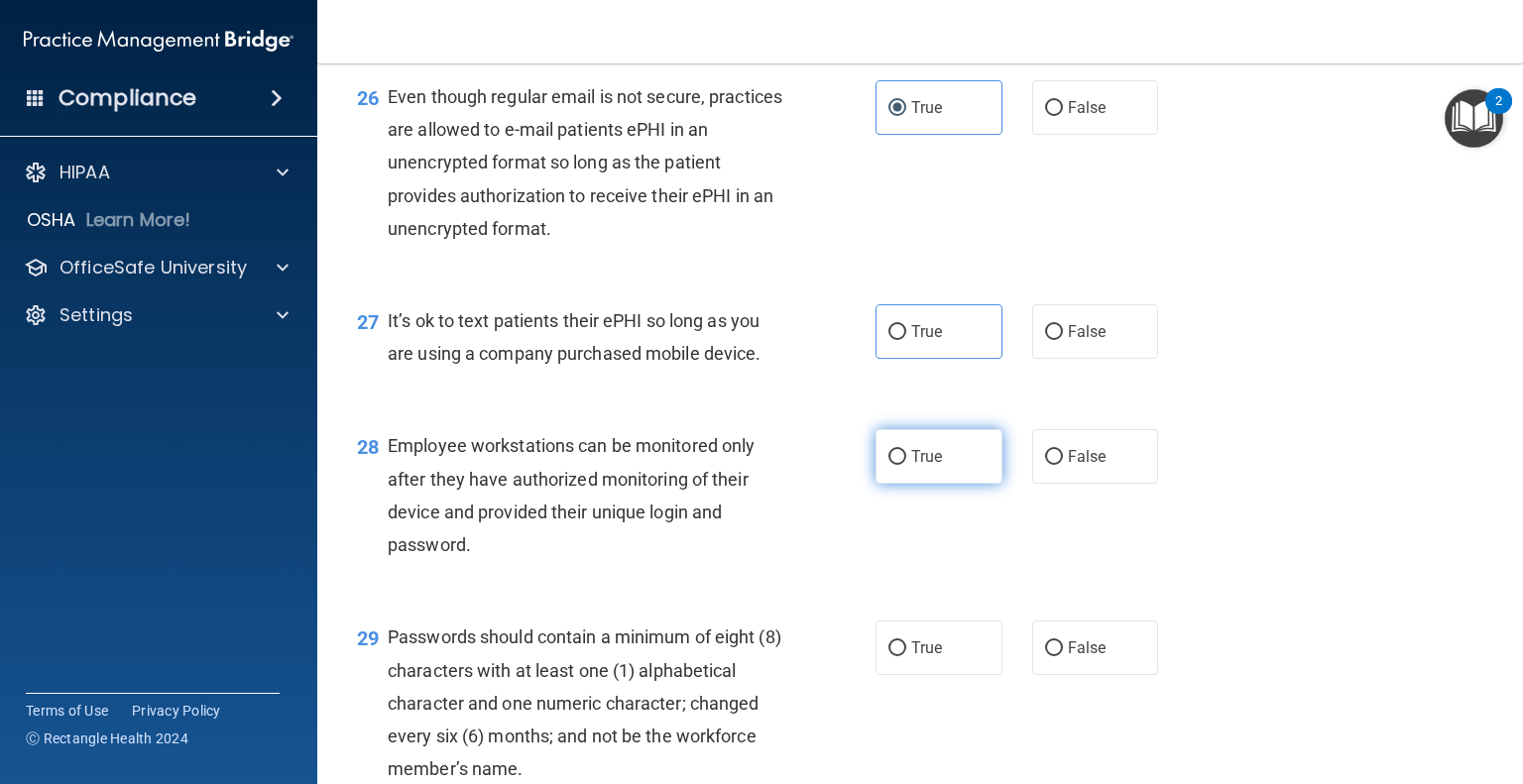 click on "True" at bounding box center (939, 456) 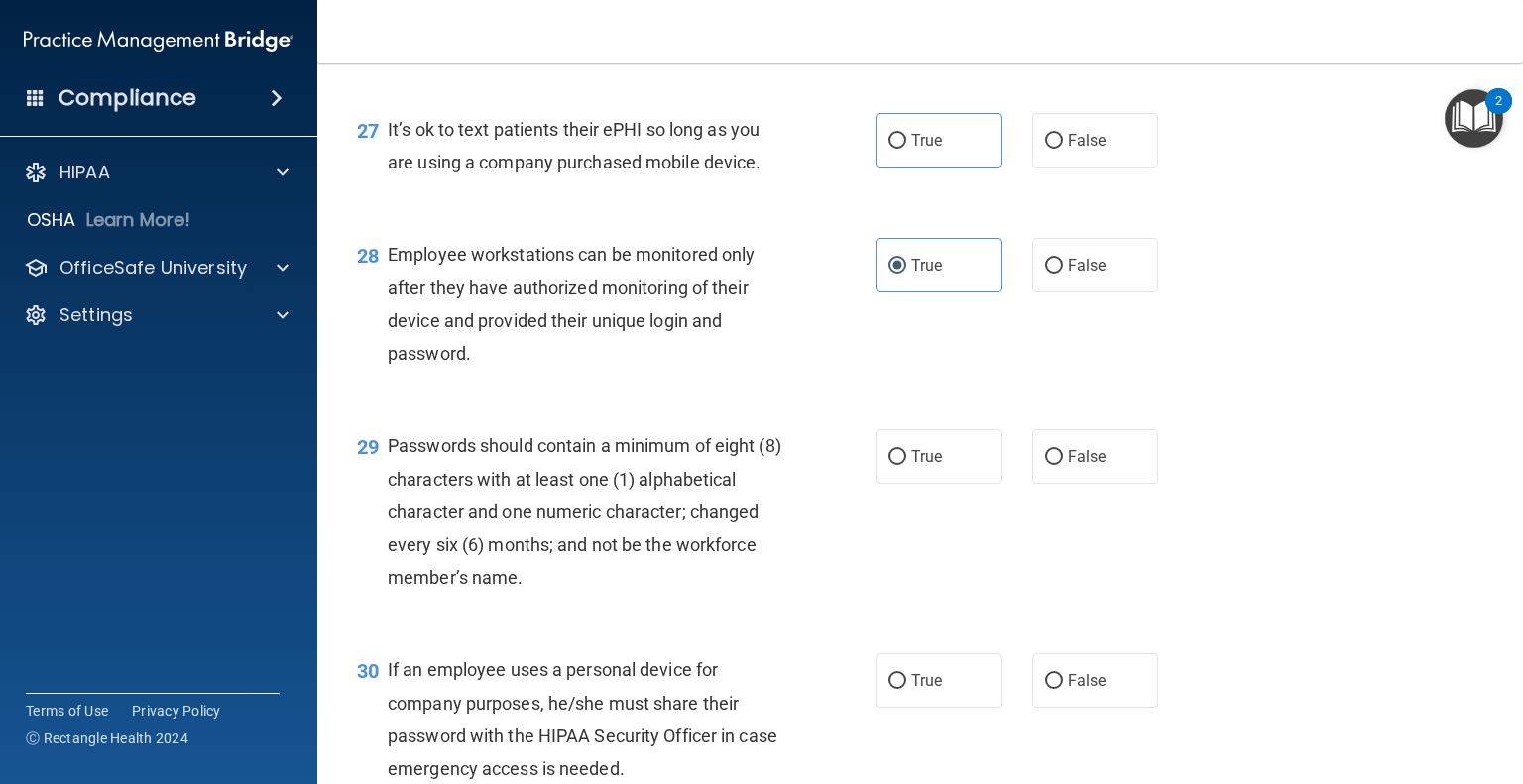 scroll, scrollTop: 4956, scrollLeft: 0, axis: vertical 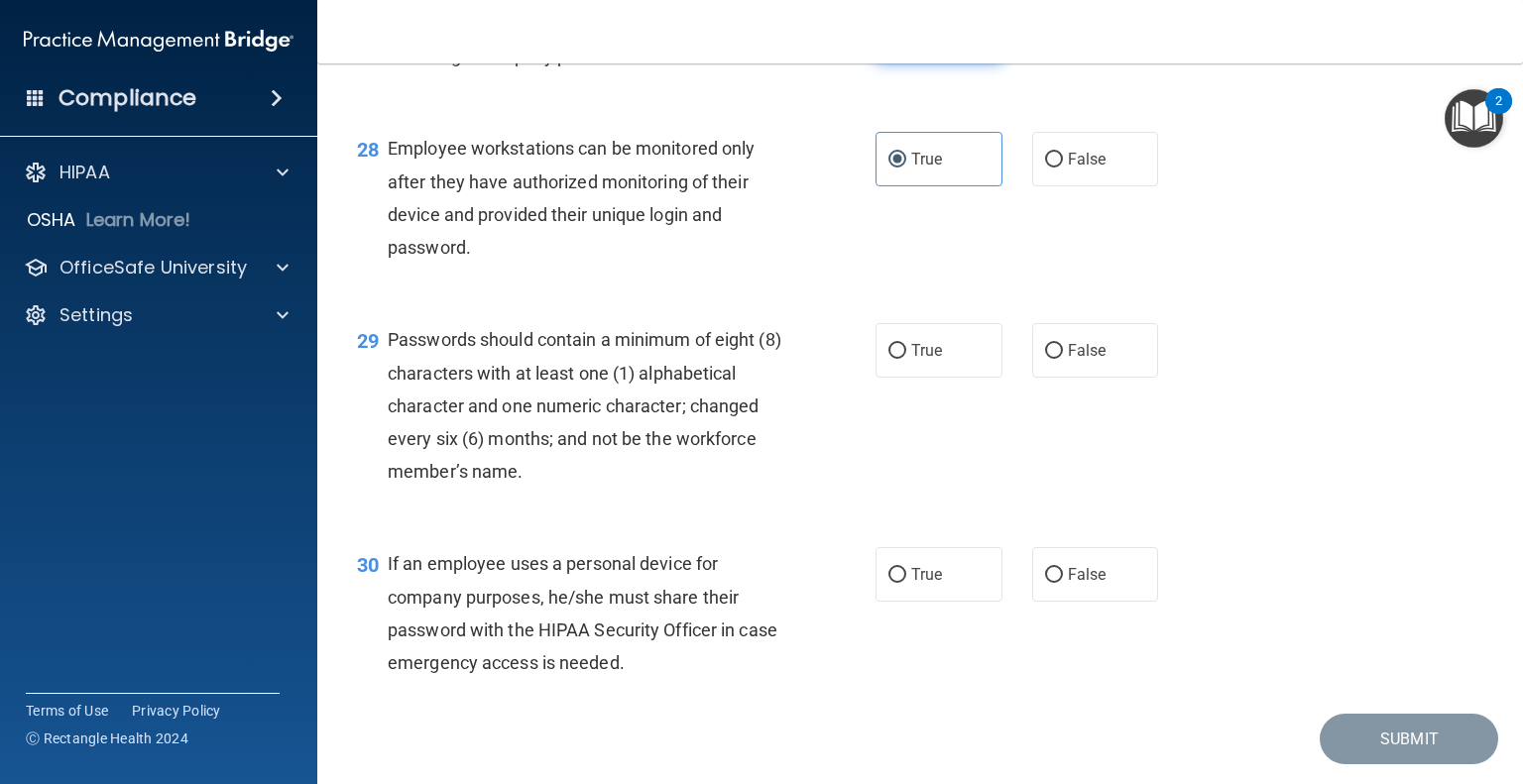 click on "True" at bounding box center [939, 34] 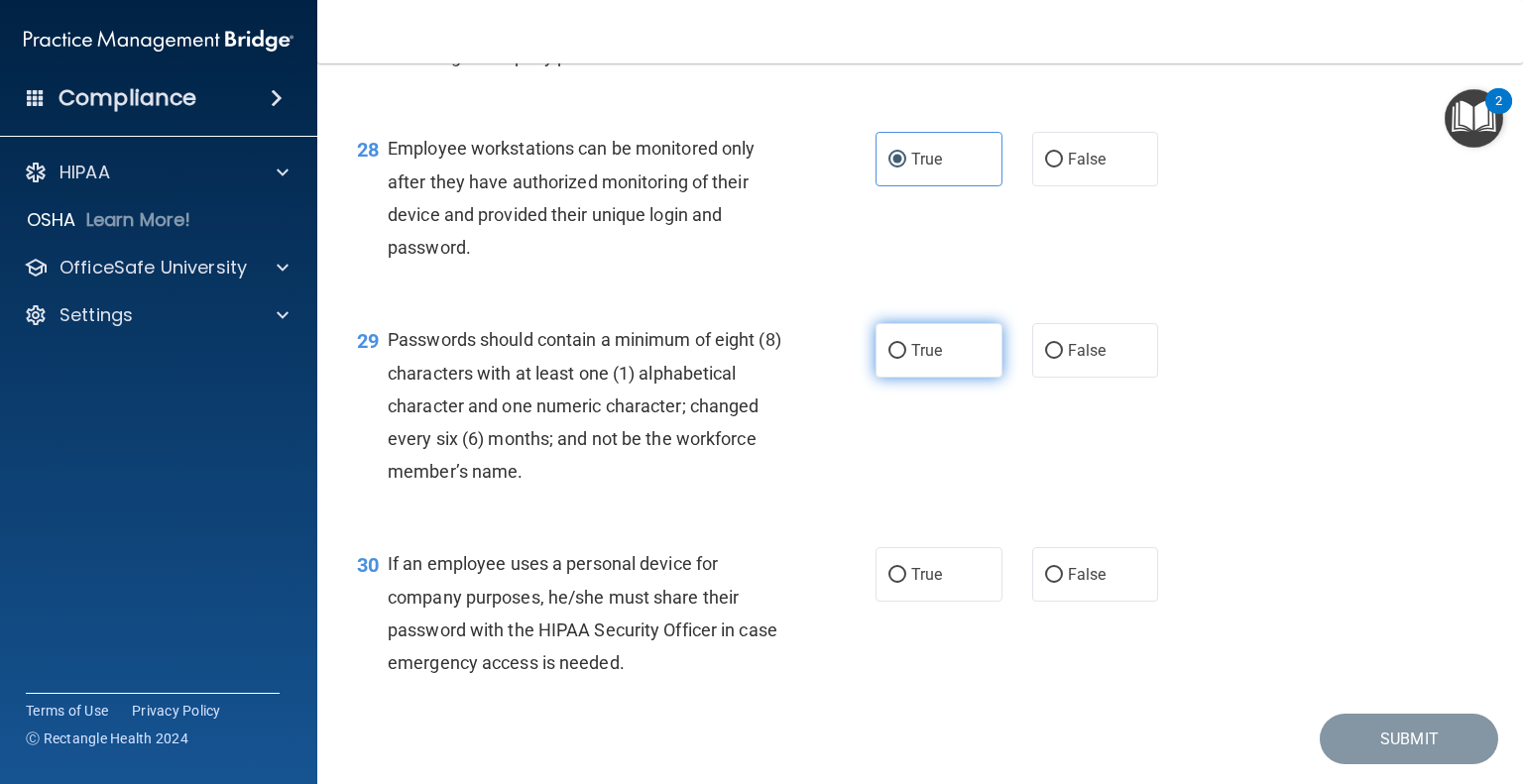 drag, startPoint x: 930, startPoint y: 450, endPoint x: 932, endPoint y: 466, distance: 16.124515 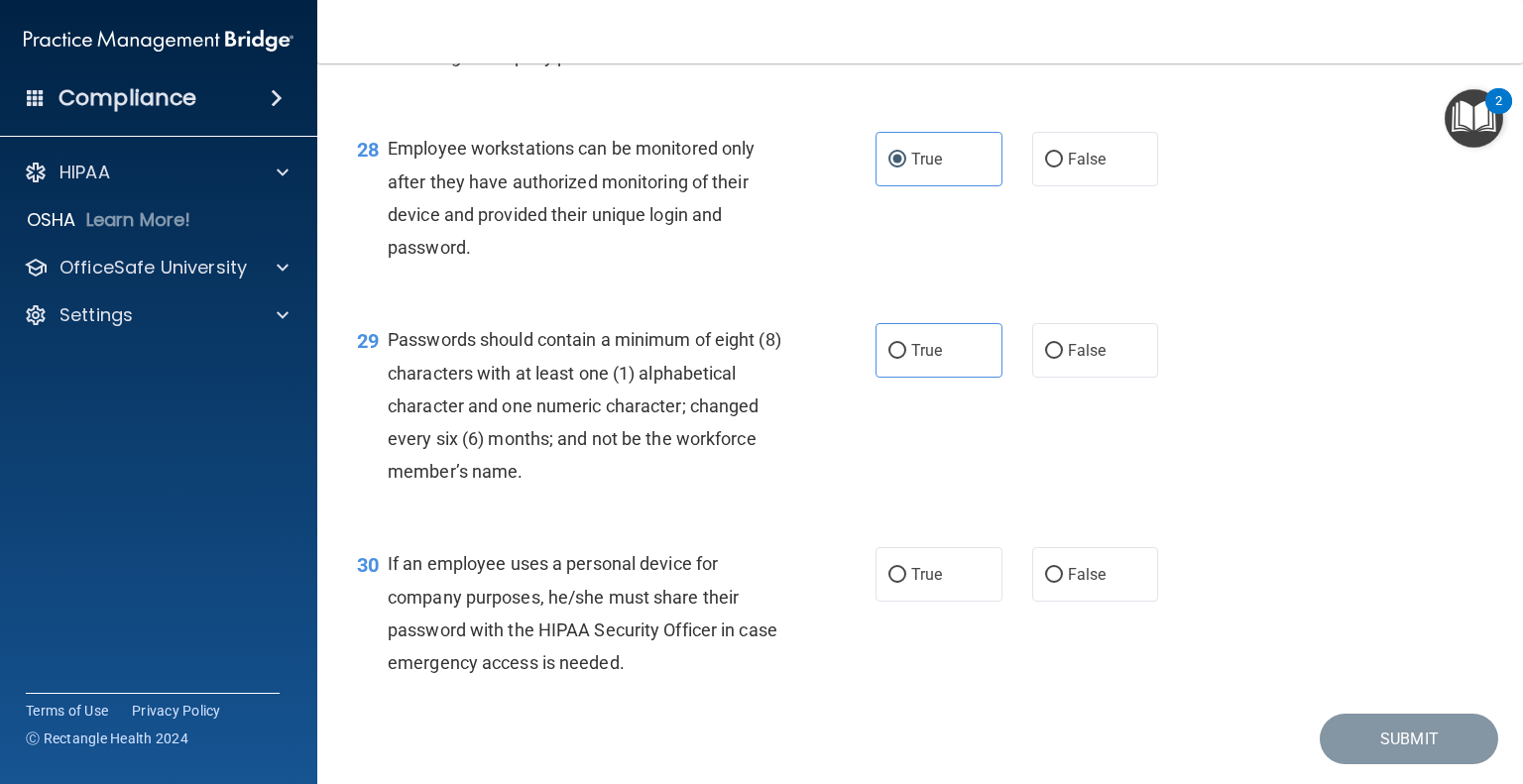 drag, startPoint x: 903, startPoint y: 672, endPoint x: 1109, endPoint y: 494, distance: 272.24989 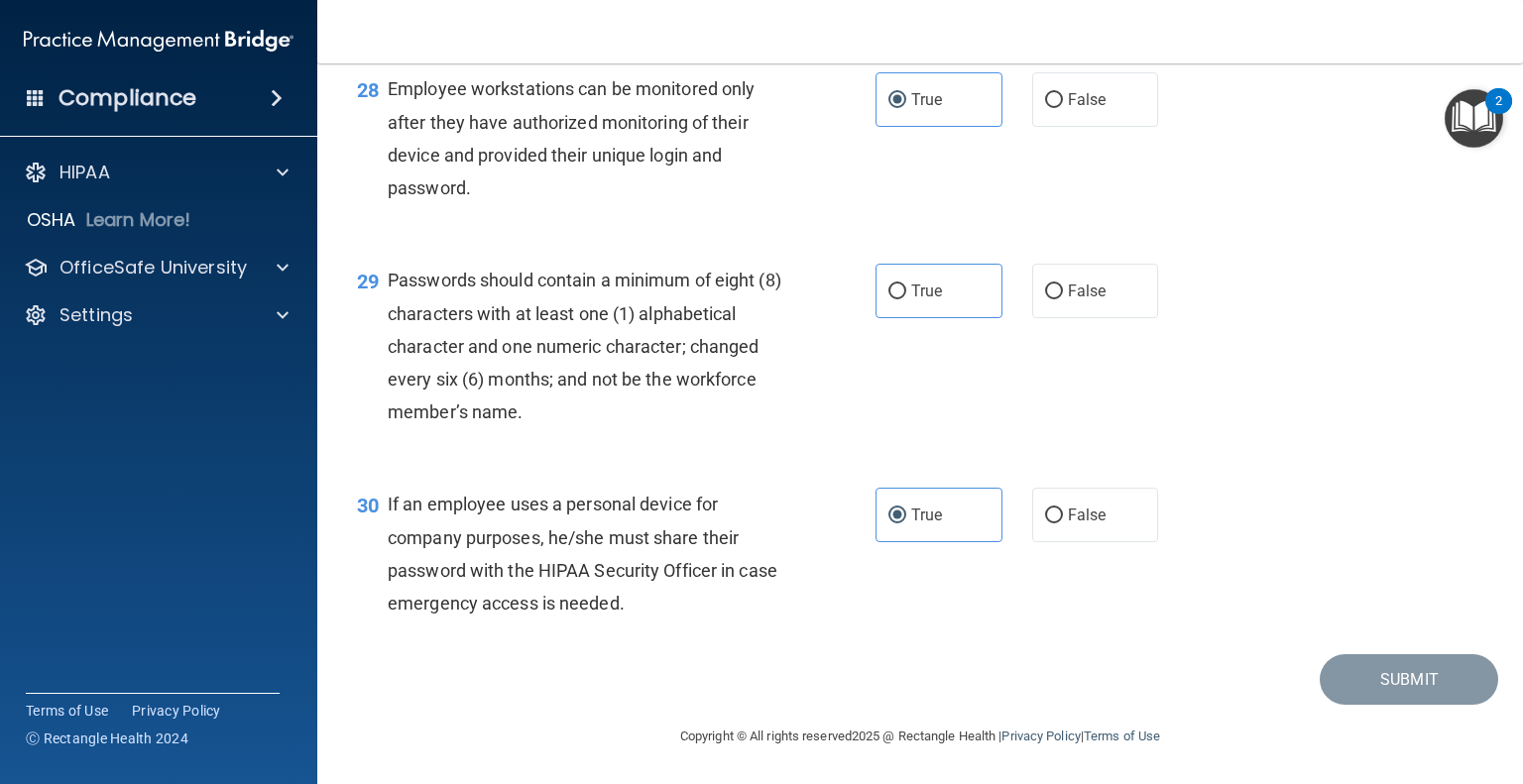 scroll, scrollTop: 5114, scrollLeft: 0, axis: vertical 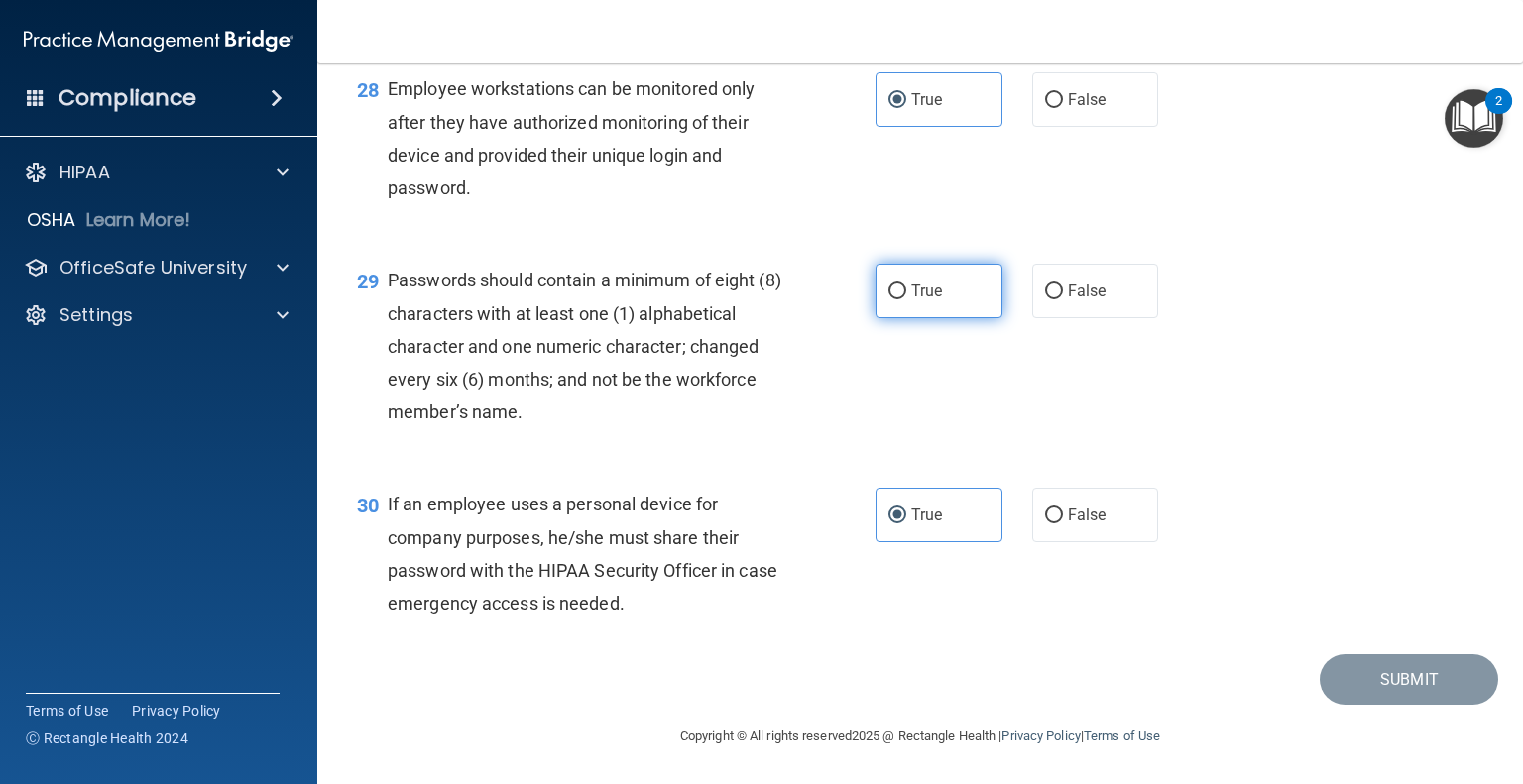 click on "True" at bounding box center [939, 290] 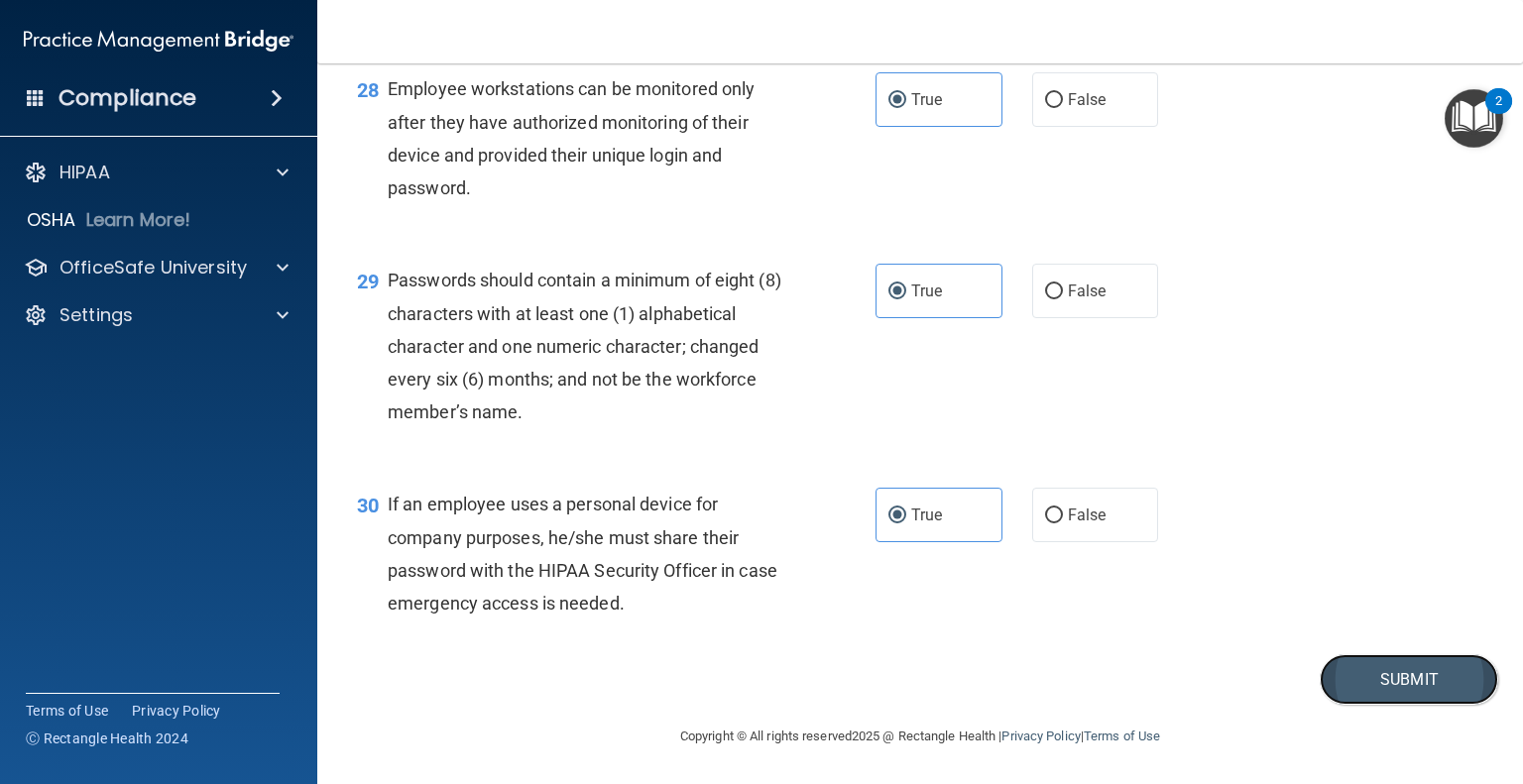 click on "Submit" at bounding box center (1409, 679) 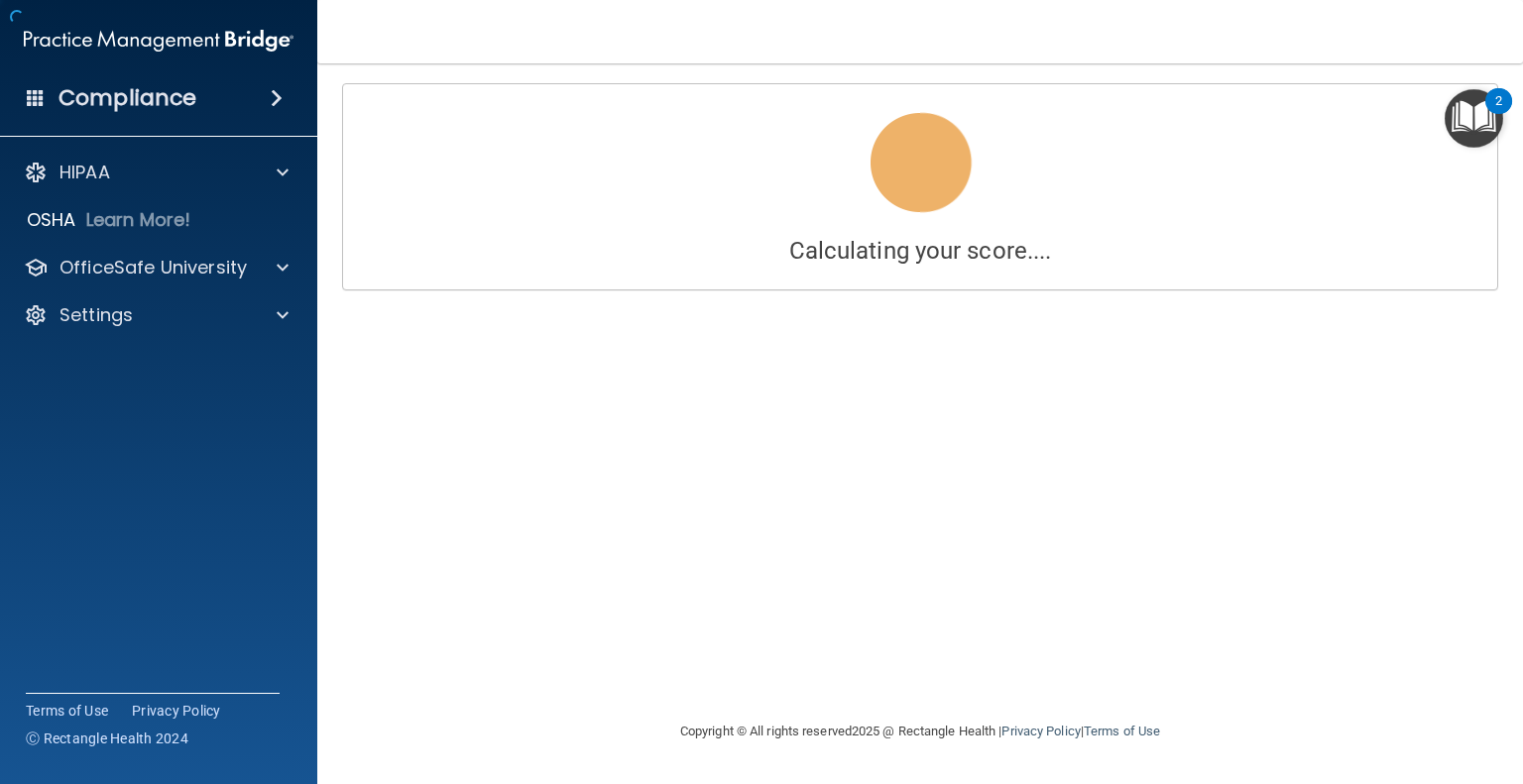 scroll, scrollTop: 0, scrollLeft: 0, axis: both 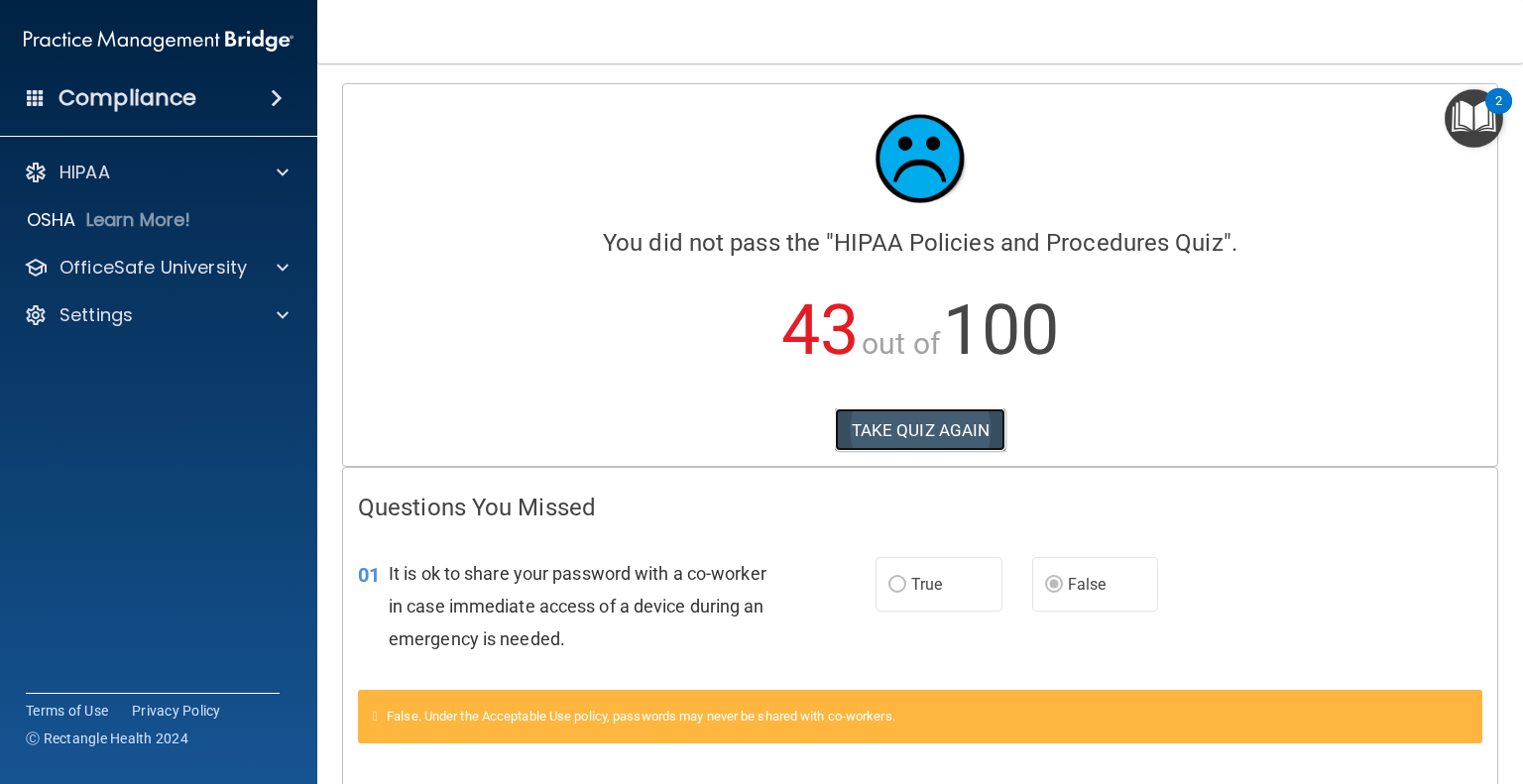 click on "TAKE QUIZ AGAIN" at bounding box center (920, 430) 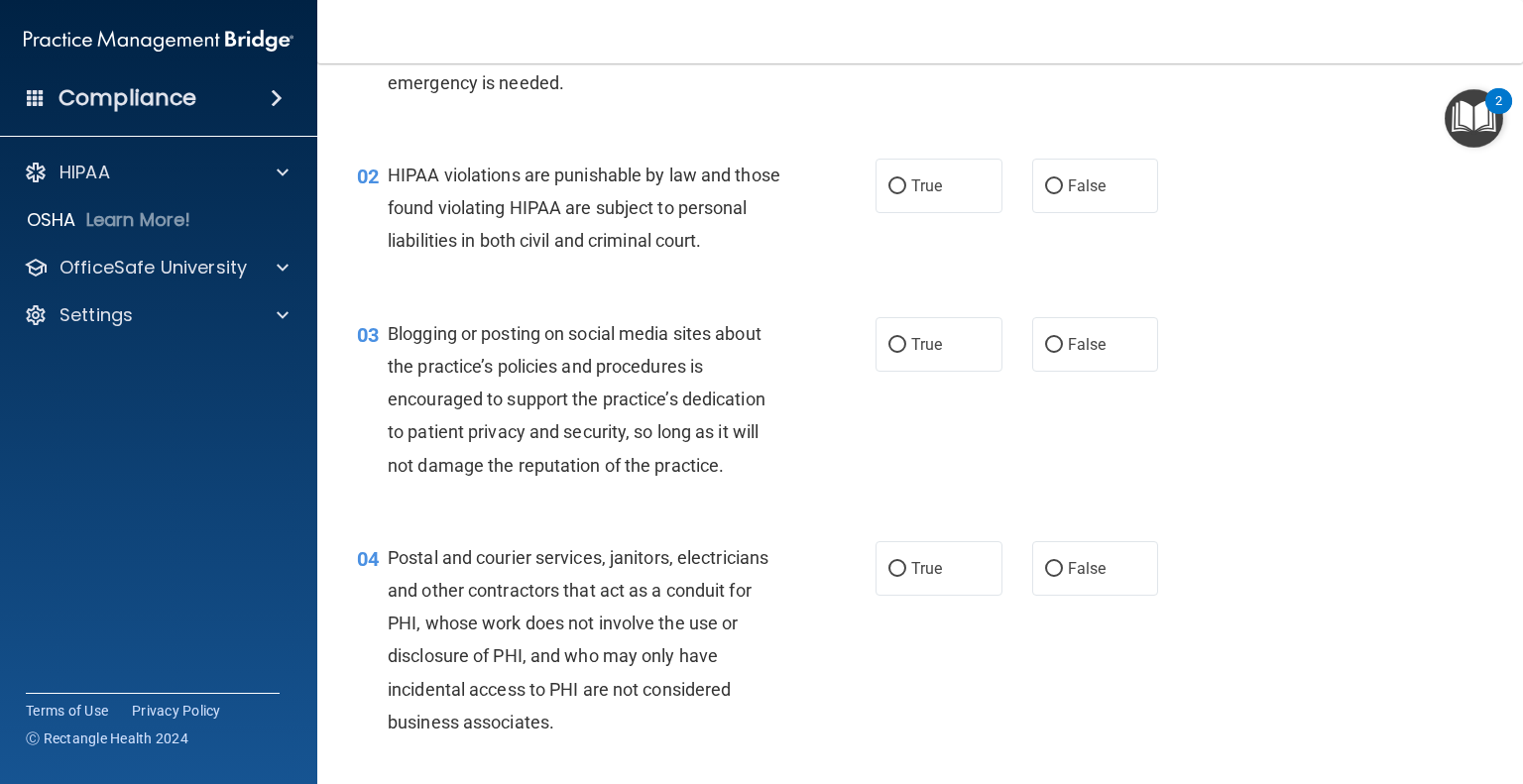 scroll, scrollTop: 0, scrollLeft: 0, axis: both 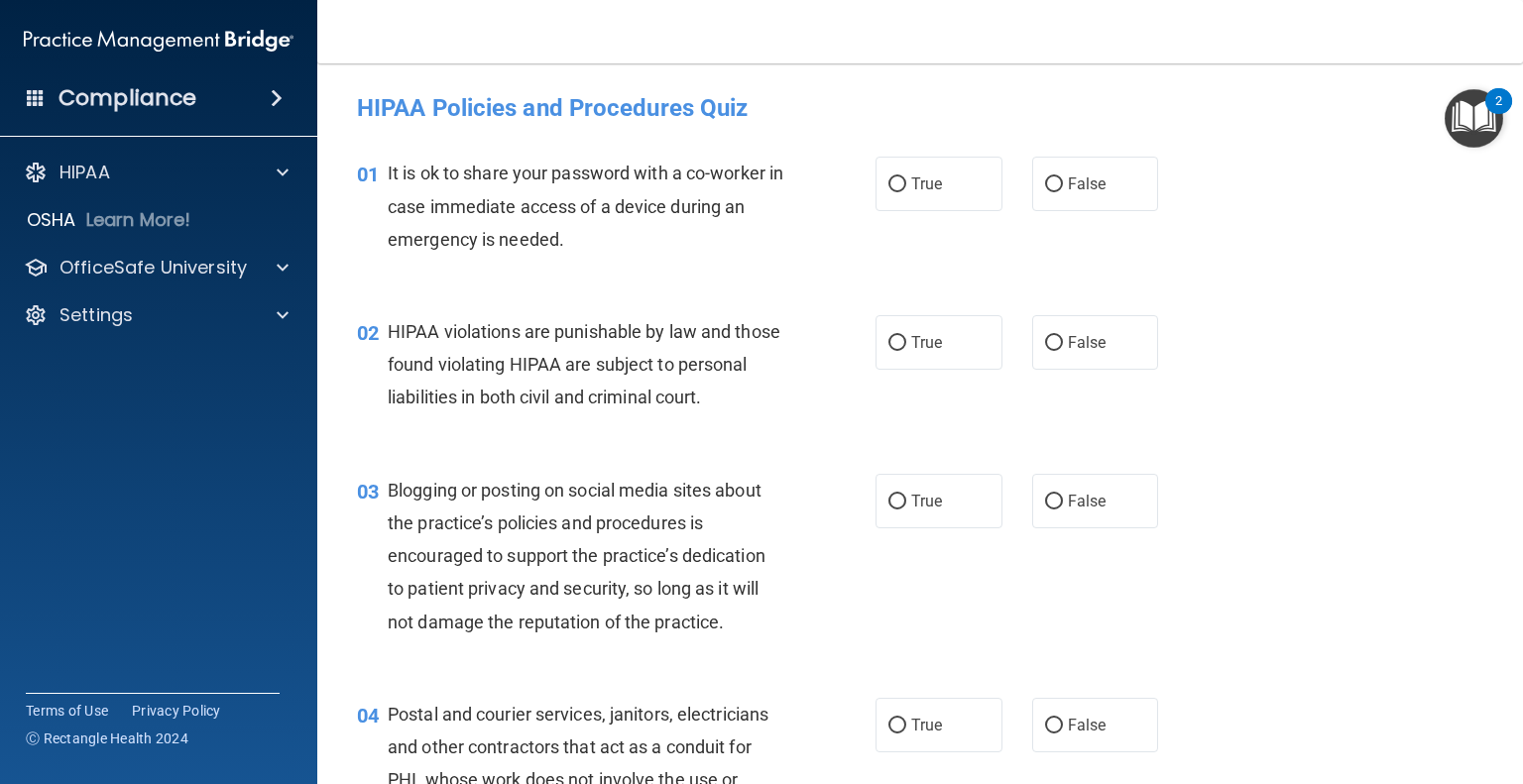 click on "03       Blogging or posting on social media sites about the practice’s policies and procedures is encouraged to support the practice’s dedication to patient privacy and security, so long as it will not damage the reputation of the practice.                  True           False" at bounding box center [920, 561] 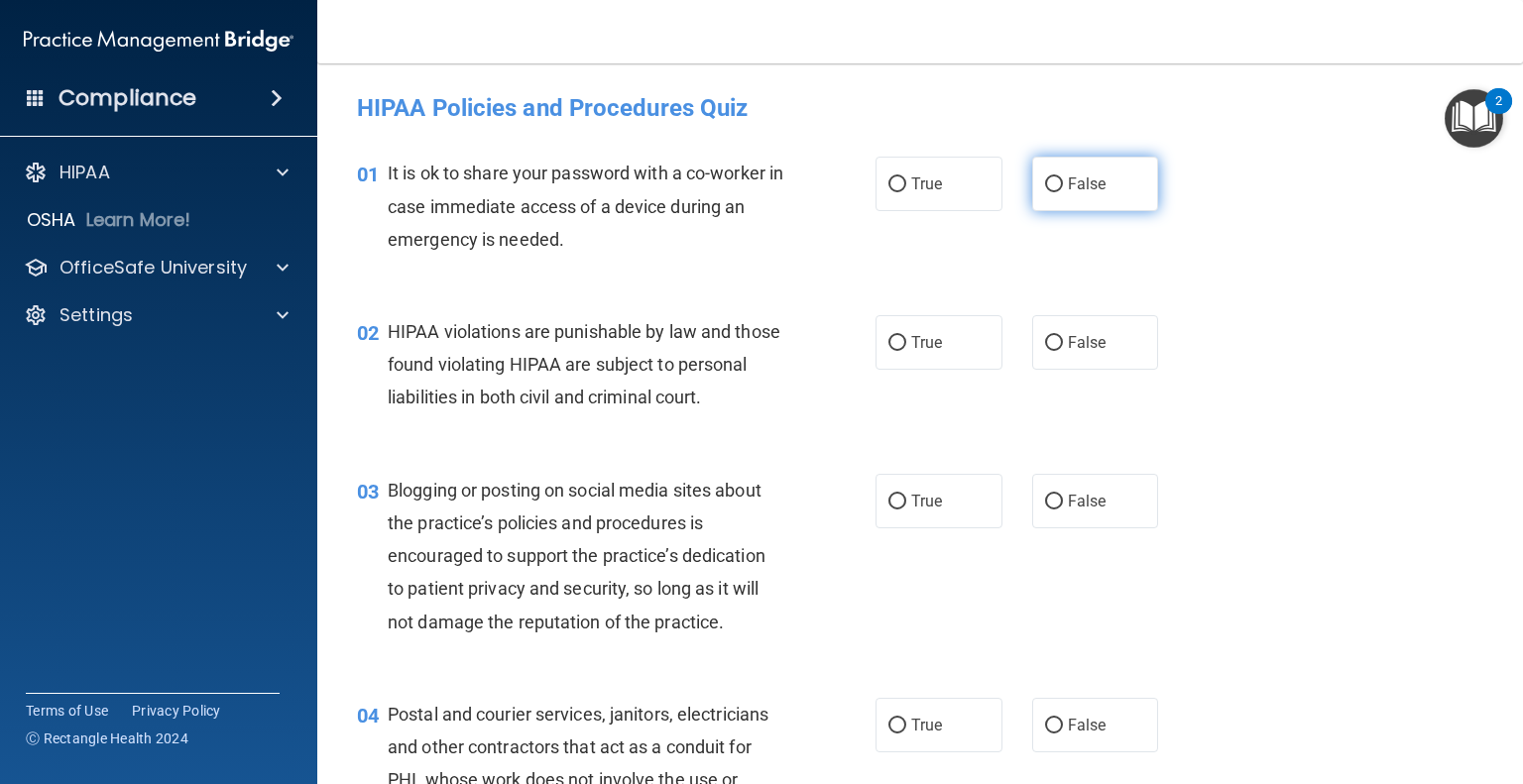 click on "False" at bounding box center (1054, 184) 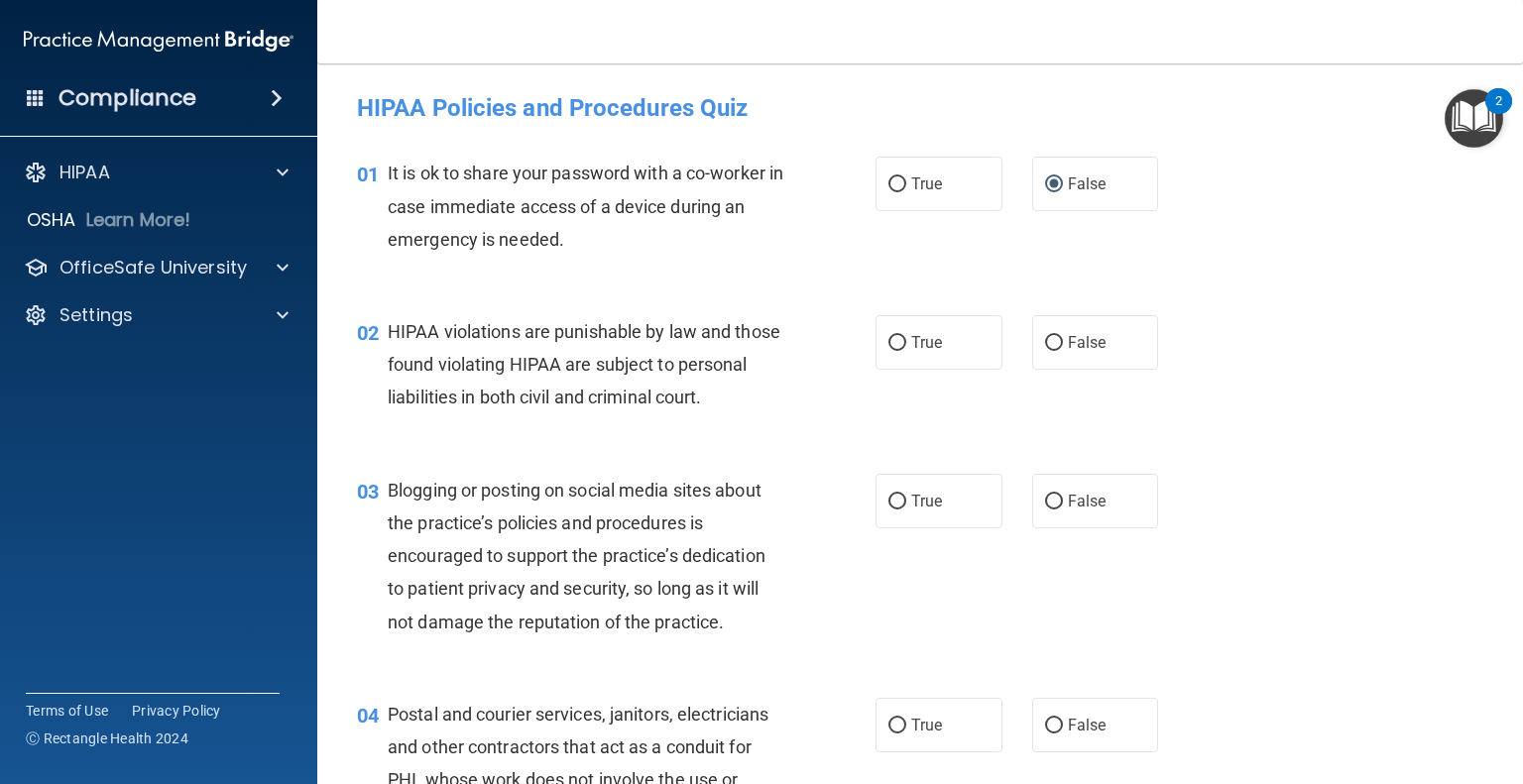click on "HIPAA violations are punishable by law and those found violating HIPAA are subject to personal liabilities in both civil and criminal court." at bounding box center [593, 365] 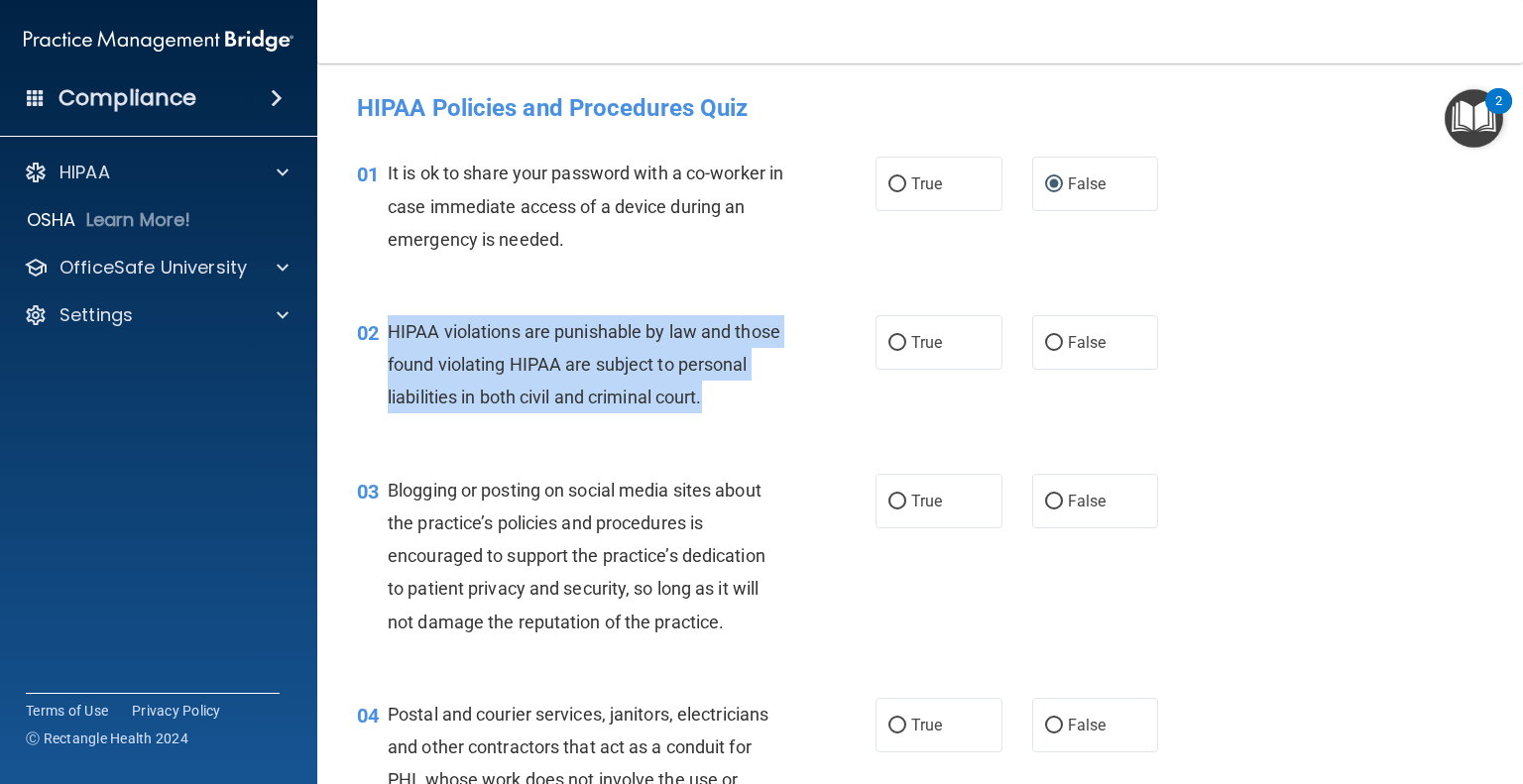 drag, startPoint x: 389, startPoint y: 329, endPoint x: 452, endPoint y: 379, distance: 80.43009 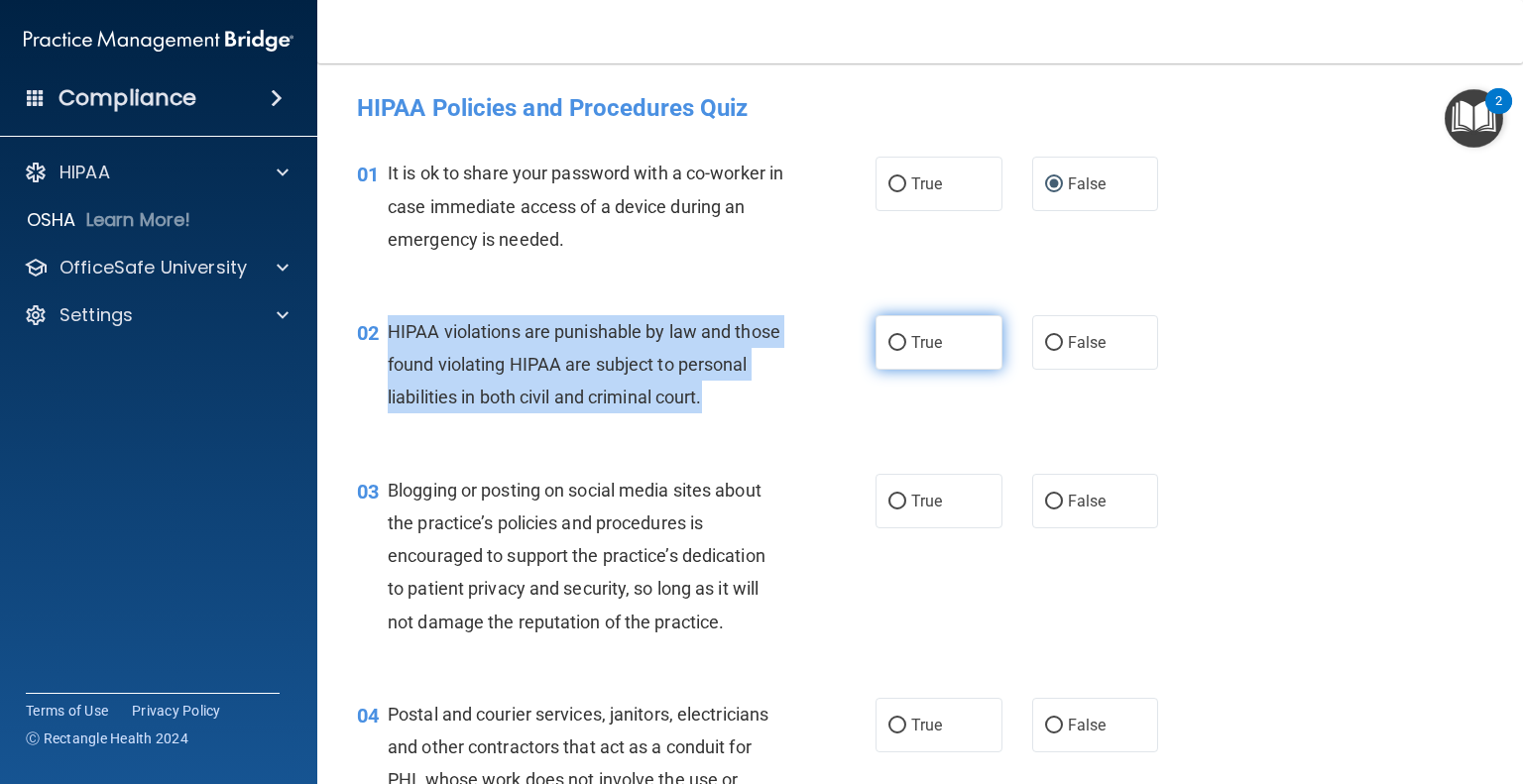 click on "True" at bounding box center [897, 343] 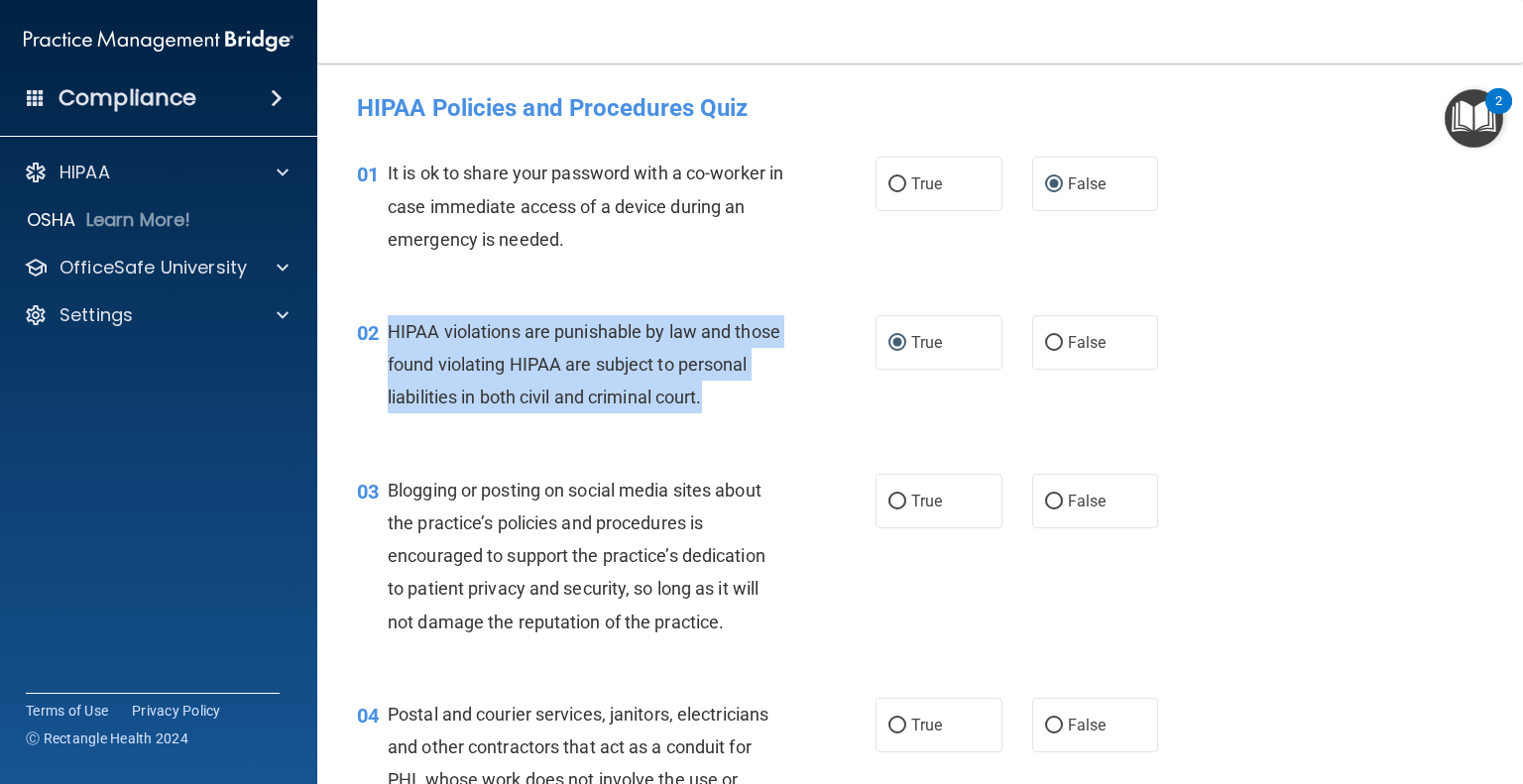click on "02       HIPAA violations are punishable by law and those found violating HIPAA are subject to personal liabilities in both civil and criminal court." at bounding box center (616, 370) 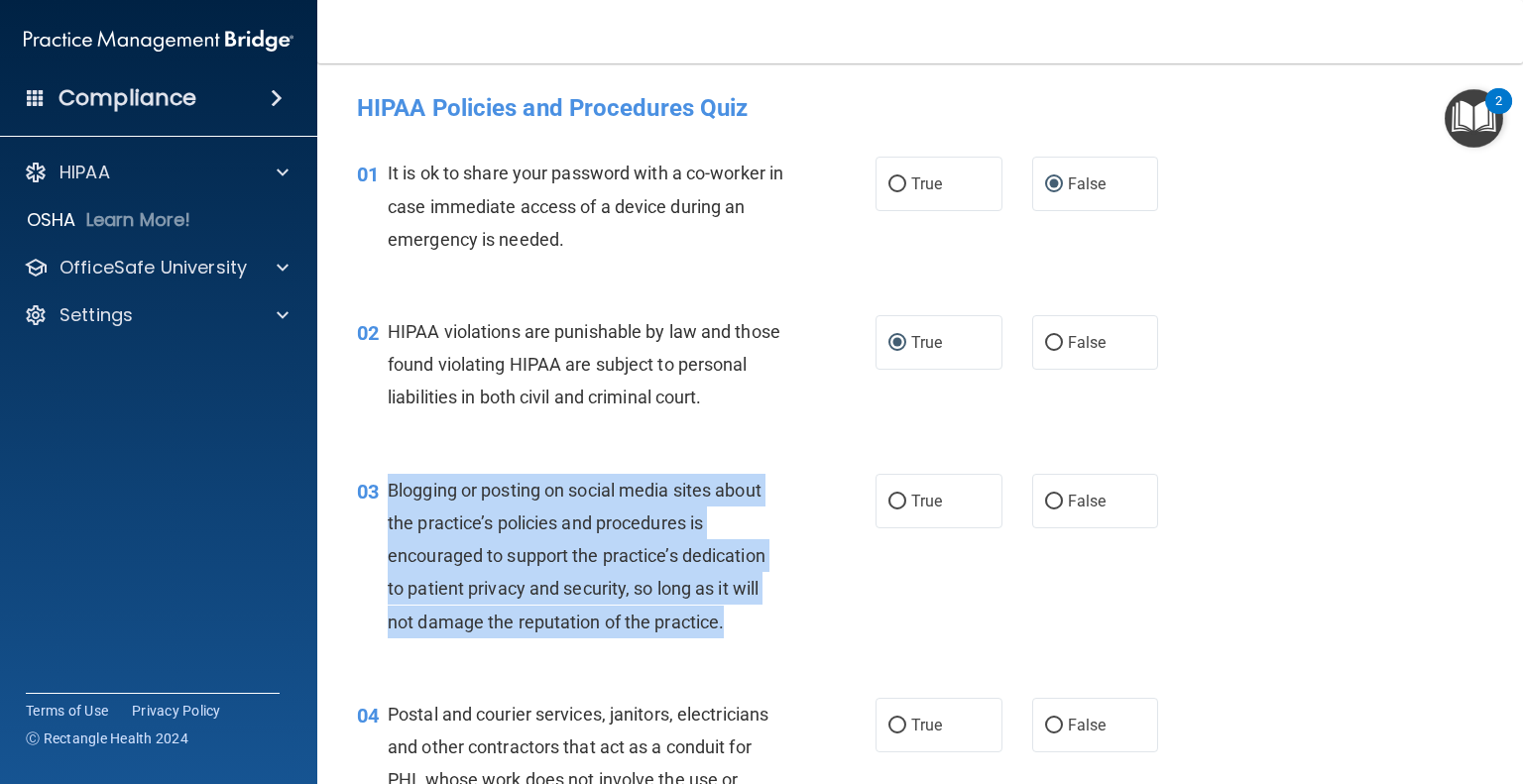 drag, startPoint x: 388, startPoint y: 522, endPoint x: 732, endPoint y: 646, distance: 365.66651 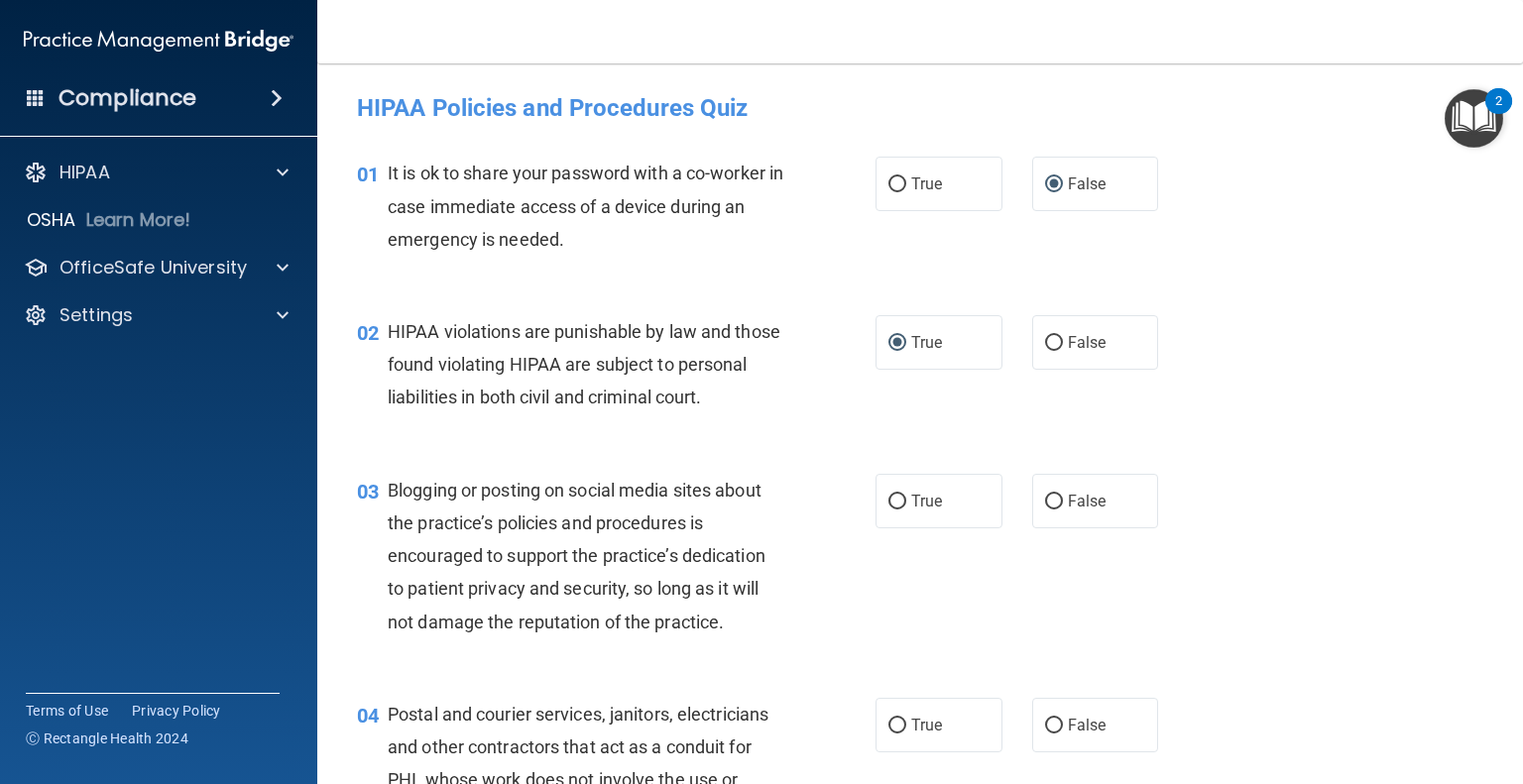 click on "02       HIPAA violations are punishable by law and those found violating HIPAA are subject to personal liabilities in both civil and criminal court.                  True           False" at bounding box center (920, 370) 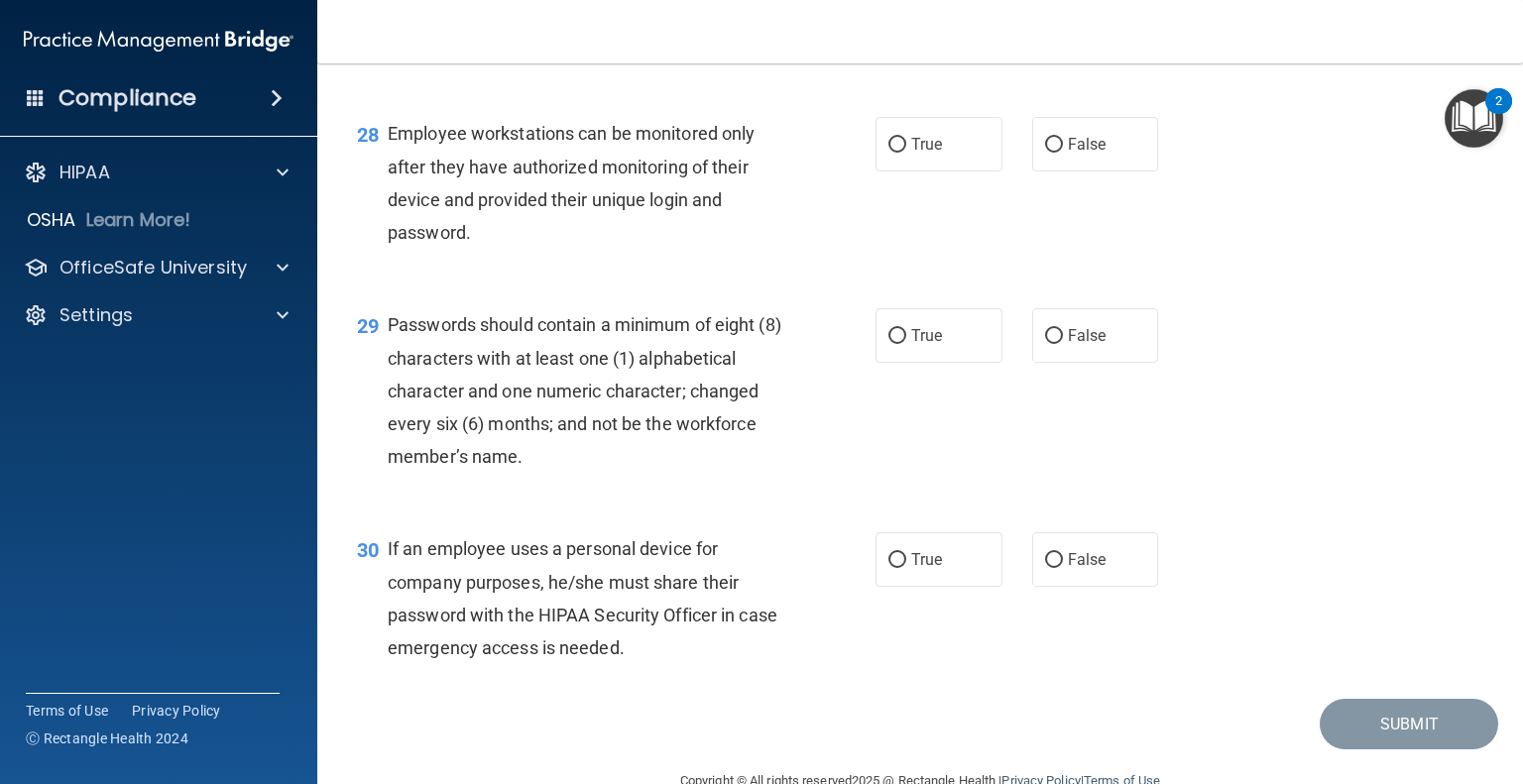 scroll, scrollTop: 5114, scrollLeft: 0, axis: vertical 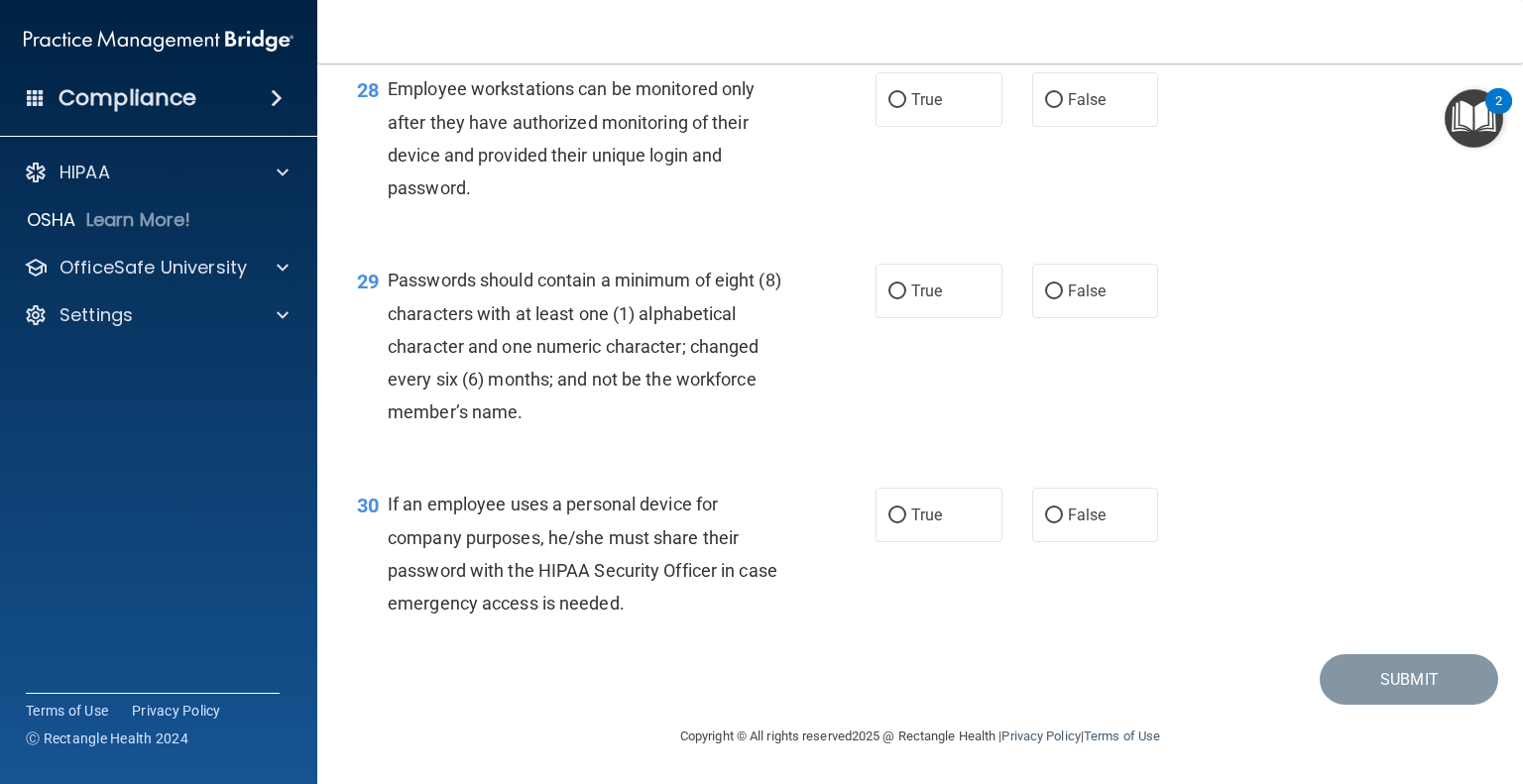 click on "30       If an employee uses a personal device for company purposes, he/she must share their password with the HIPAA Security Officer in case emergency access is needed." at bounding box center [616, 558] 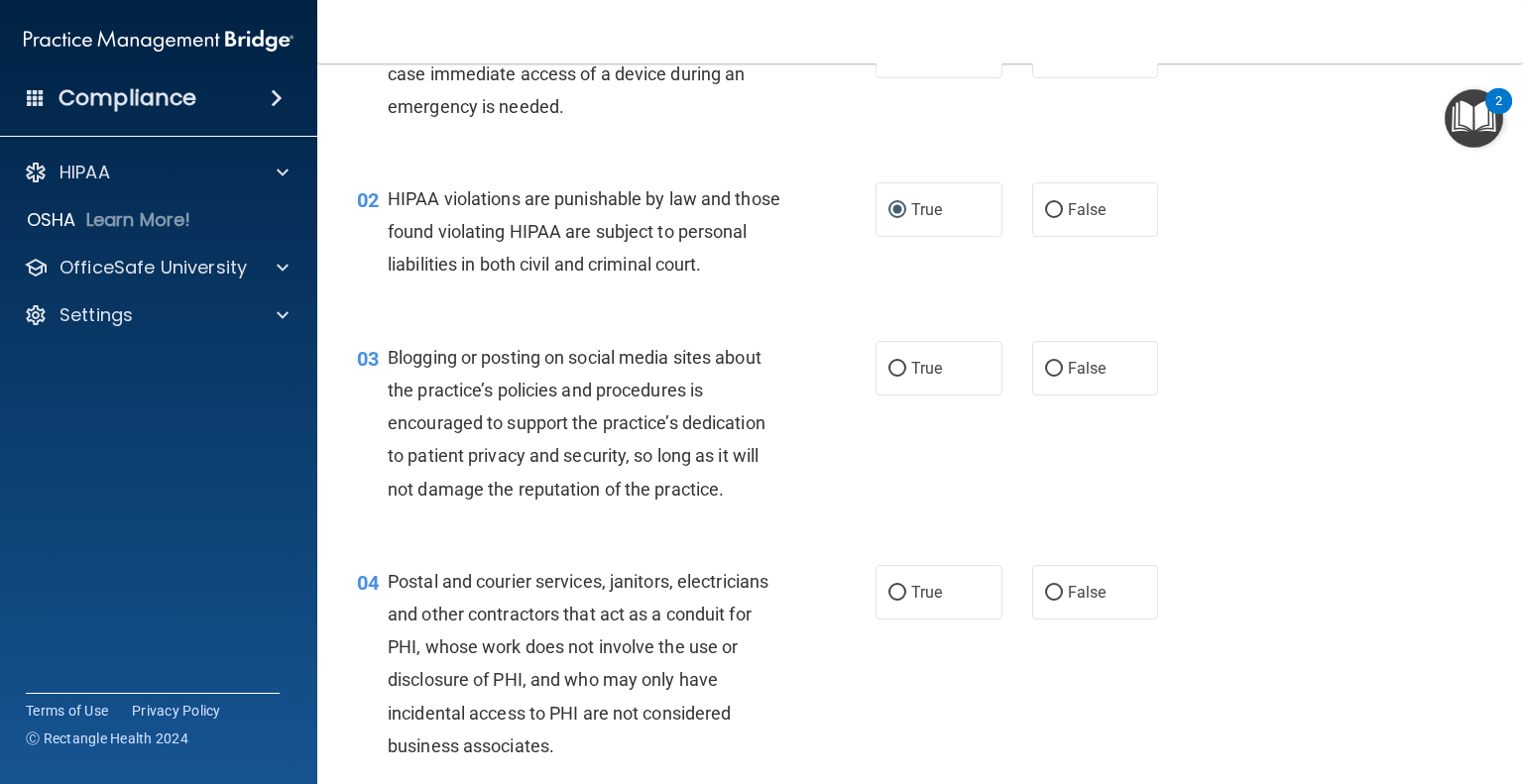scroll, scrollTop: 0, scrollLeft: 0, axis: both 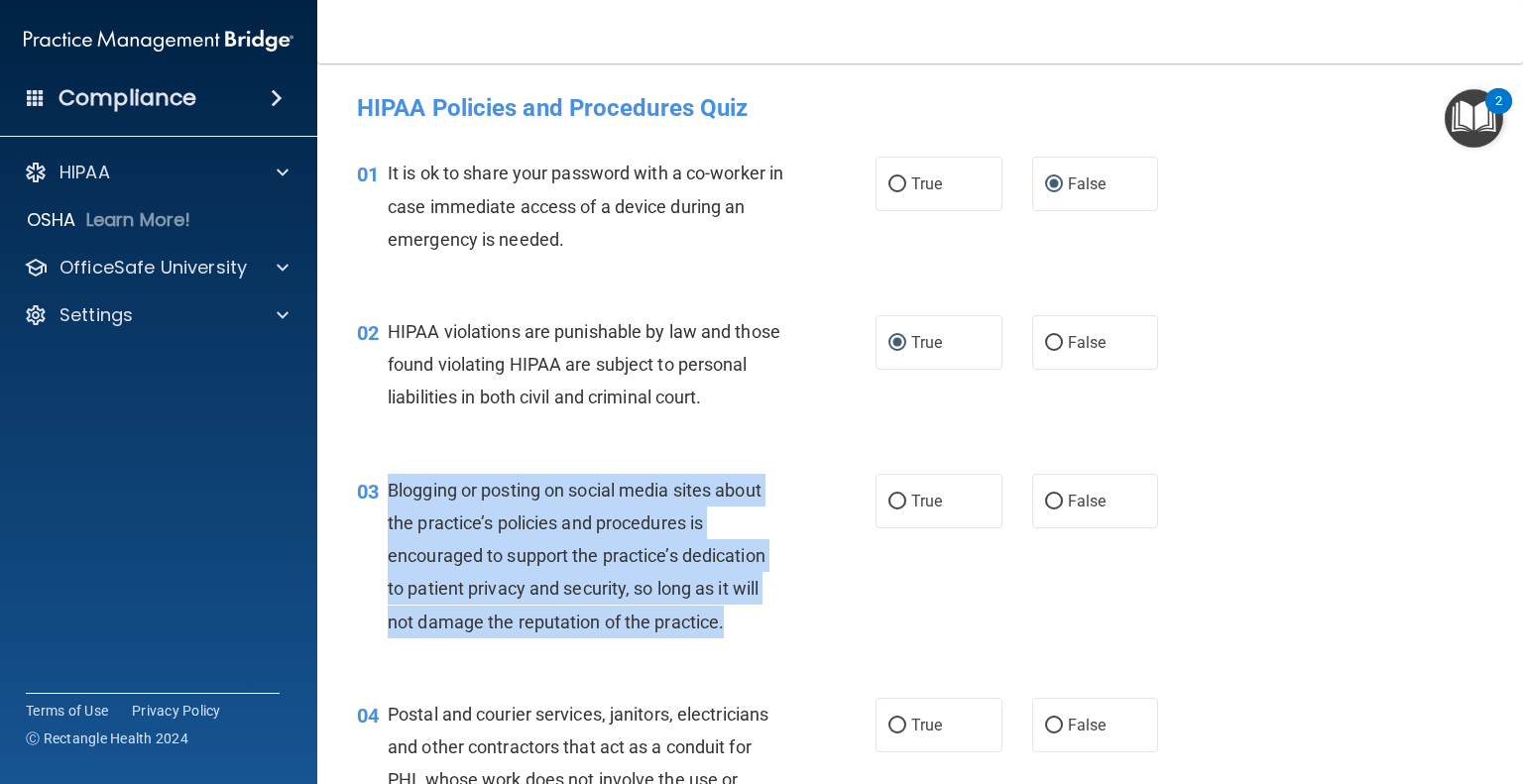 drag, startPoint x: 377, startPoint y: 521, endPoint x: 741, endPoint y: 657, distance: 388.57689 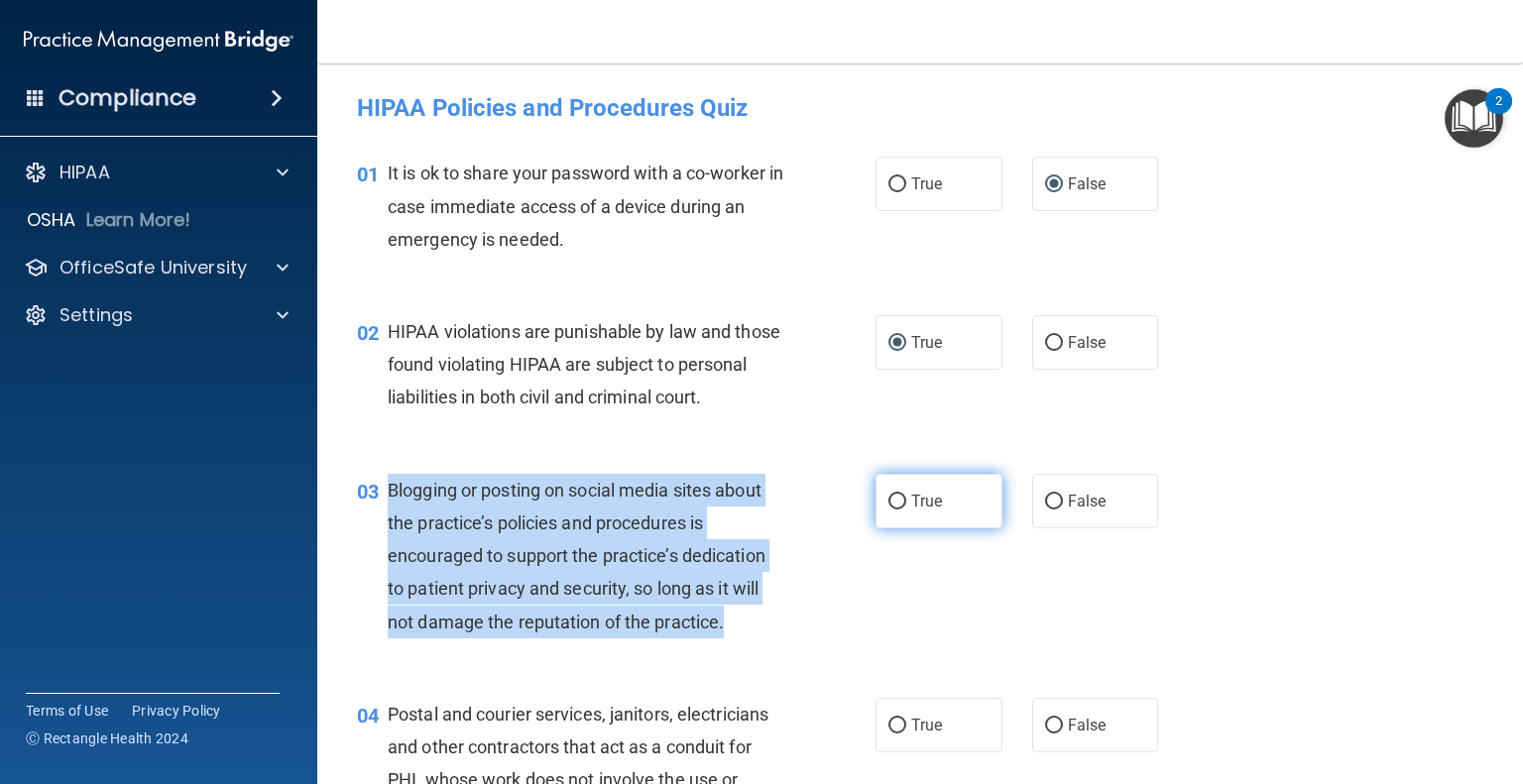 click on "True" at bounding box center (897, 502) 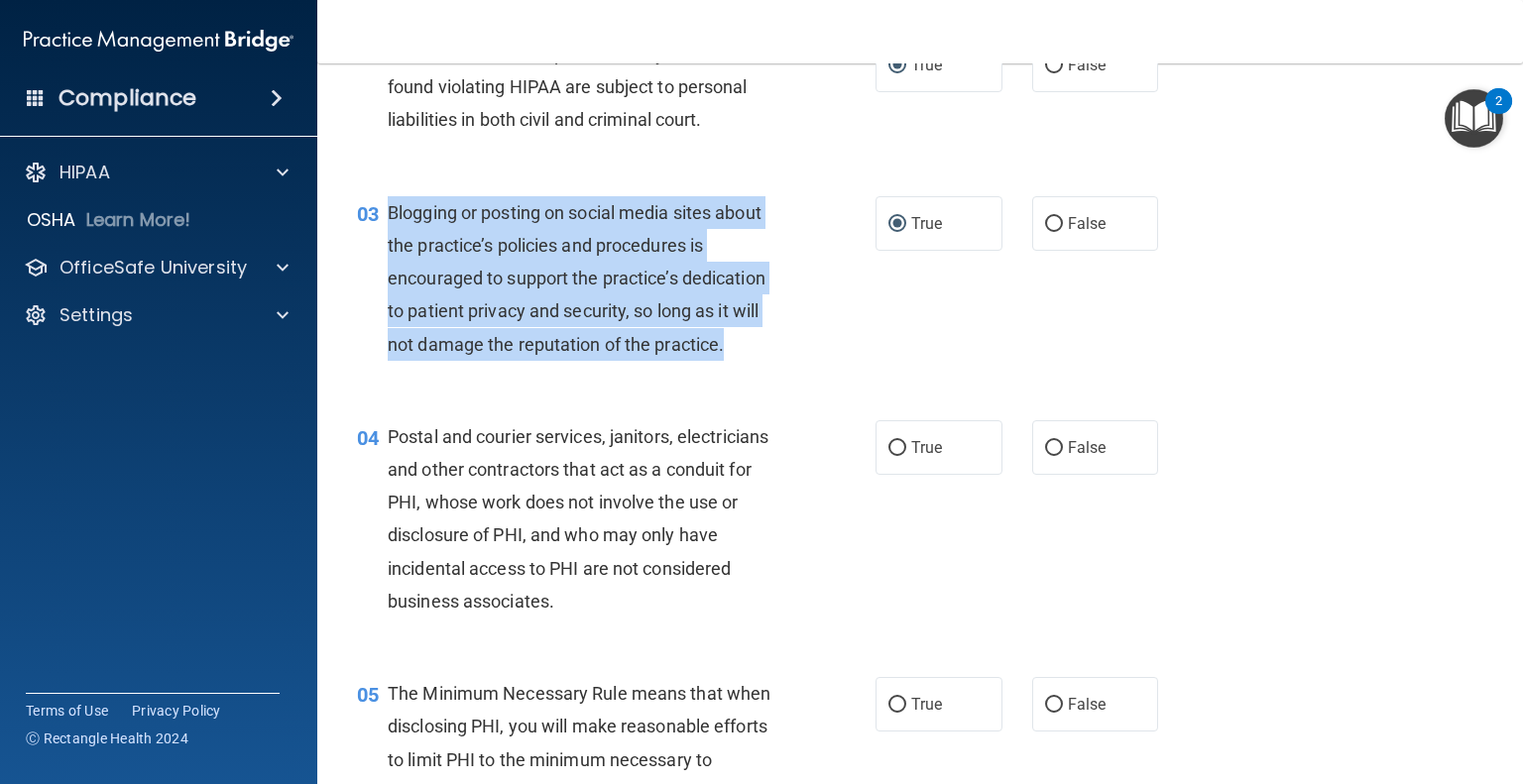 scroll, scrollTop: 396, scrollLeft: 0, axis: vertical 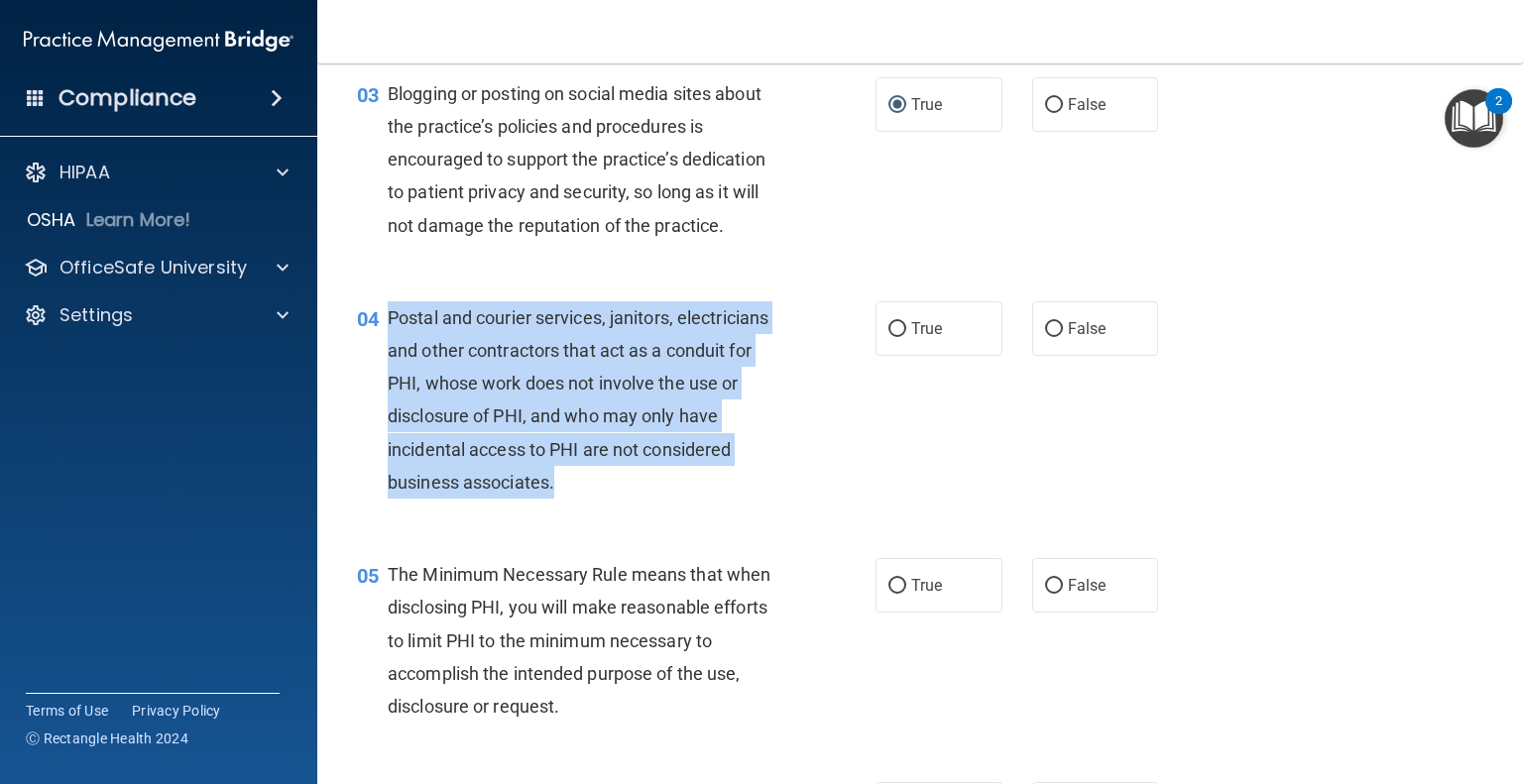 drag, startPoint x: 390, startPoint y: 349, endPoint x: 571, endPoint y: 527, distance: 253.8602 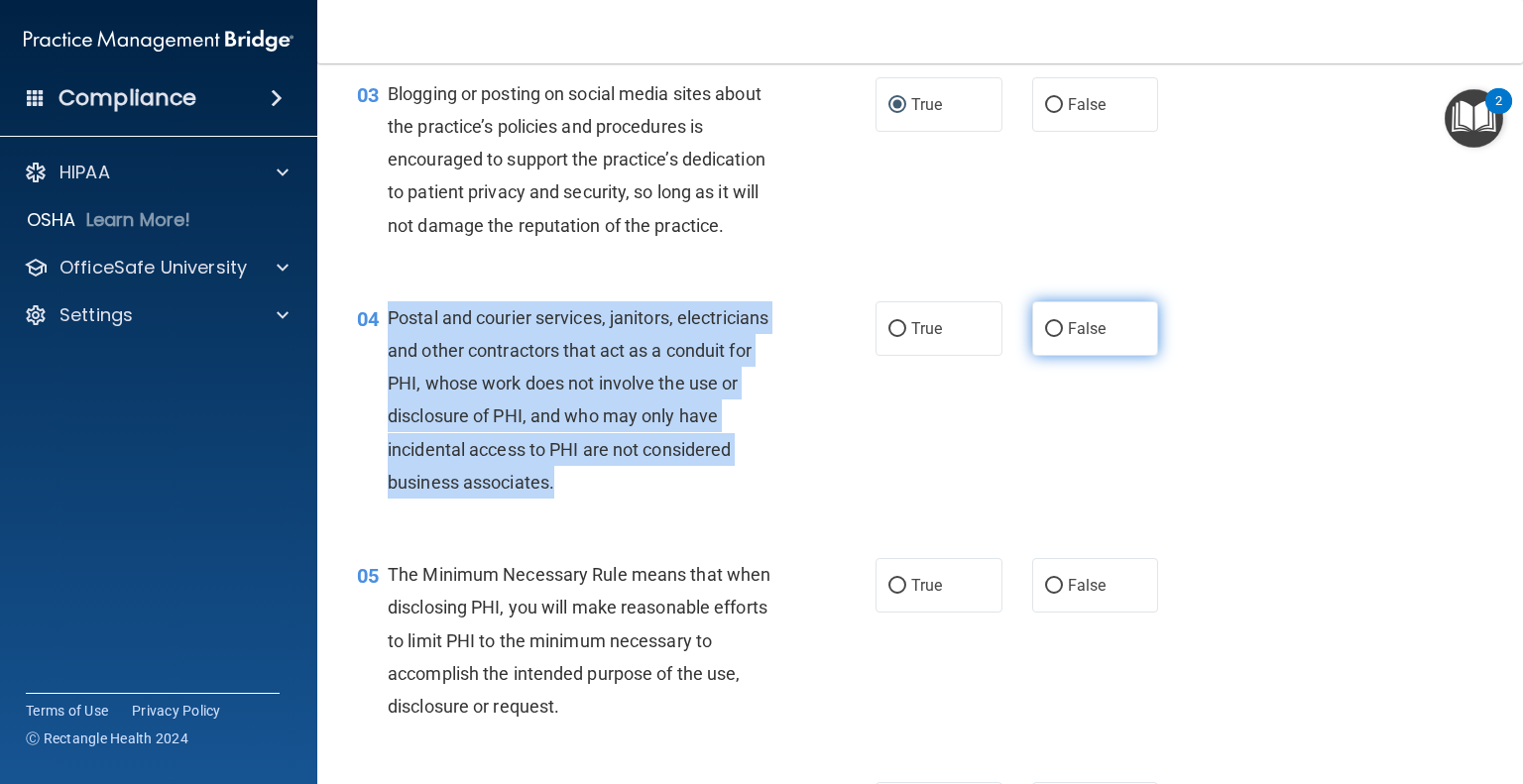 click on "False" at bounding box center [1054, 329] 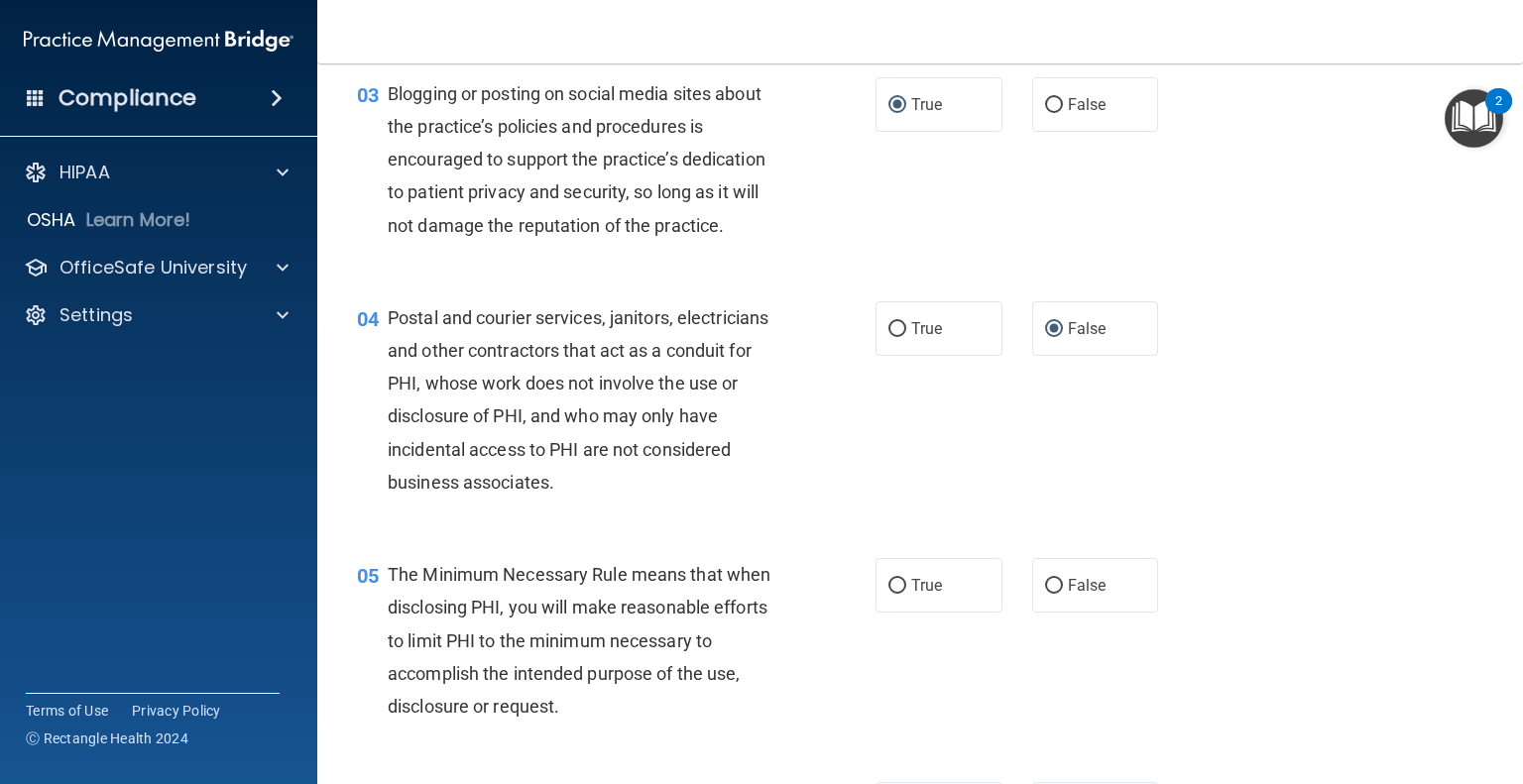 click on "04       Postal and courier services, janitors, electricians and other contractors that act as a conduit for PHI, whose work does not involve the use or disclosure of PHI, and who may only have incidental access to PHI are not considered business associates.                 True           False" at bounding box center (920, 404) 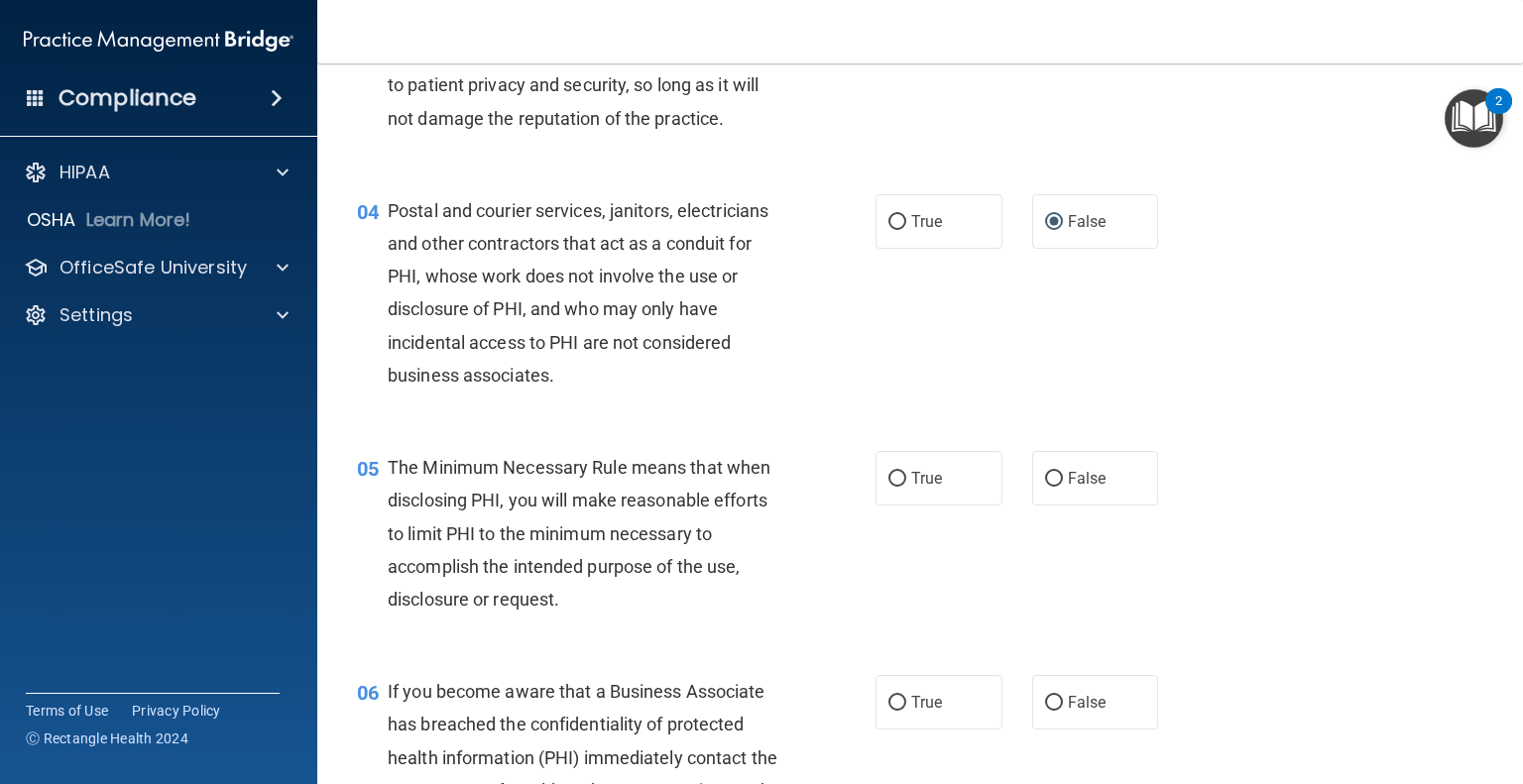 scroll, scrollTop: 694, scrollLeft: 0, axis: vertical 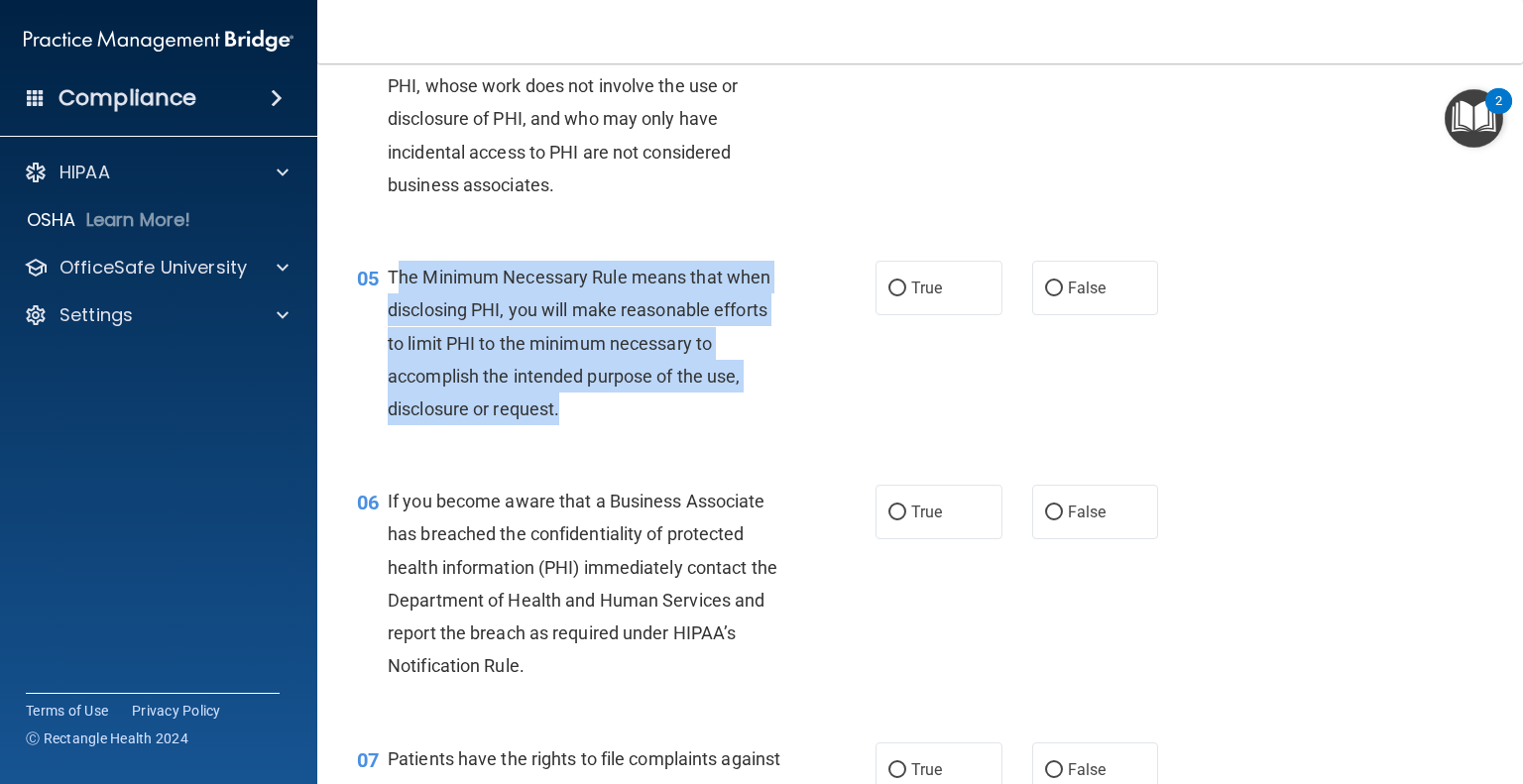 drag, startPoint x: 395, startPoint y: 307, endPoint x: 576, endPoint y: 453, distance: 232.54462 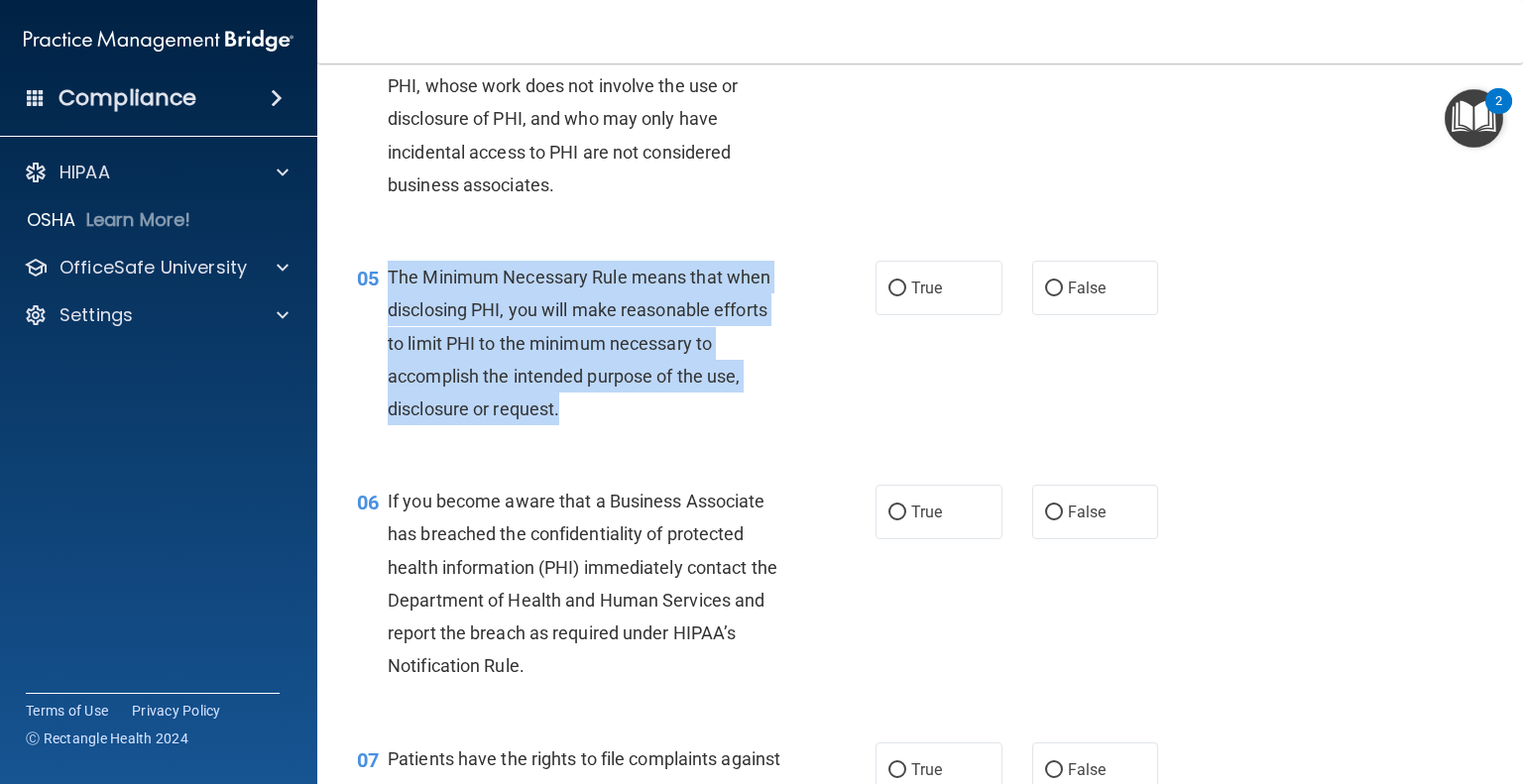 drag, startPoint x: 592, startPoint y: 447, endPoint x: 392, endPoint y: 314, distance: 240.18535 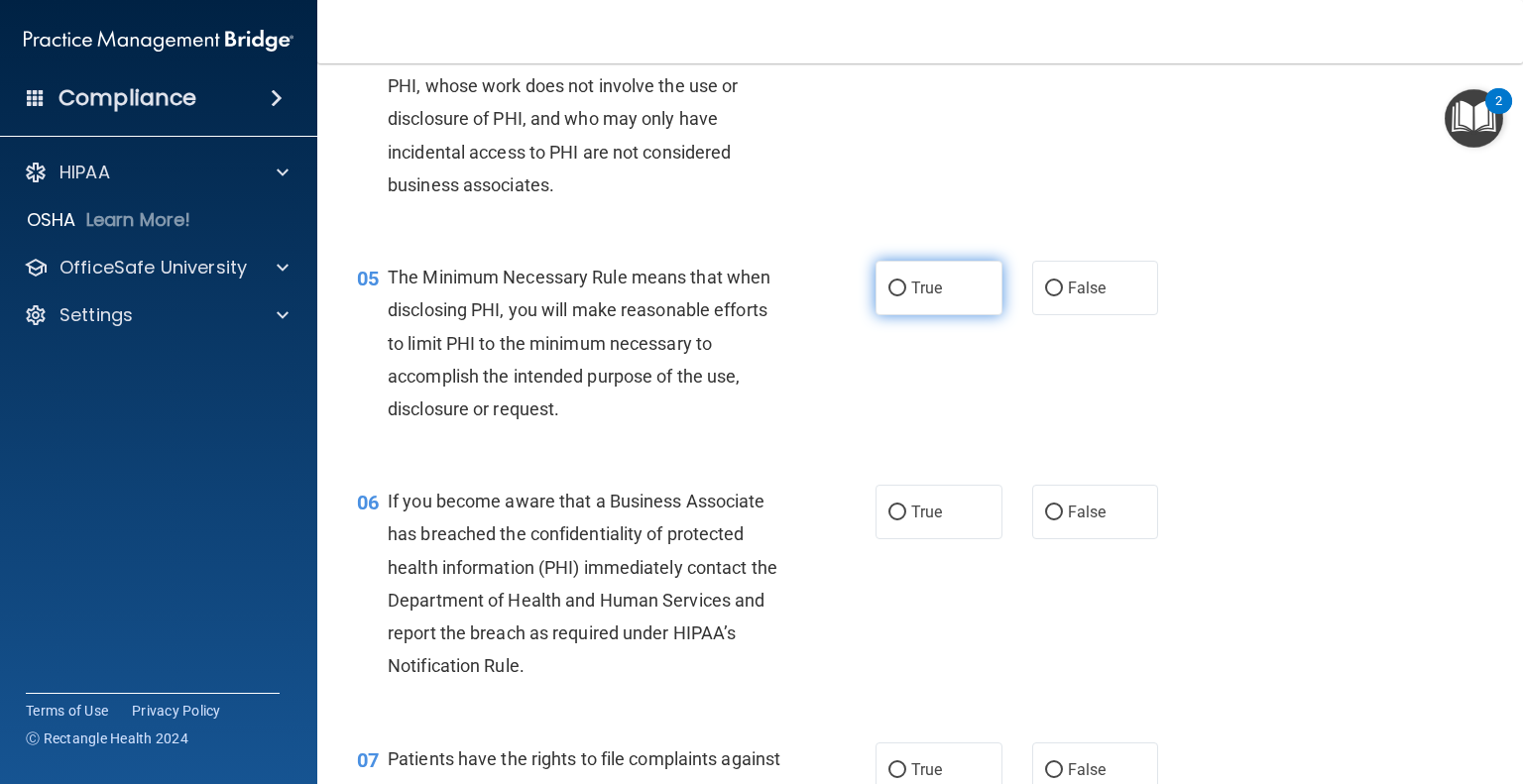 click on "True" at bounding box center [897, 288] 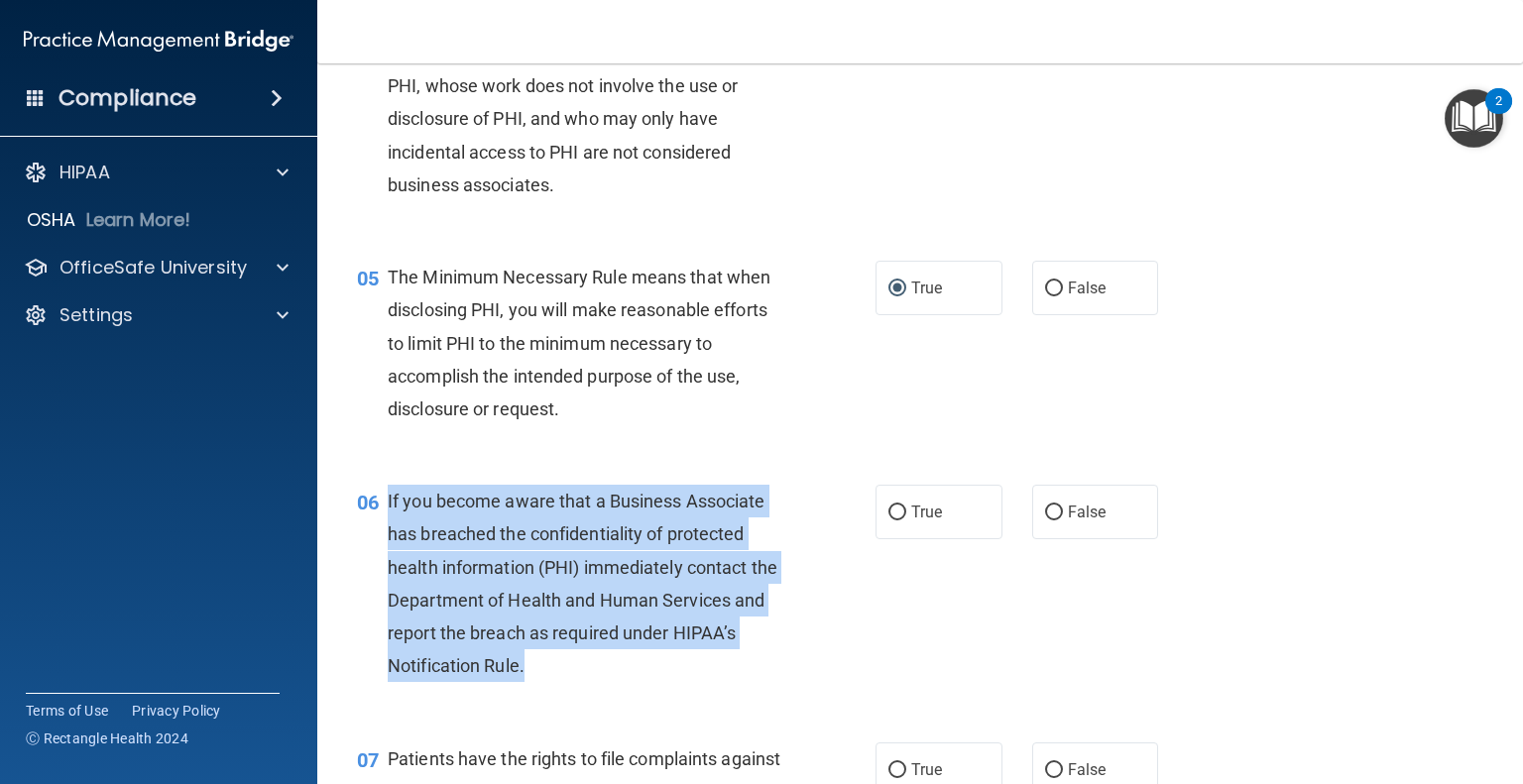 drag, startPoint x: 388, startPoint y: 527, endPoint x: 550, endPoint y: 709, distance: 243.6555 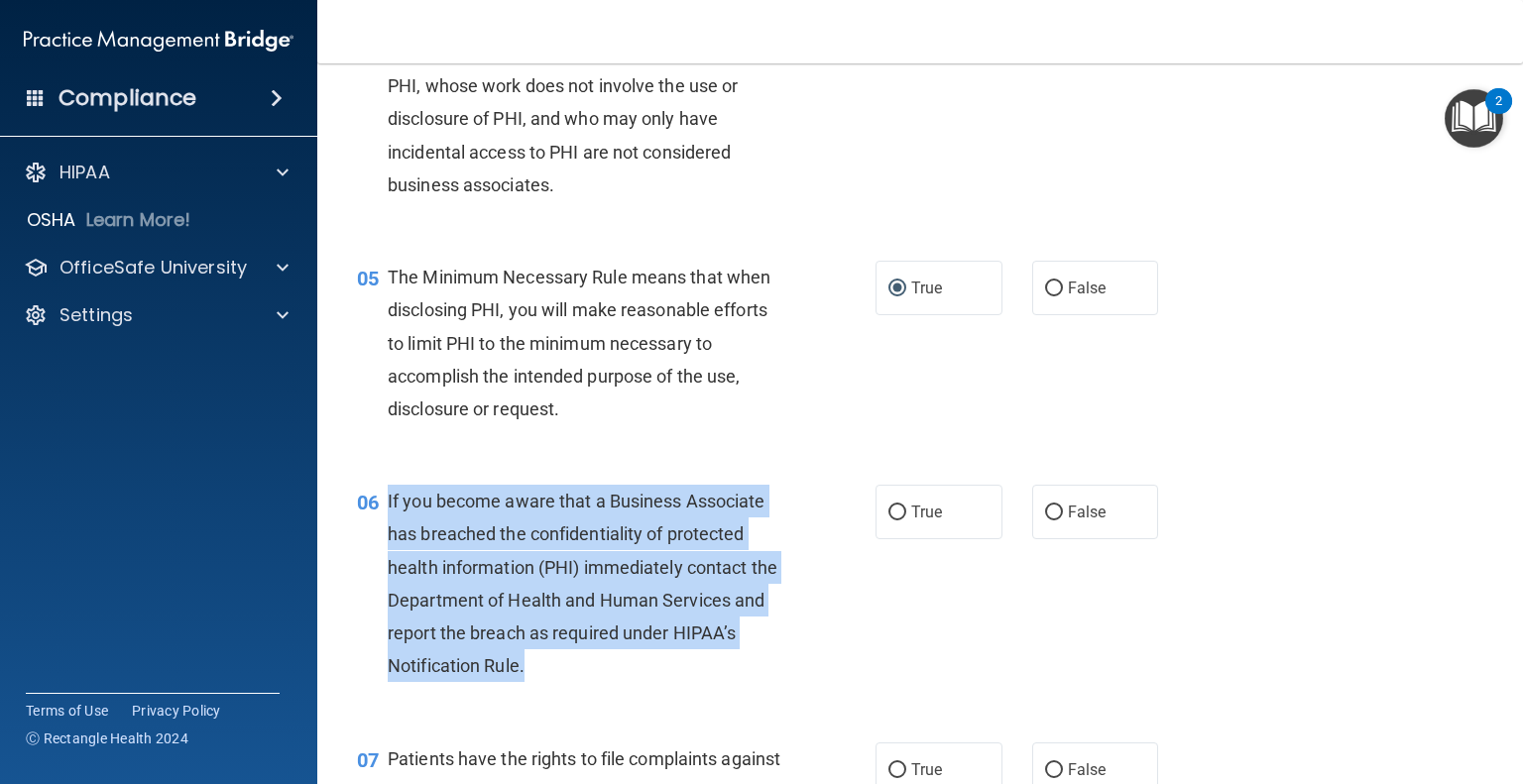 copy on "If you become aware that a Business Associate has breached the confidentiality of protected health information (PHI) immediately contact the Department of Health and Human Services and report the breach as required under HIPAA’s Notification Rule." 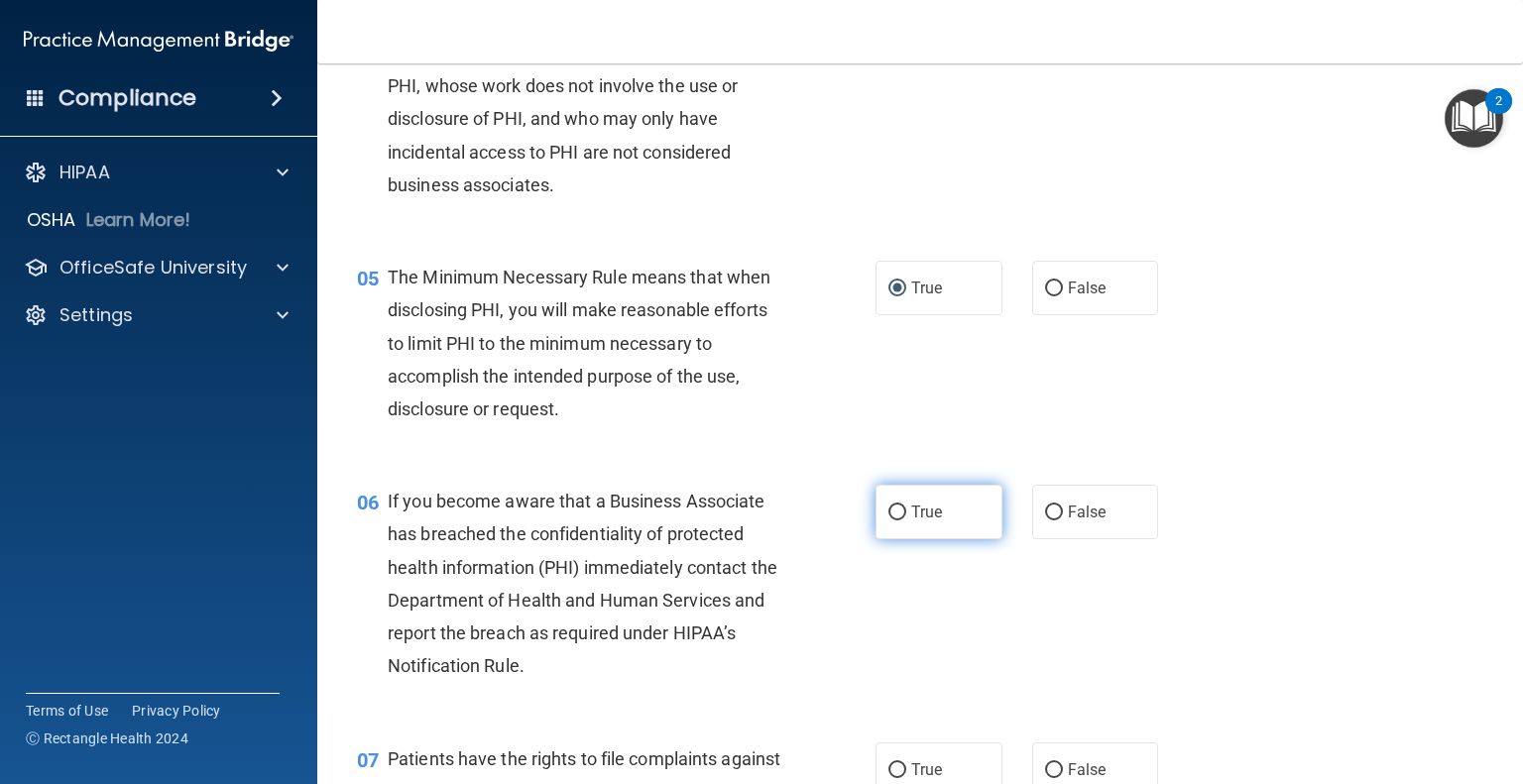 click on "True" at bounding box center [897, 512] 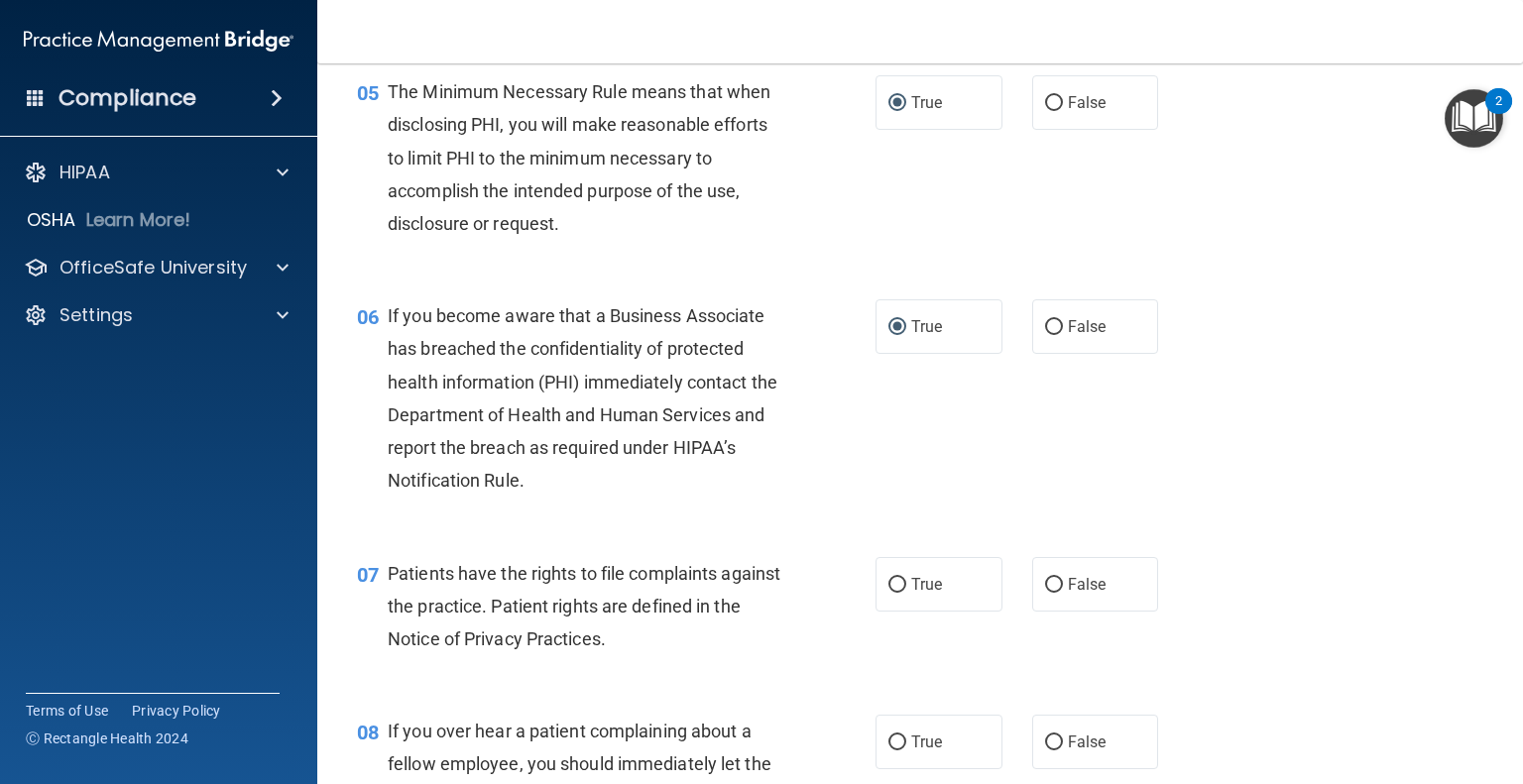 scroll, scrollTop: 892, scrollLeft: 0, axis: vertical 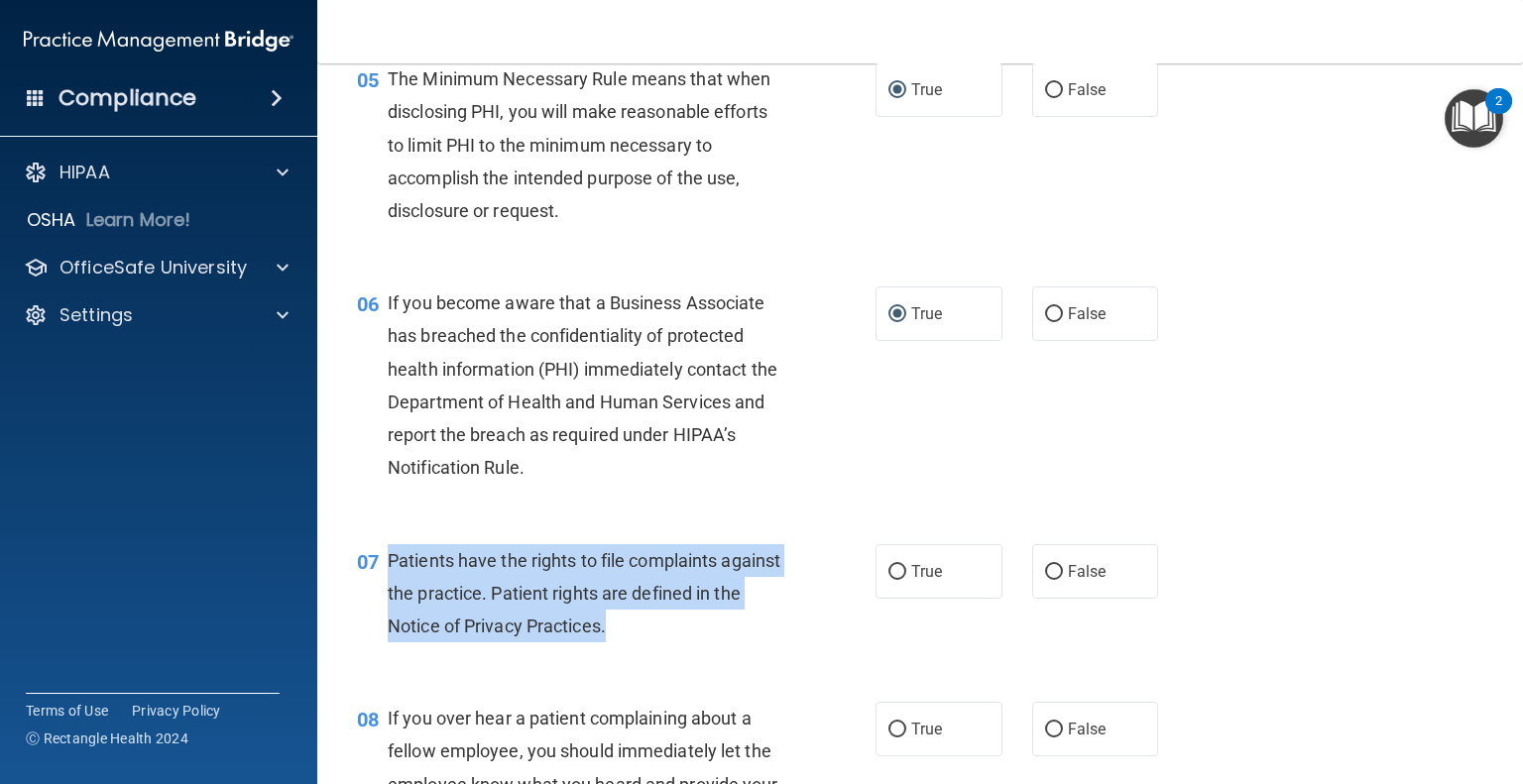 drag, startPoint x: 393, startPoint y: 590, endPoint x: 673, endPoint y: 665, distance: 289.8707 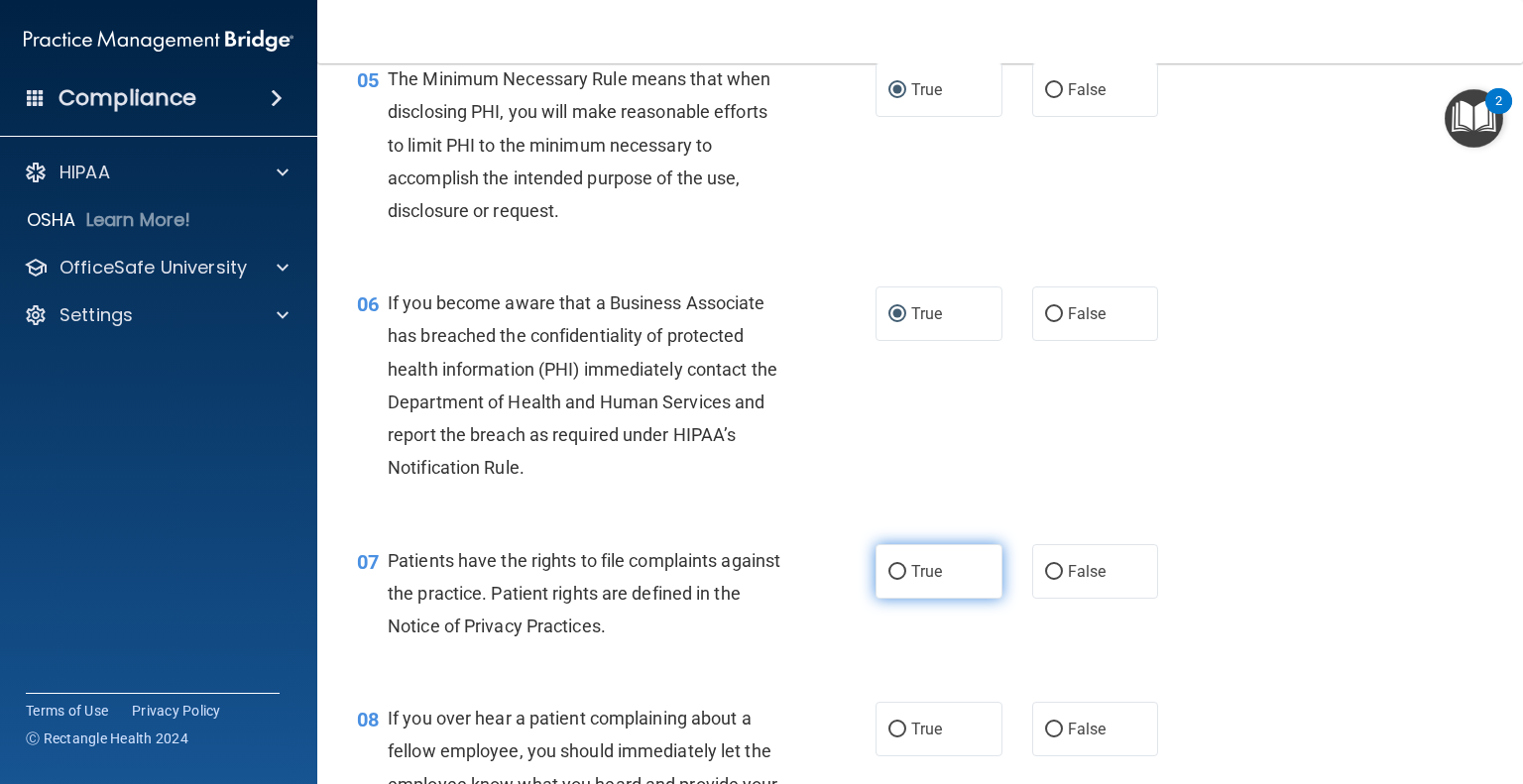 click on "True" at bounding box center (897, 572) 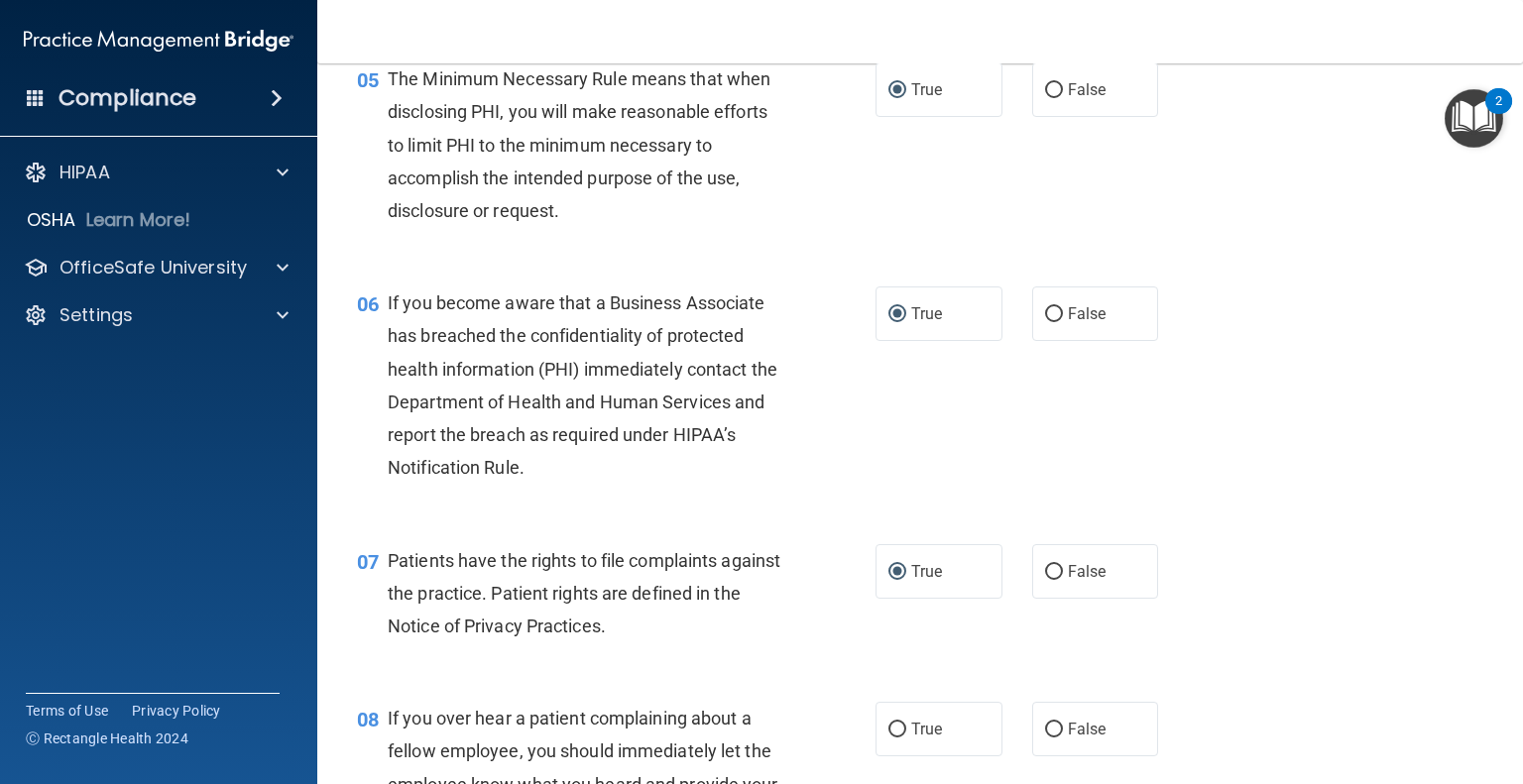 click on "Patients have the rights to file complaints against the practice.  Patient rights are defined in the Notice of Privacy Practices." at bounding box center (593, 594) 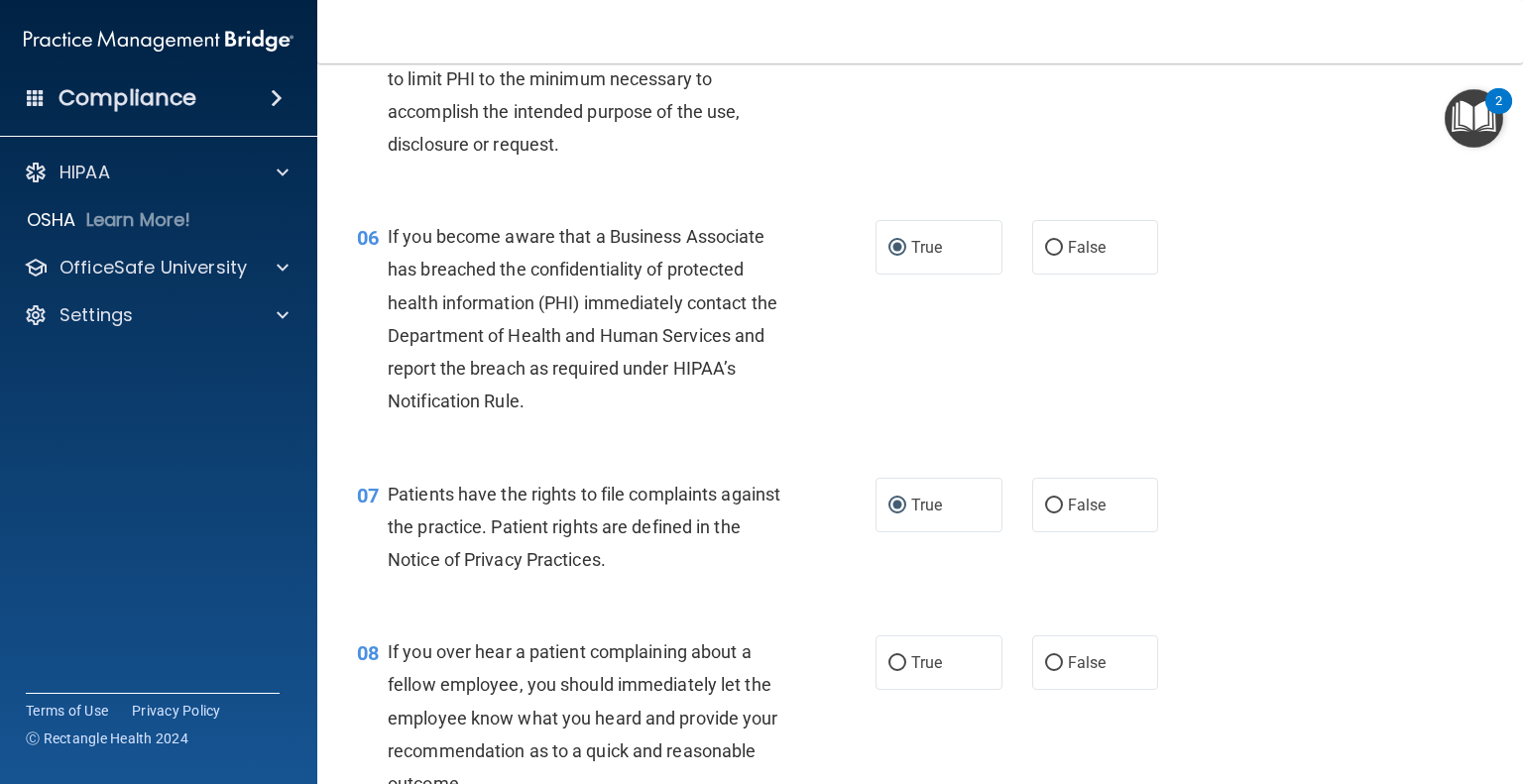 scroll, scrollTop: 1090, scrollLeft: 0, axis: vertical 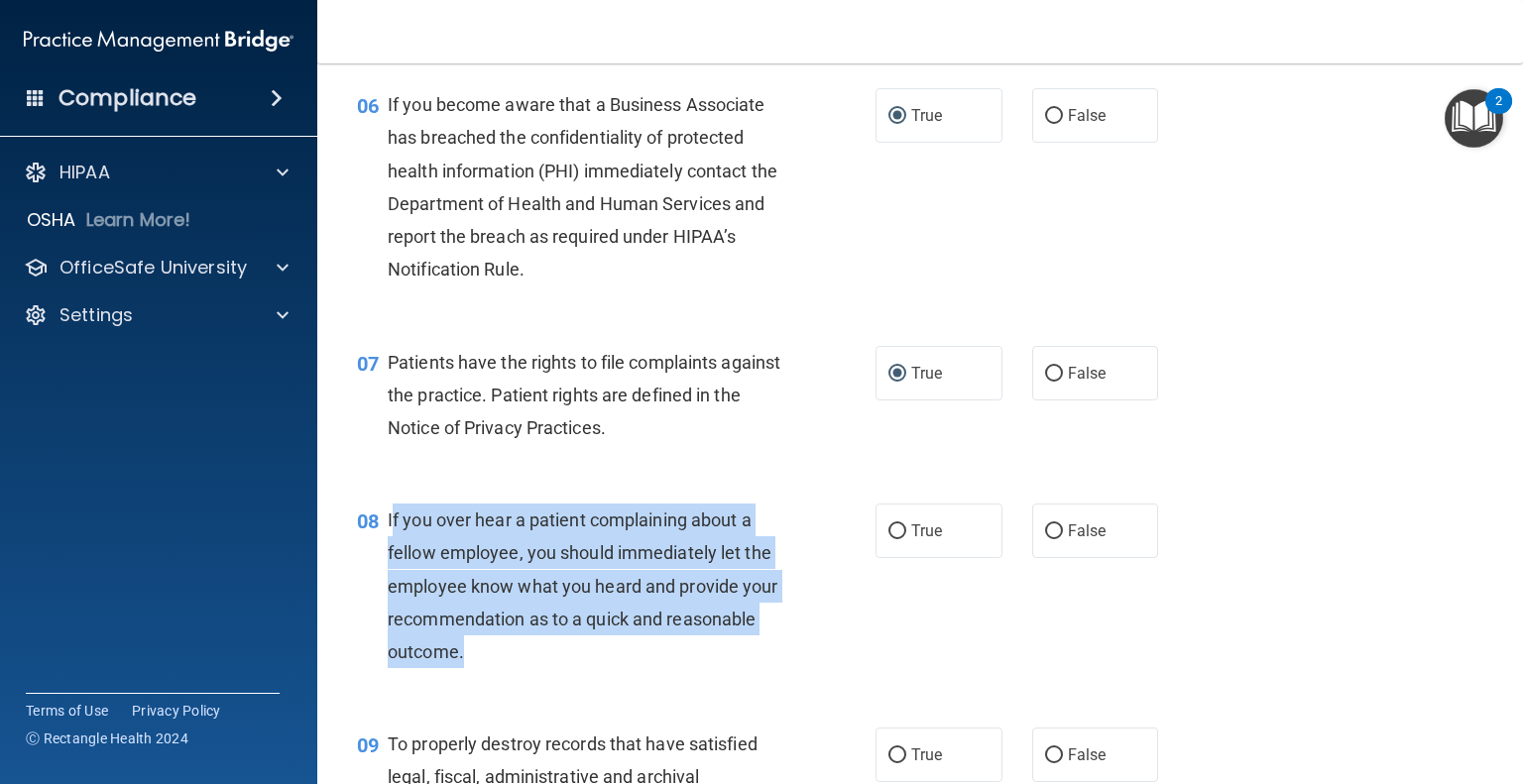 drag, startPoint x: 391, startPoint y: 551, endPoint x: 428, endPoint y: 599, distance: 60.60528 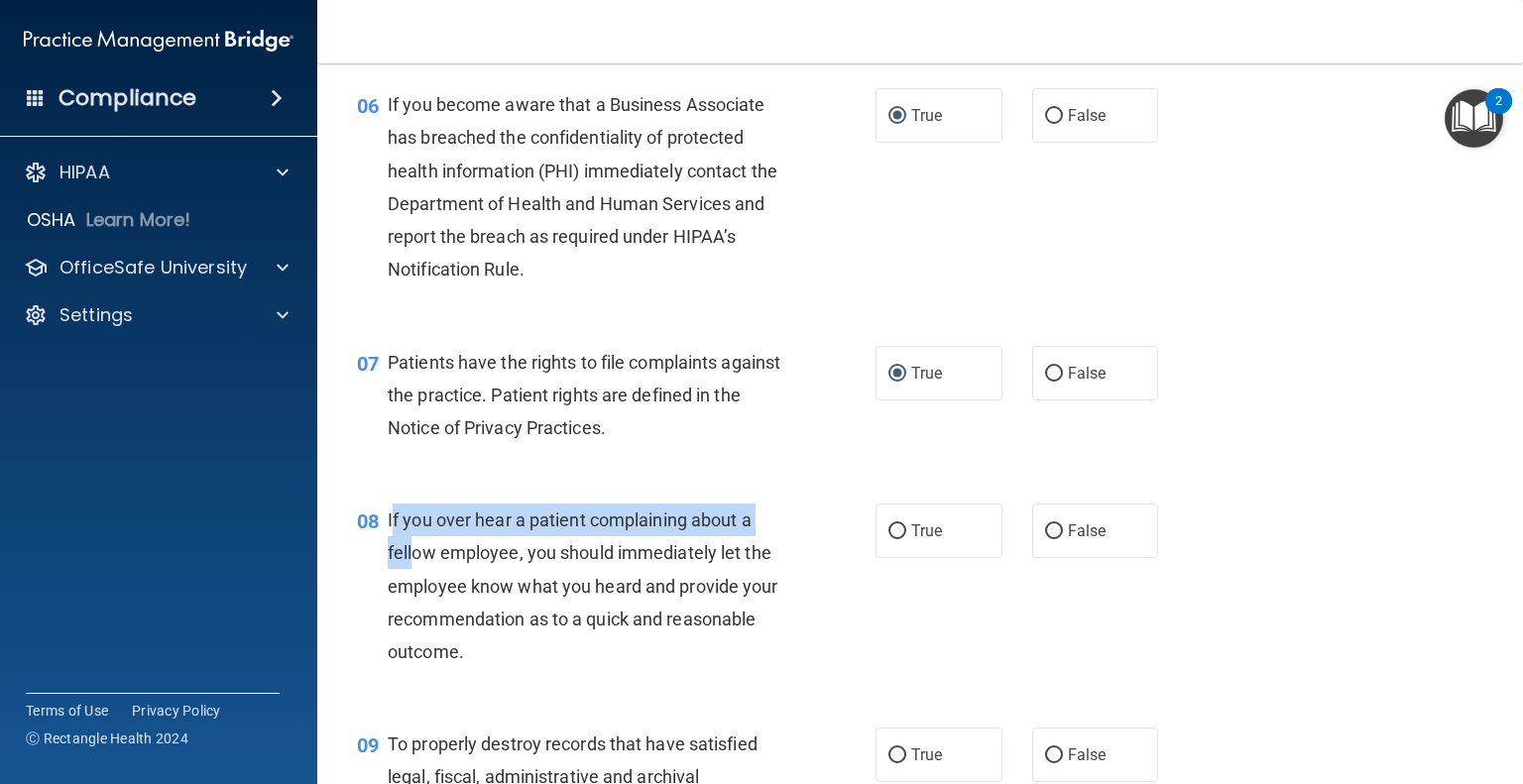 drag, startPoint x: 392, startPoint y: 546, endPoint x: 410, endPoint y: 571, distance: 30.805844 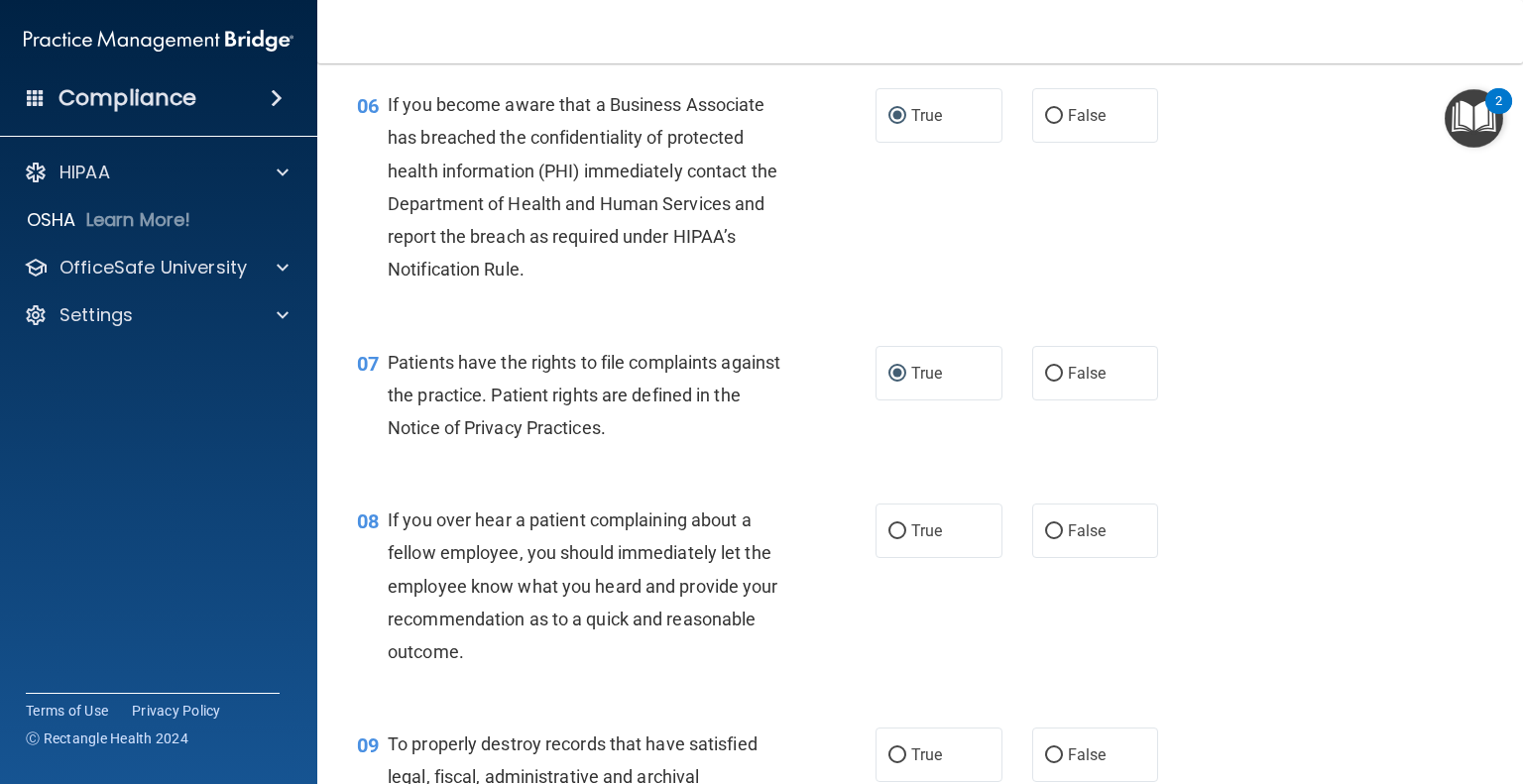 drag, startPoint x: 409, startPoint y: 520, endPoint x: 403, endPoint y: 539, distance: 19.924859 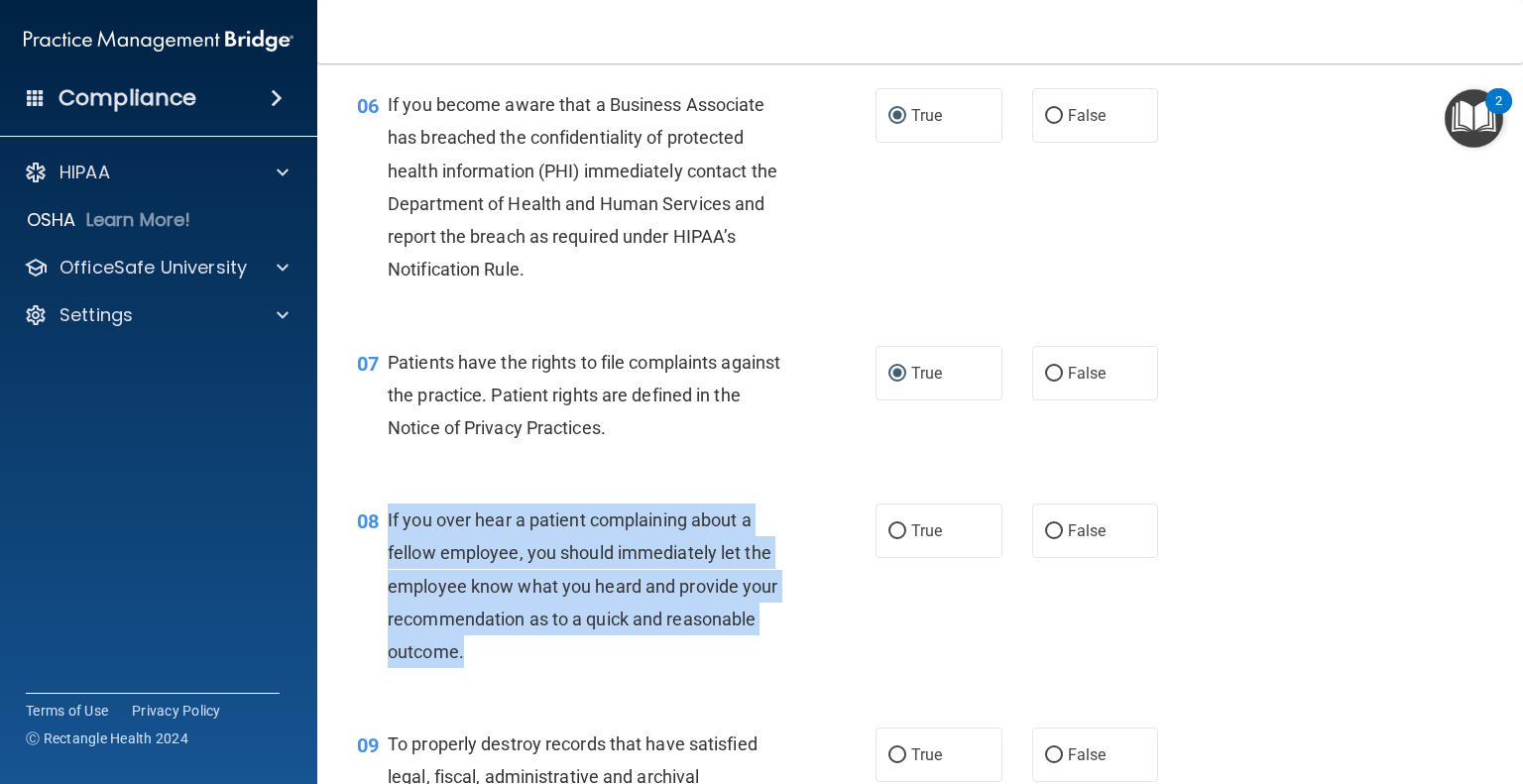 drag, startPoint x: 389, startPoint y: 550, endPoint x: 500, endPoint y: 616, distance: 129.13946 